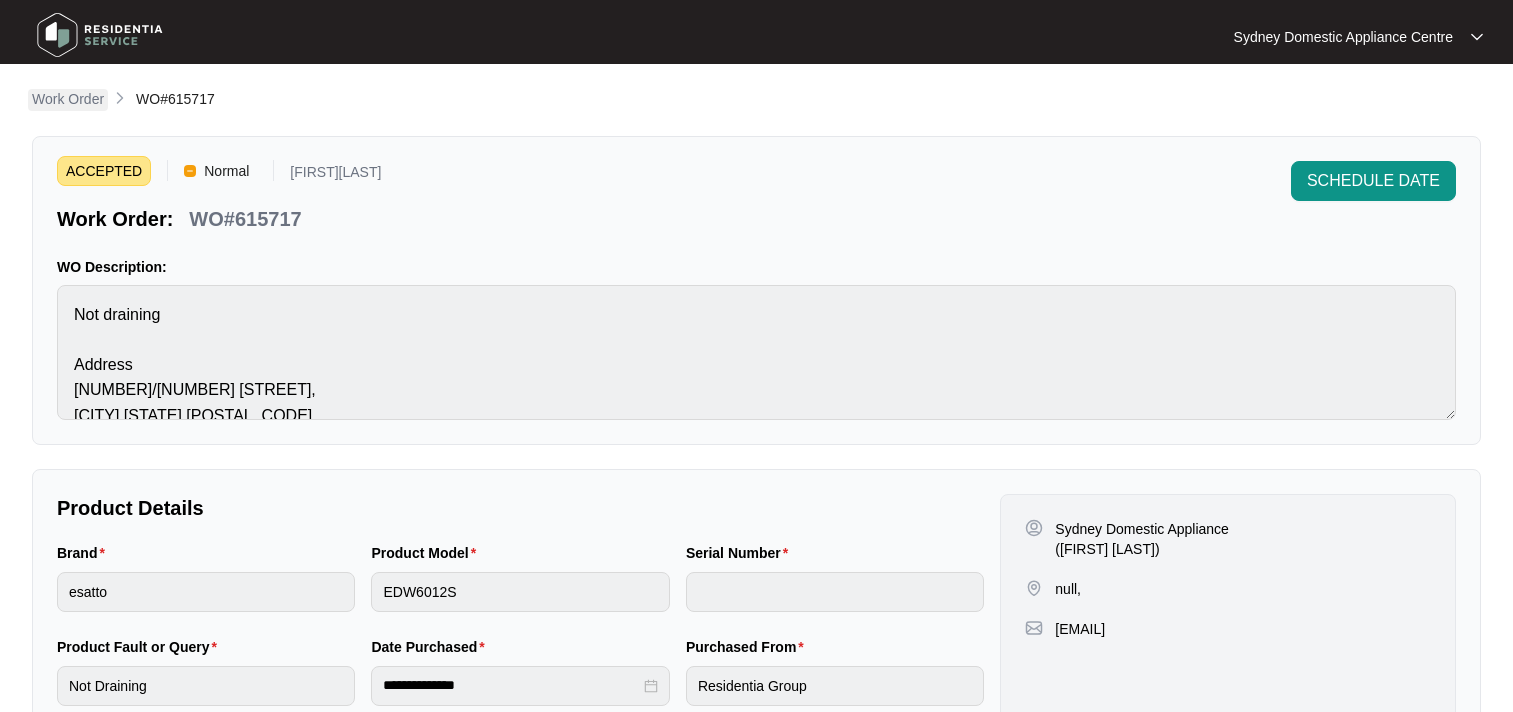 scroll, scrollTop: 0, scrollLeft: 0, axis: both 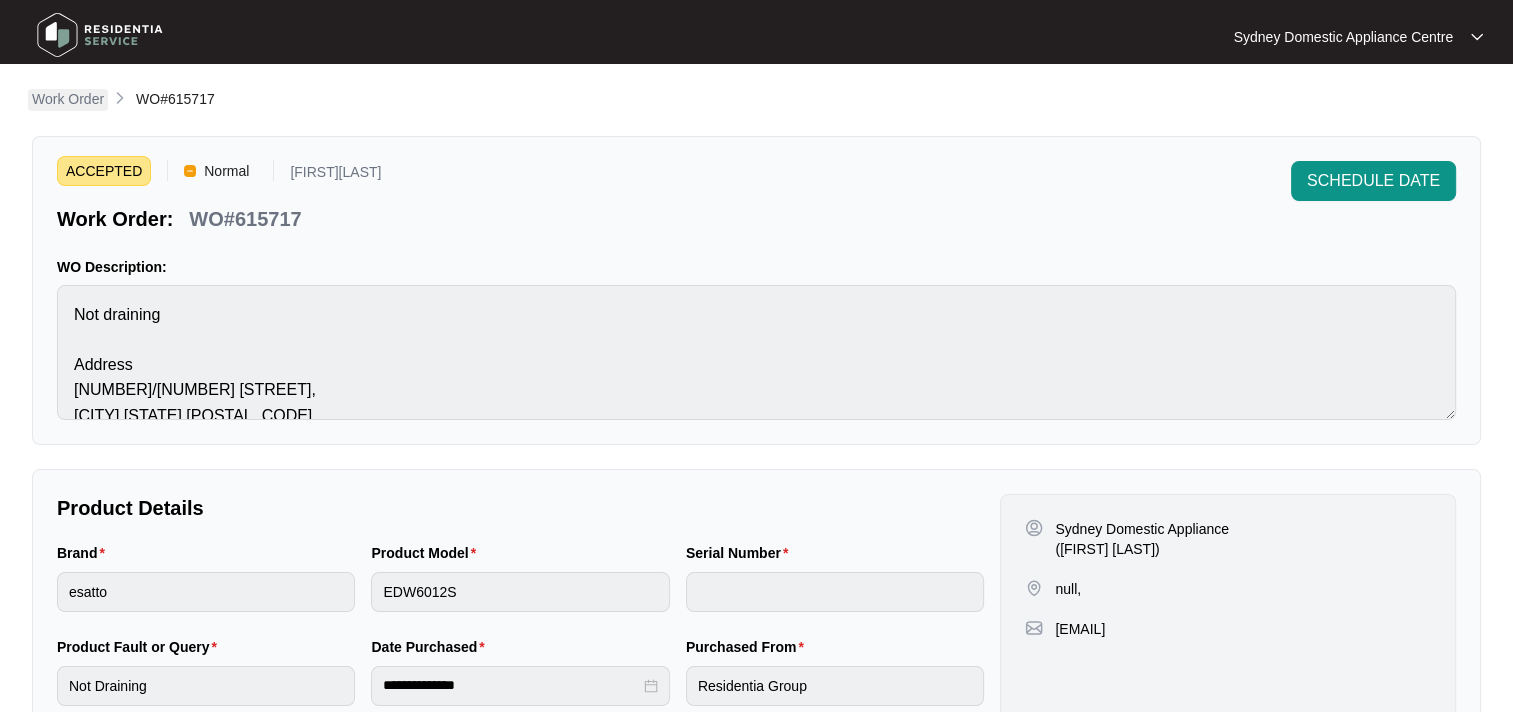 click on "Work Order" at bounding box center [68, 99] 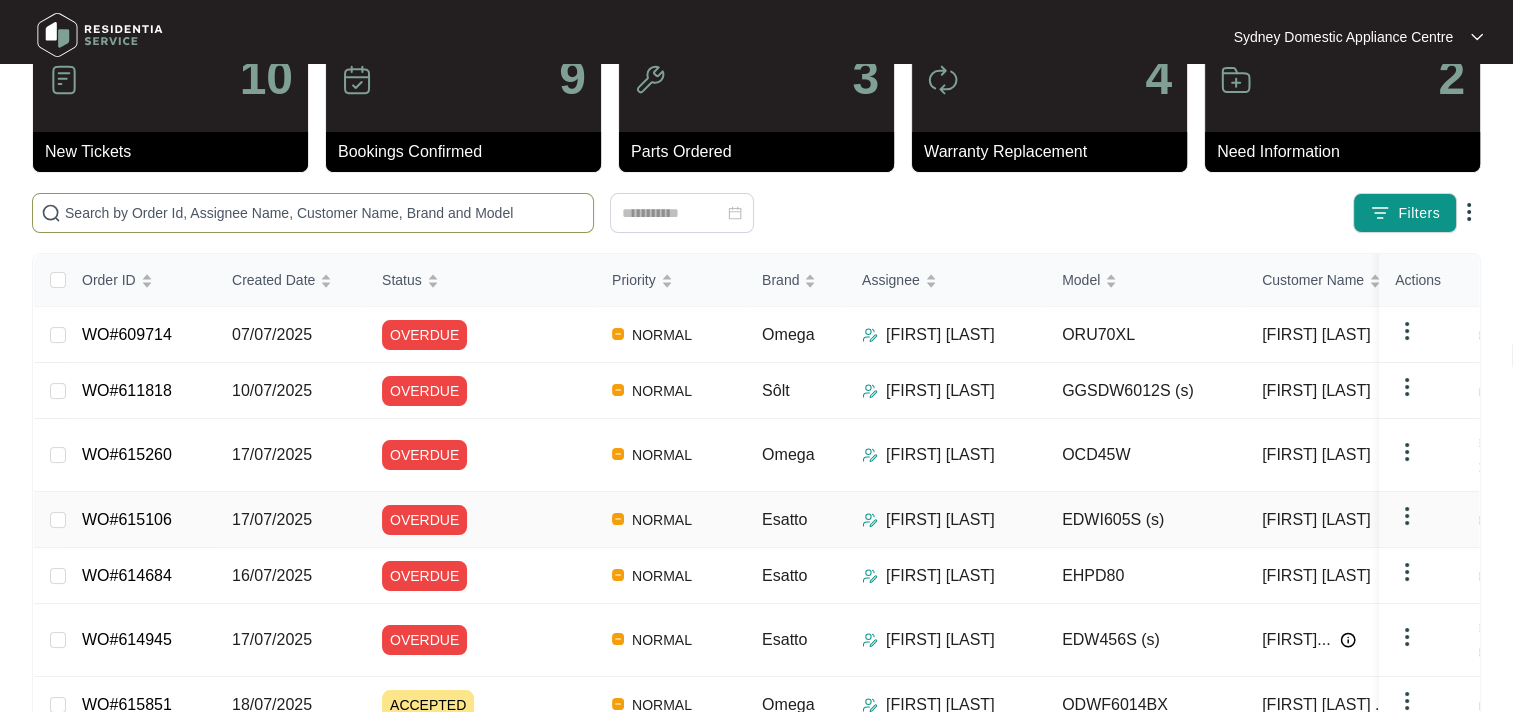 scroll, scrollTop: 0, scrollLeft: 0, axis: both 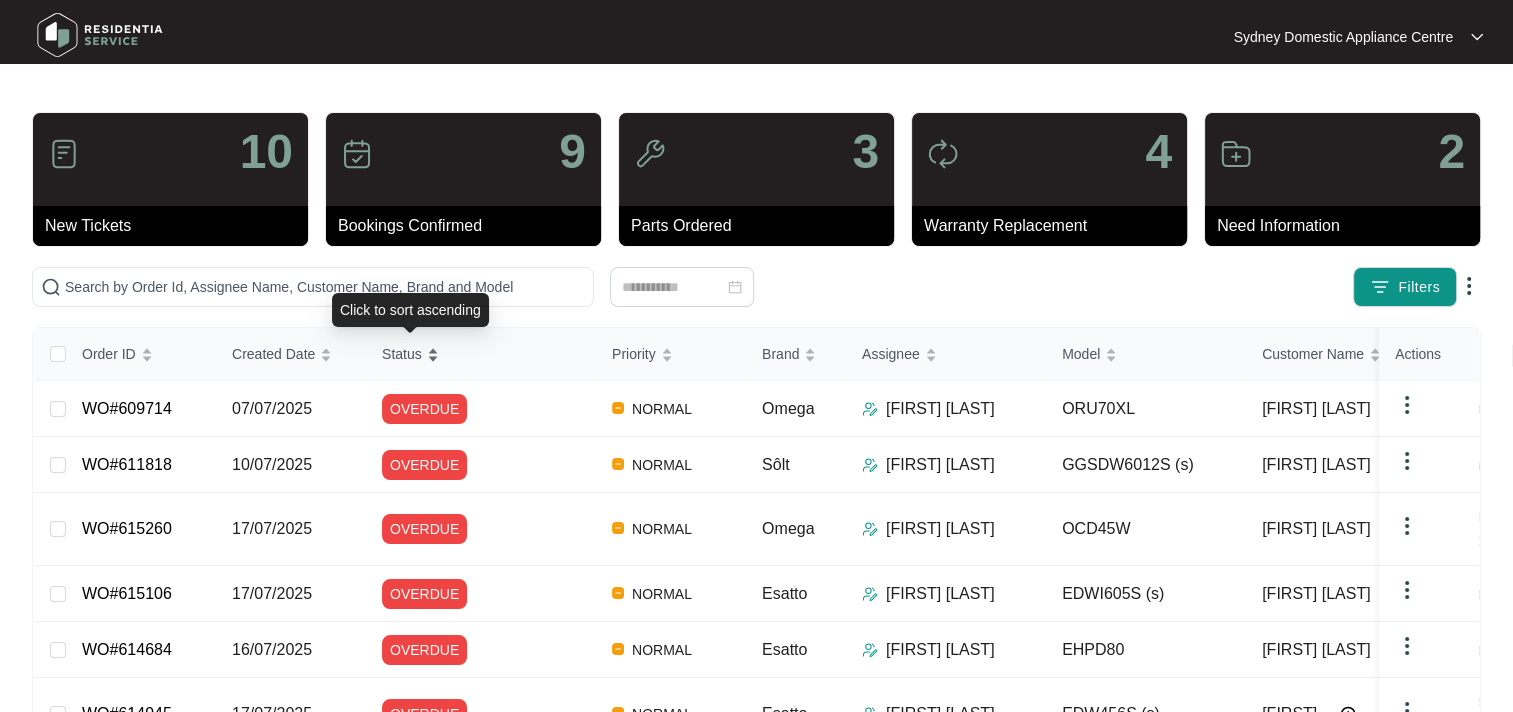 click on "Status" at bounding box center [402, 354] 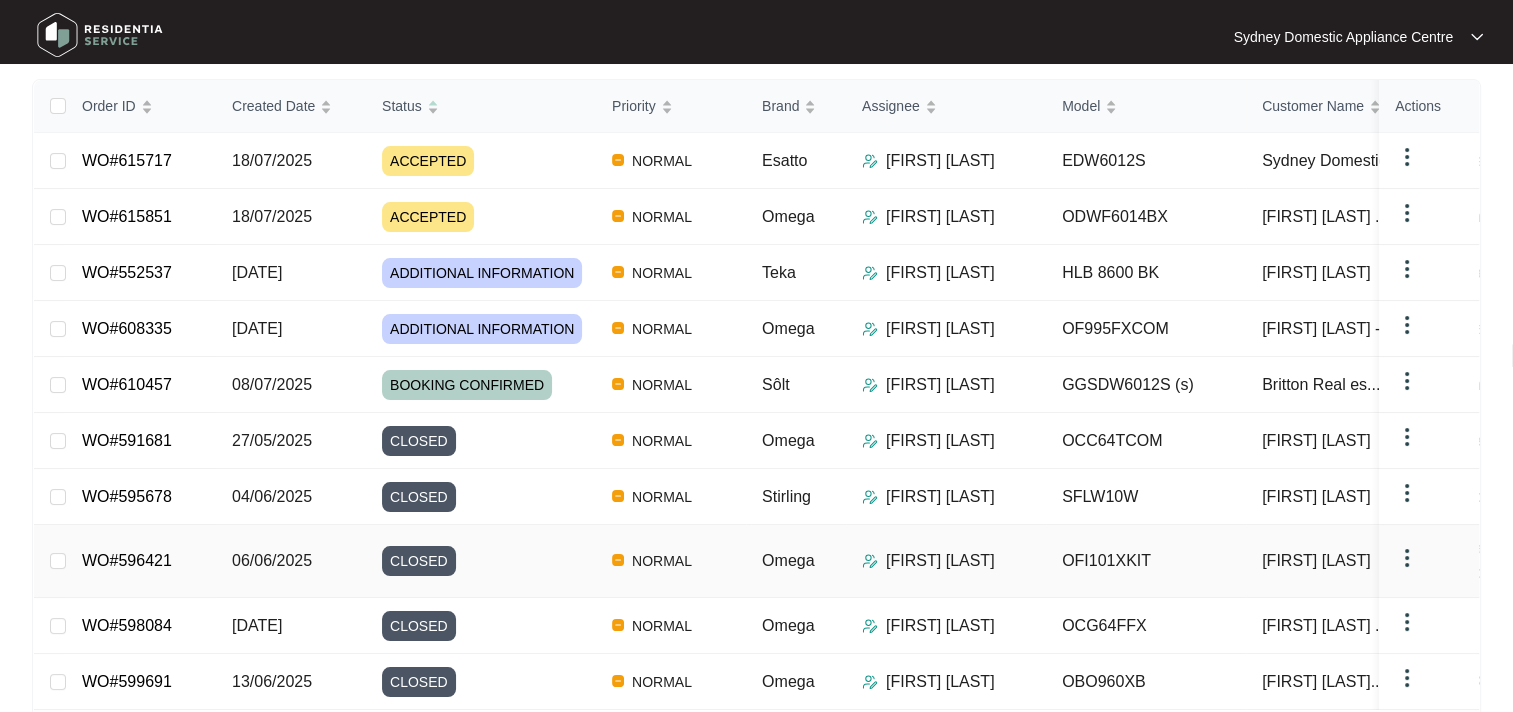 scroll, scrollTop: 247, scrollLeft: 0, axis: vertical 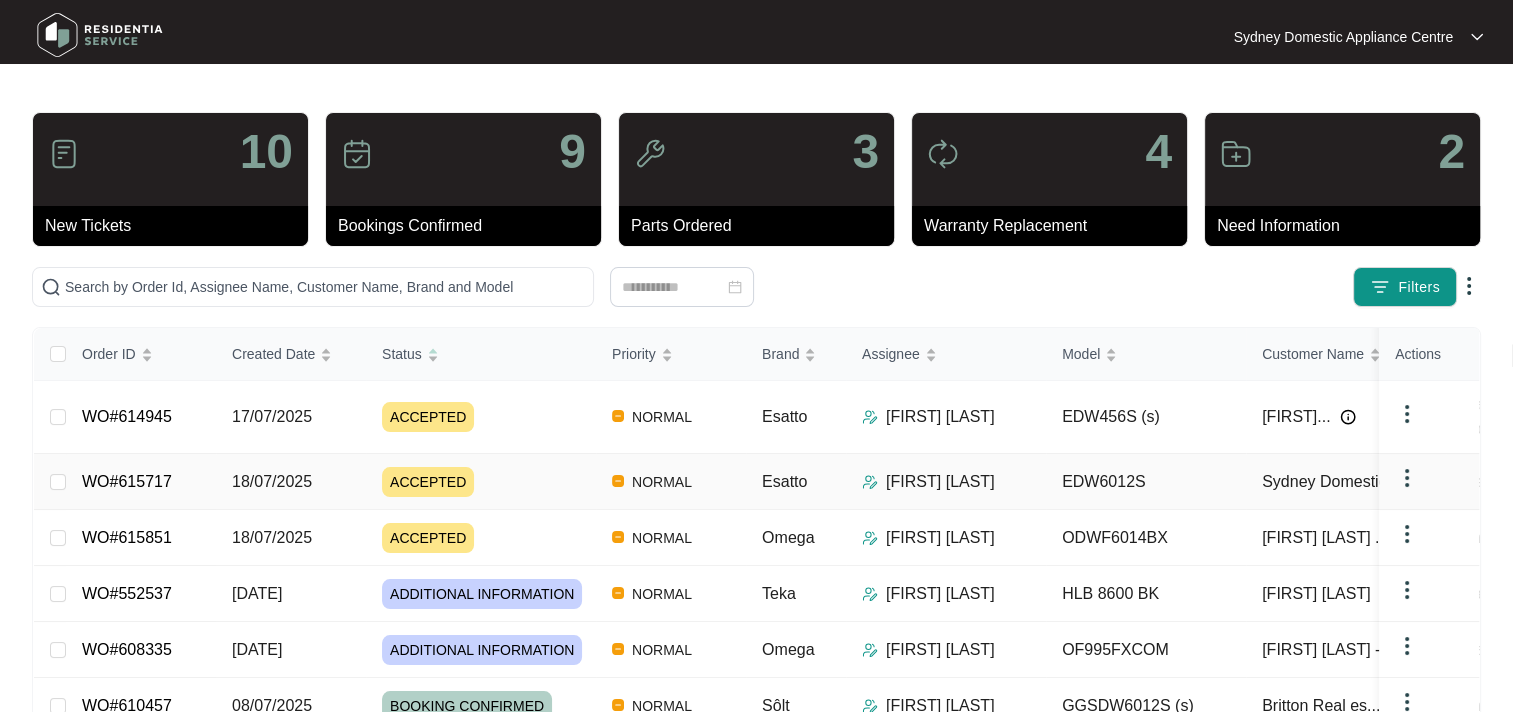 click on "ACCEPTED" at bounding box center (489, 482) 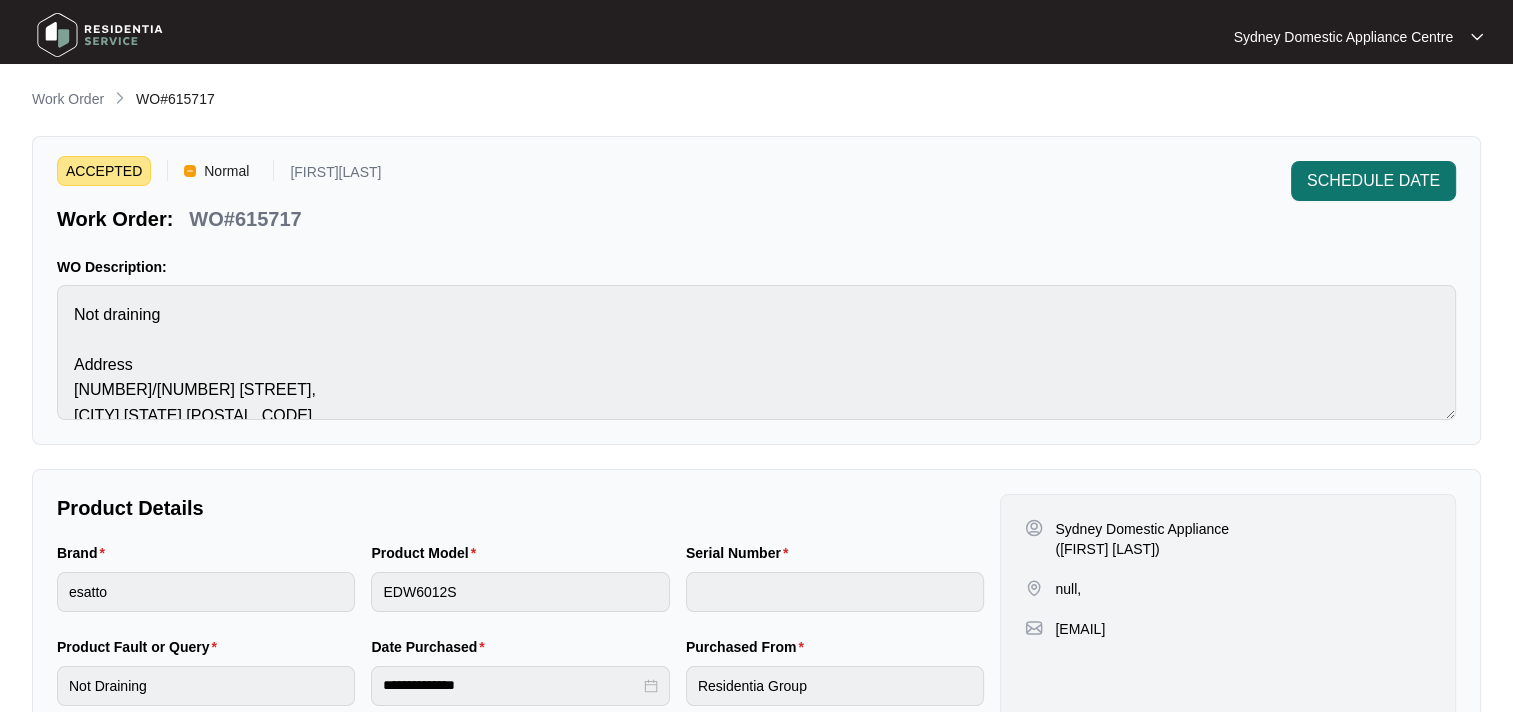 click on "SCHEDULE DATE" at bounding box center [1373, 181] 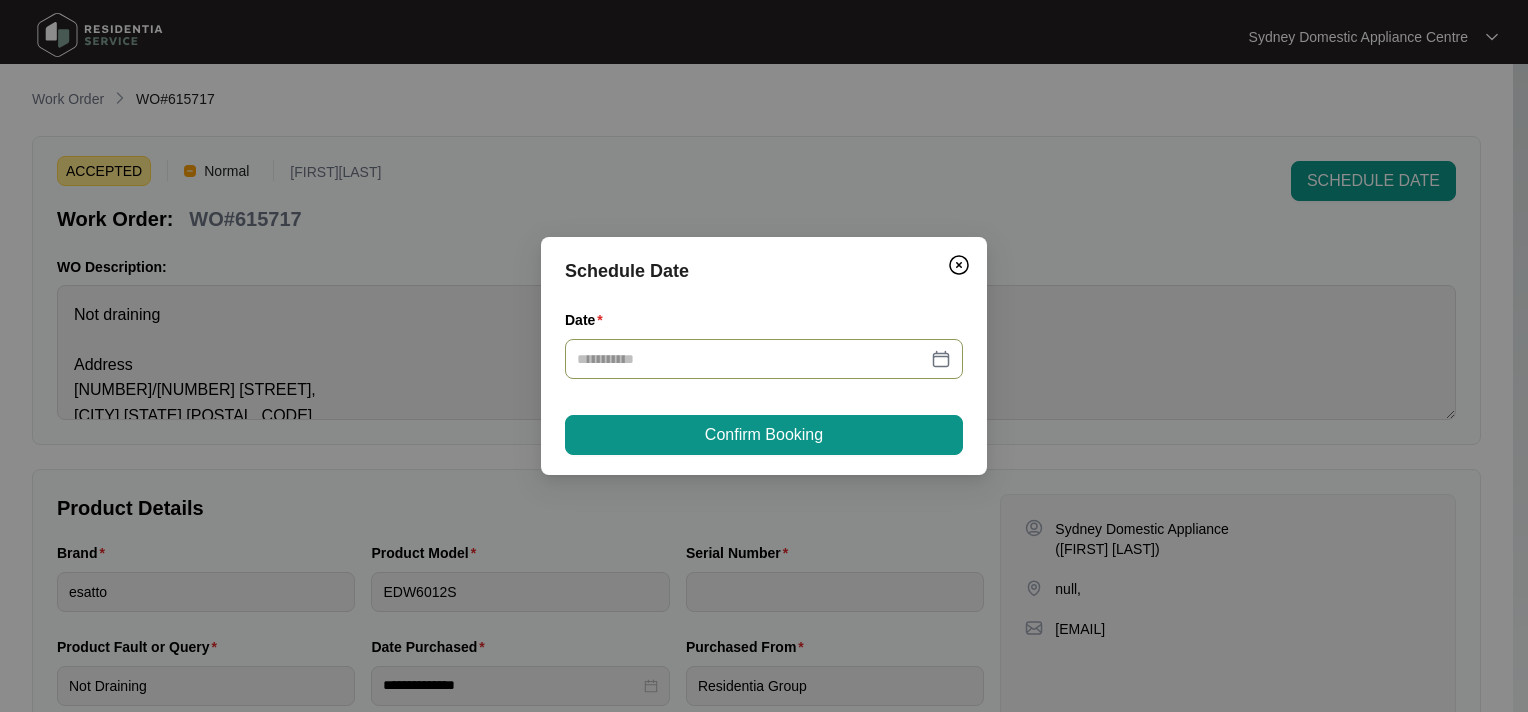 click at bounding box center [764, 359] 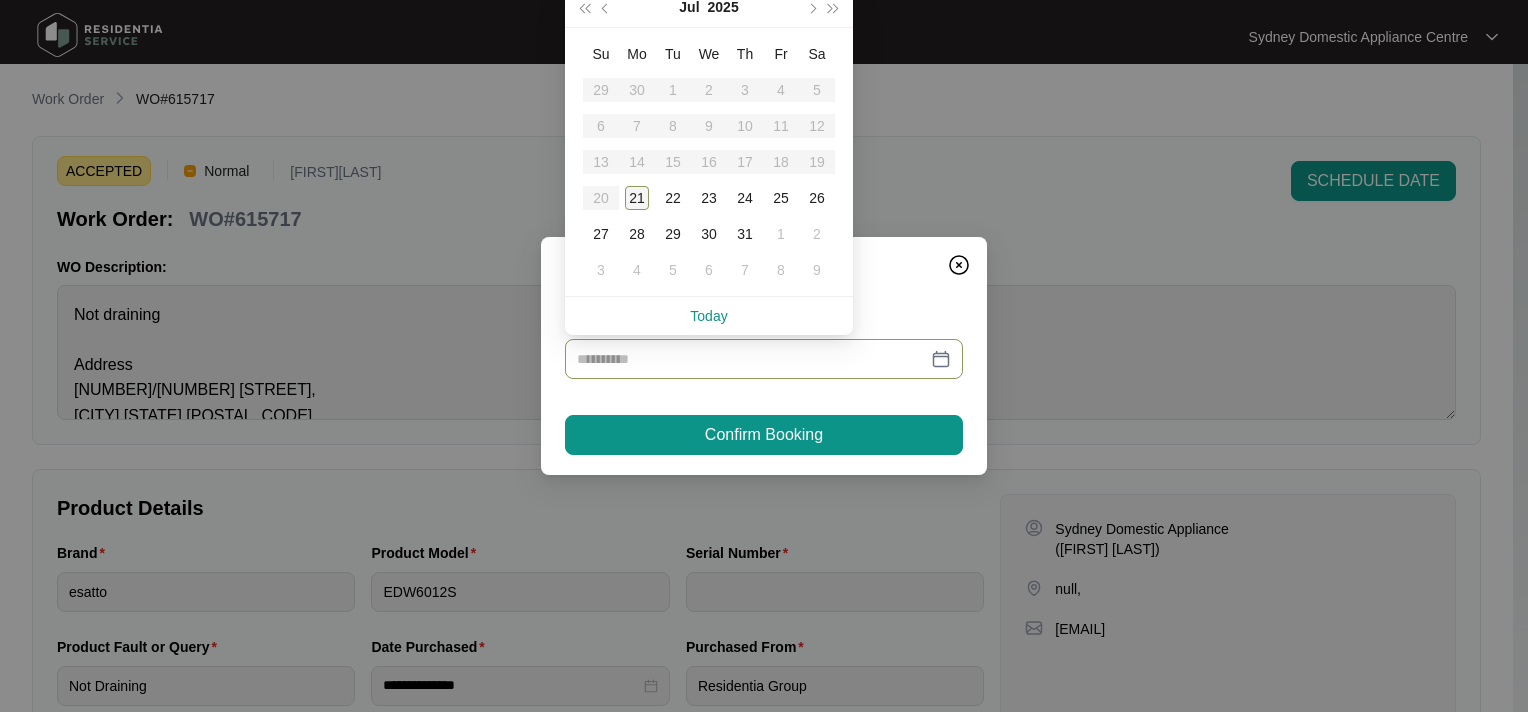 type on "**********" 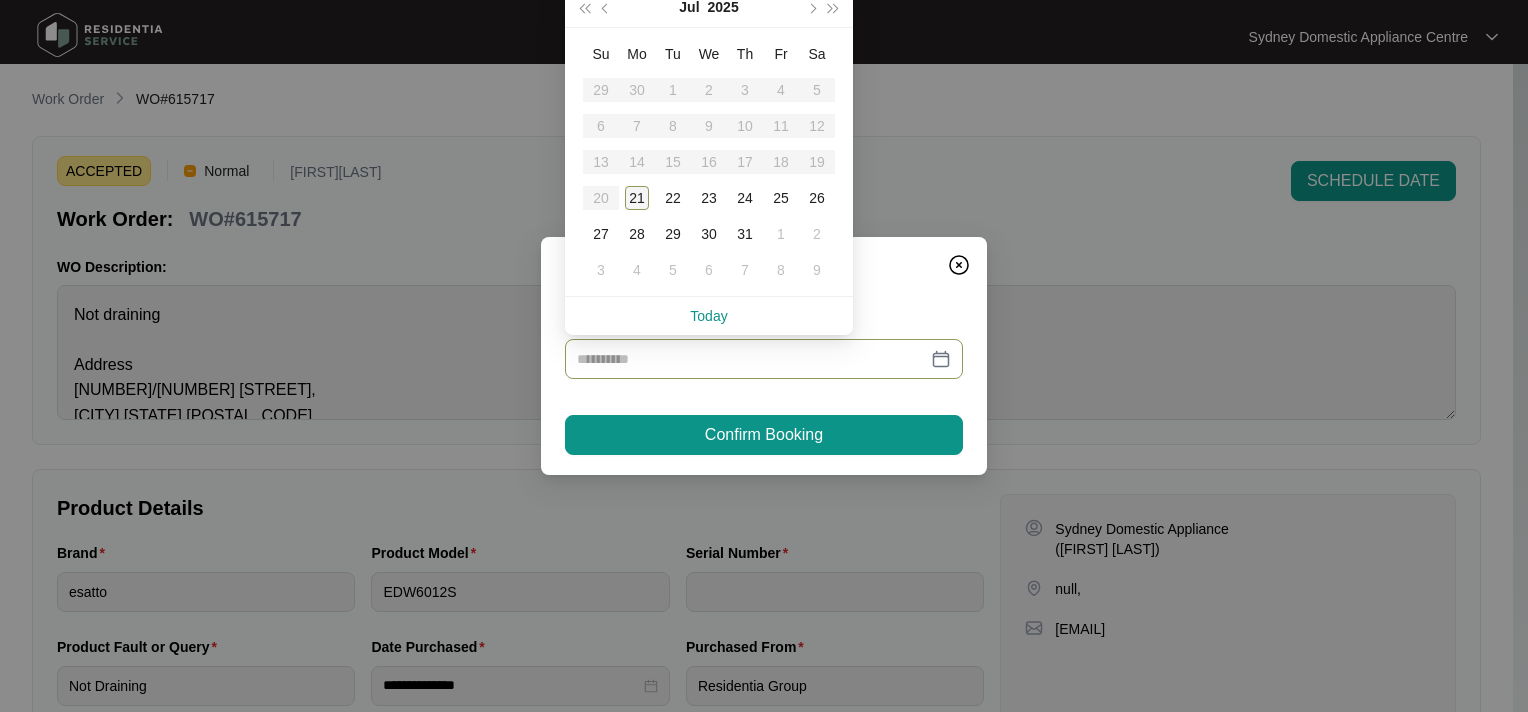 click on "21" at bounding box center [637, 198] 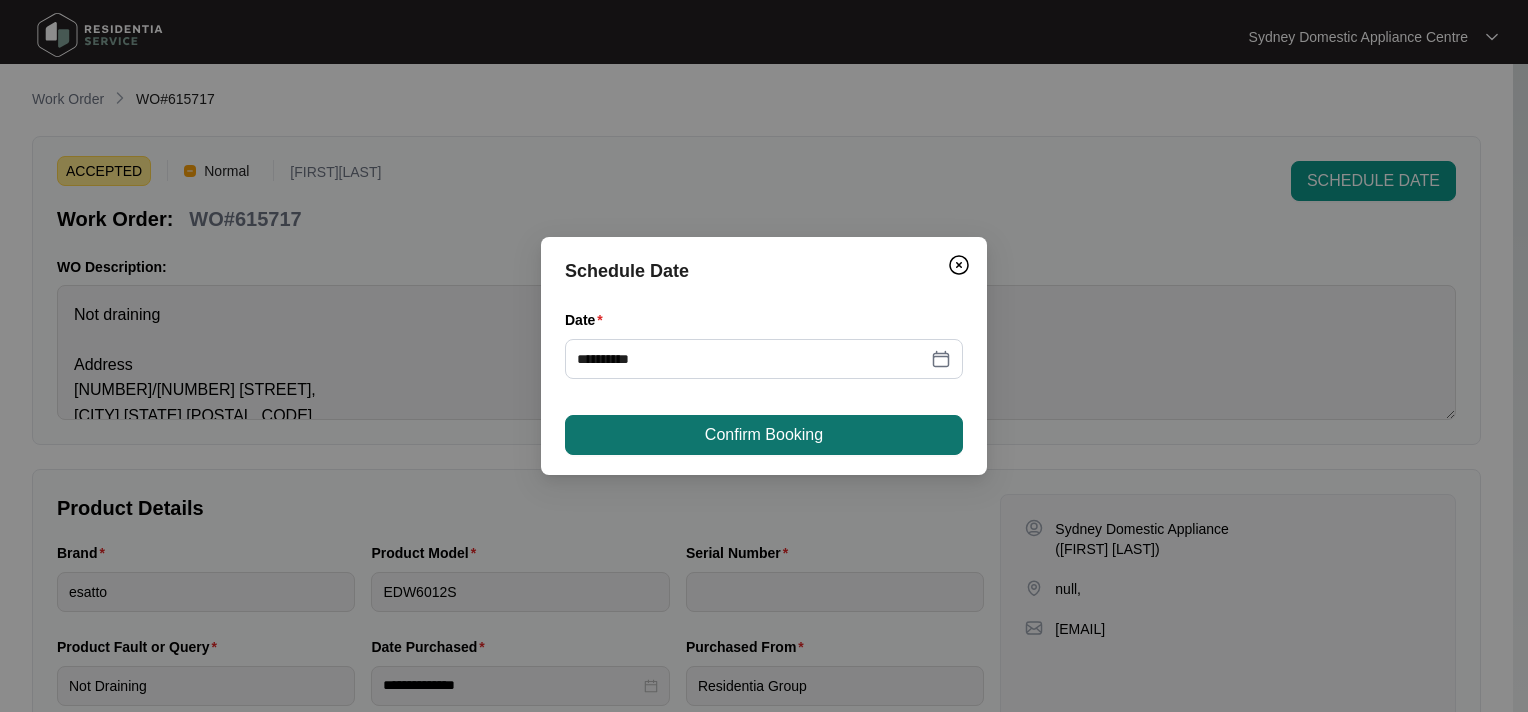 click on "Confirm Booking" at bounding box center (764, 435) 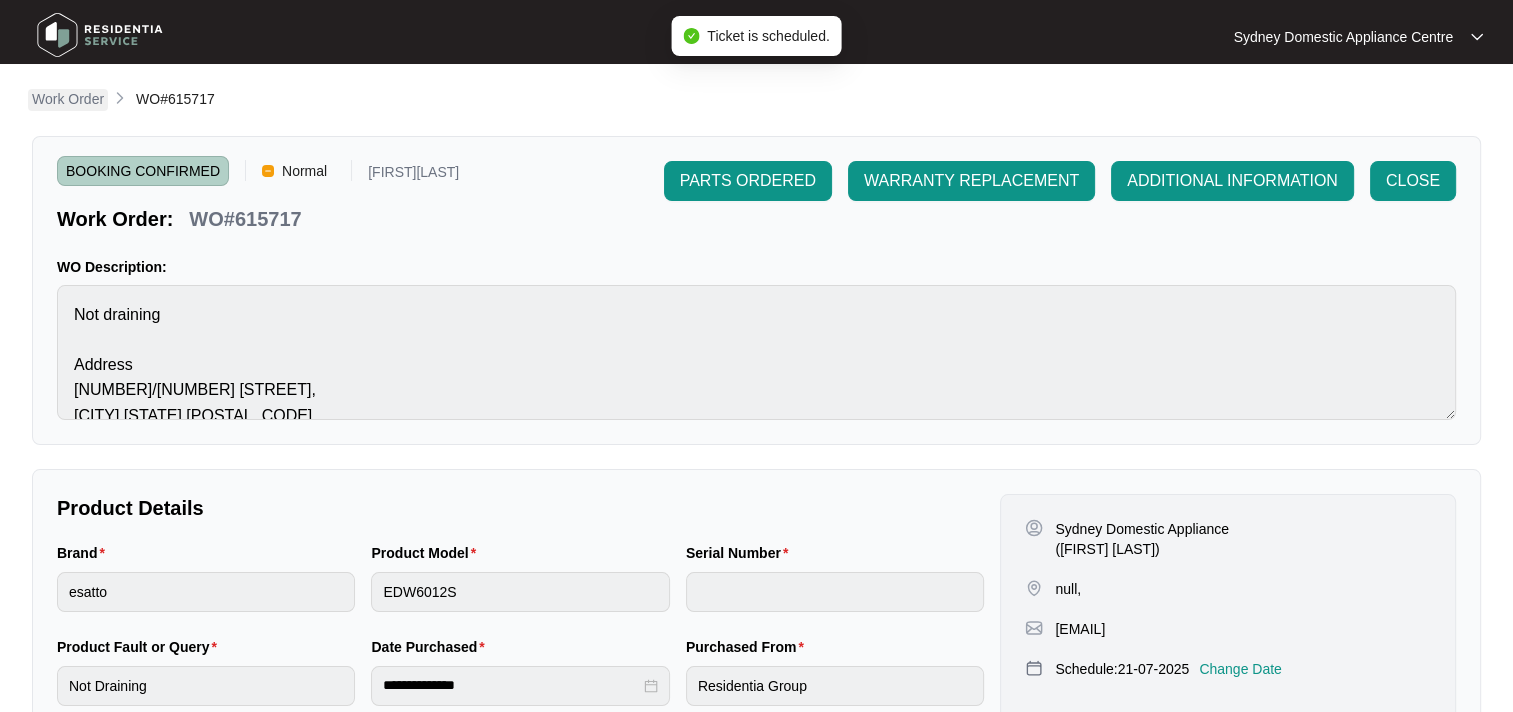 click on "Work Order" at bounding box center [68, 99] 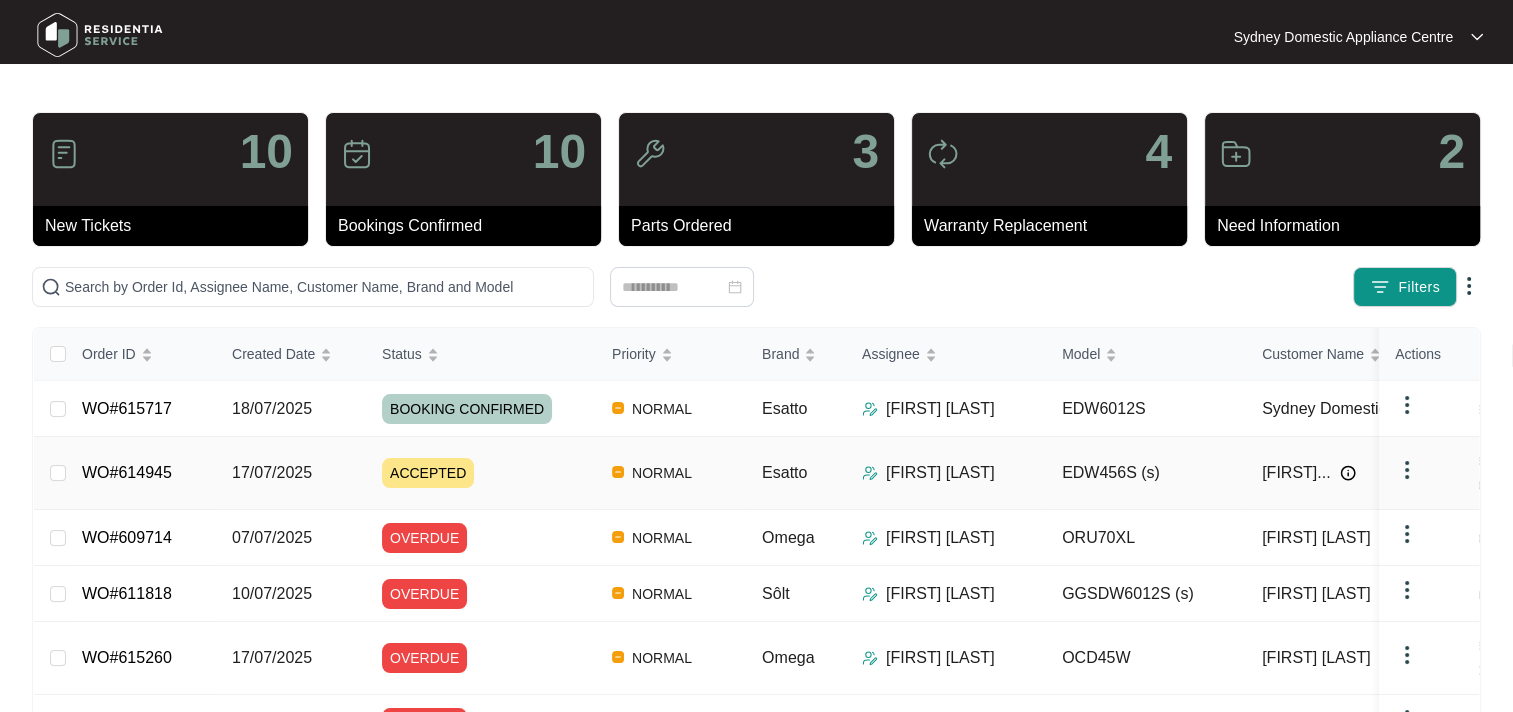 click on "ACCEPTED" at bounding box center (489, 473) 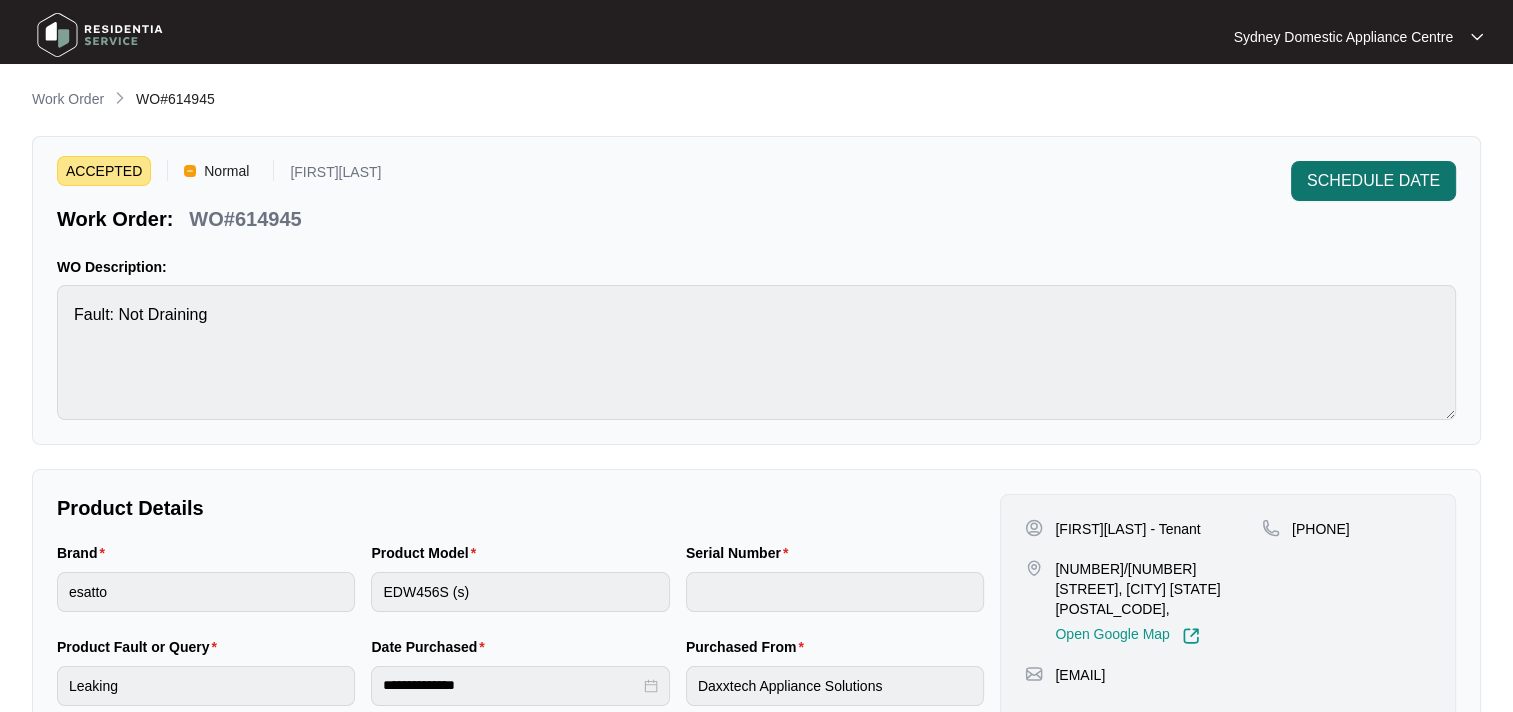 click on "SCHEDULE DATE" at bounding box center (1373, 181) 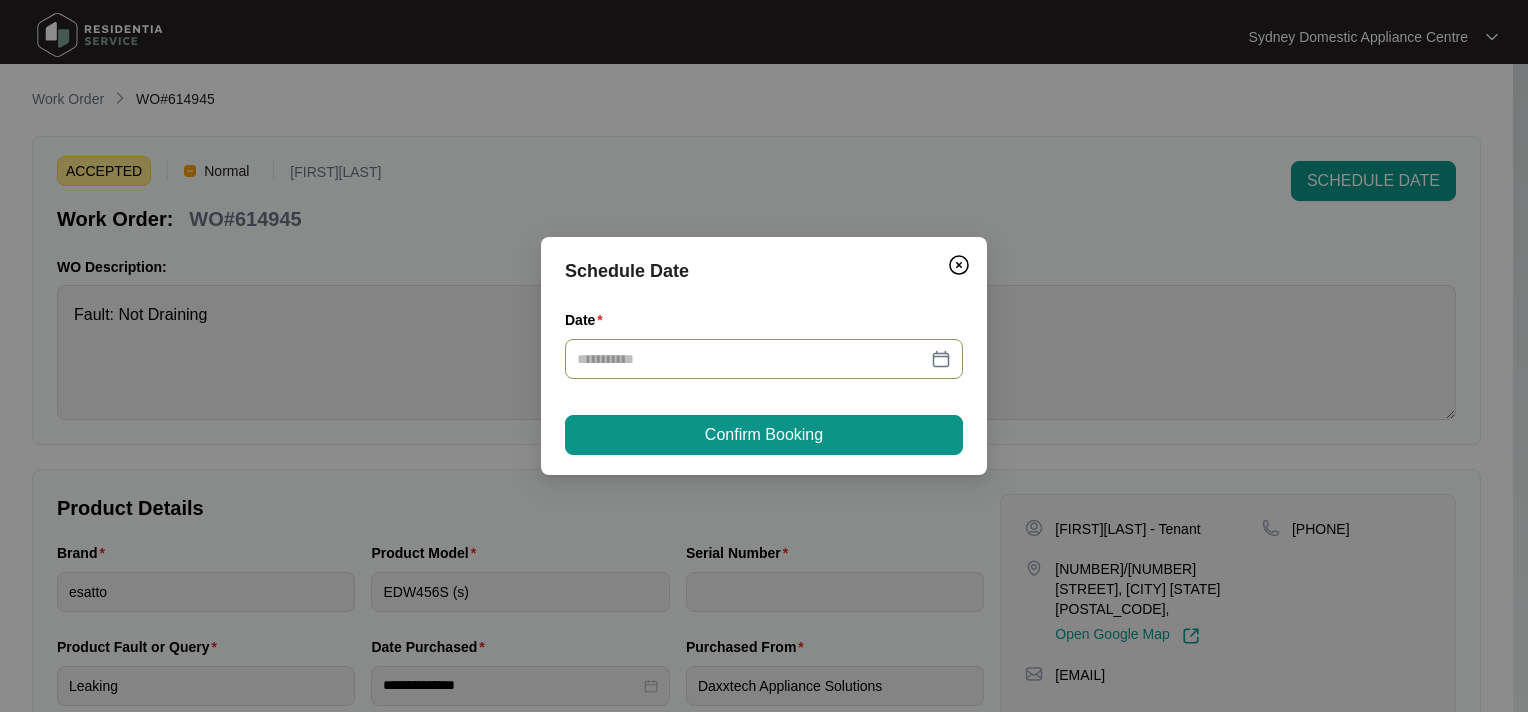 click at bounding box center [764, 359] 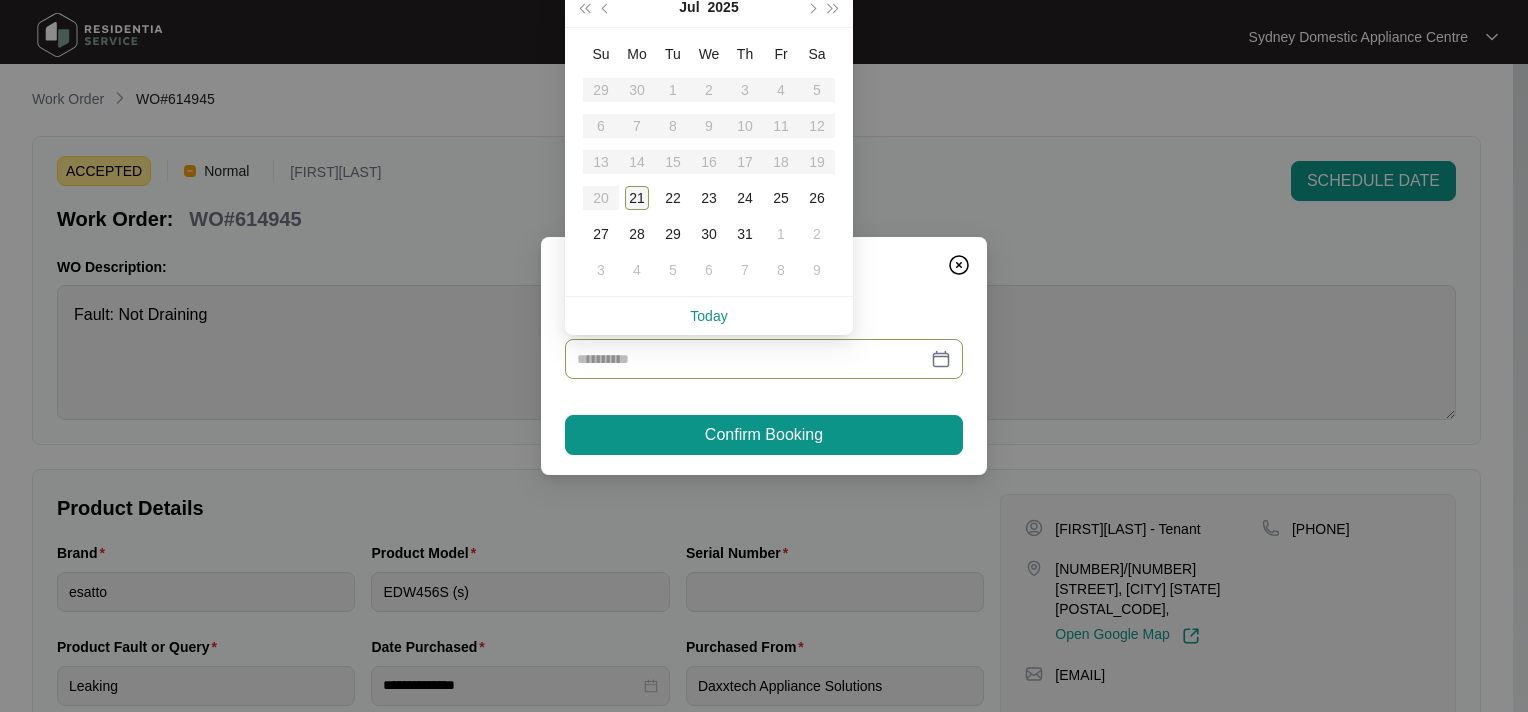click on "21" at bounding box center [637, 198] 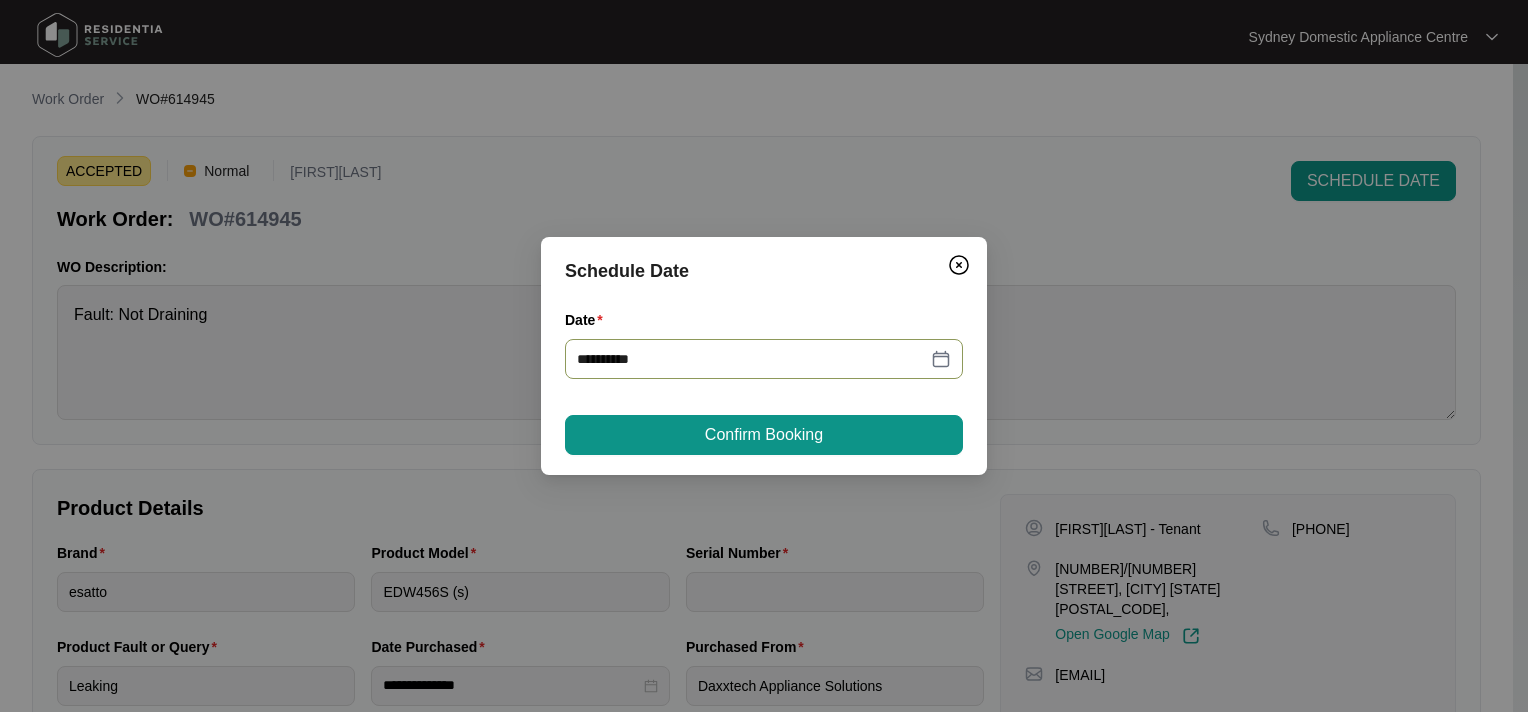 type on "**********" 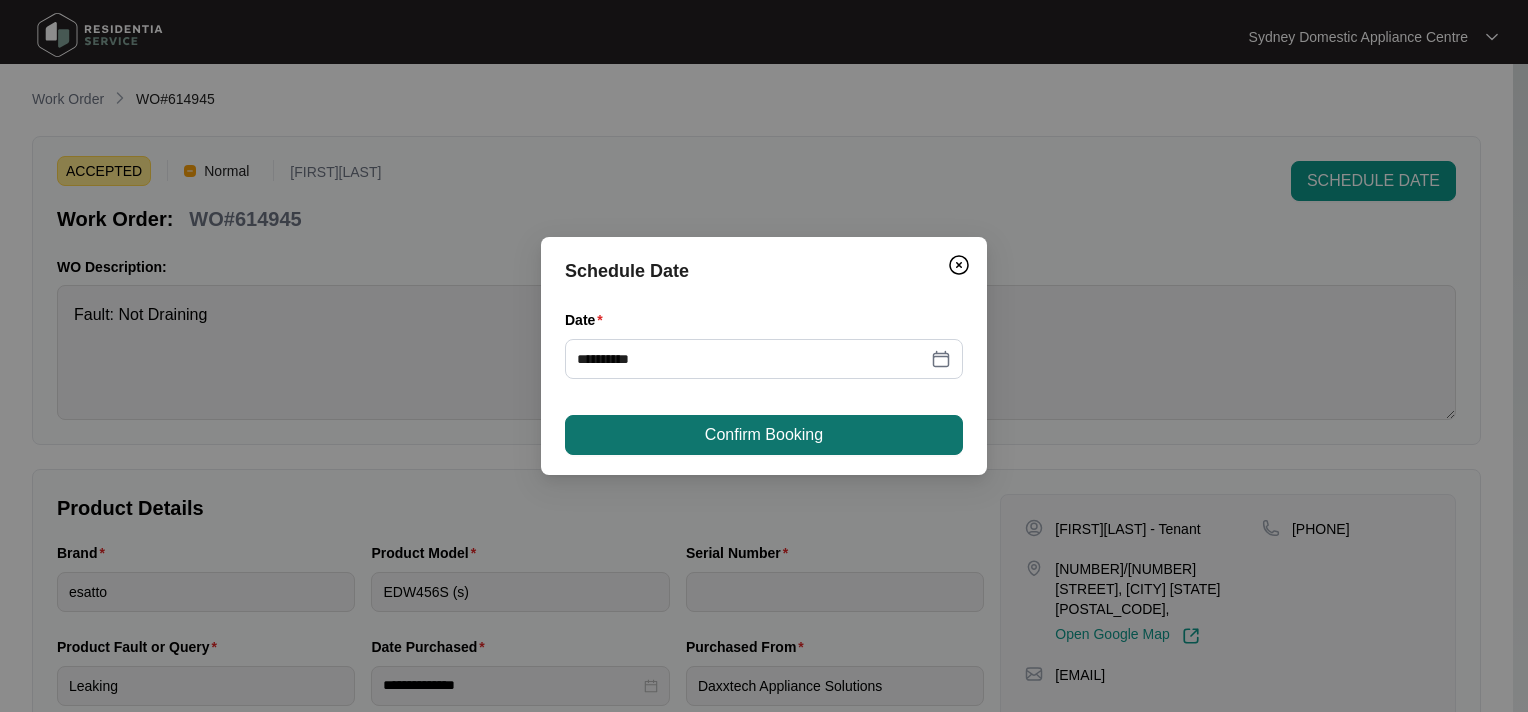 click on "Confirm Booking" at bounding box center (764, 435) 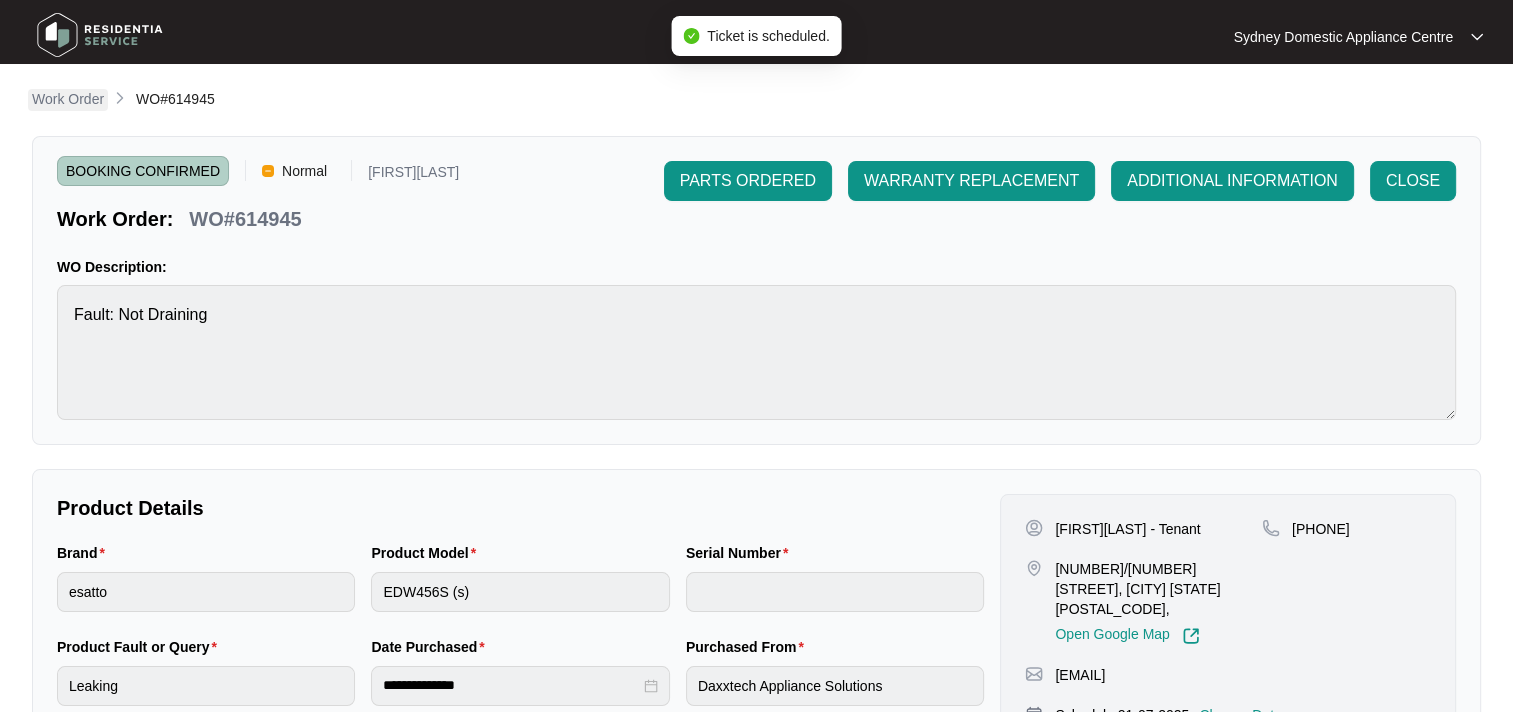 click on "Work Order" at bounding box center [68, 99] 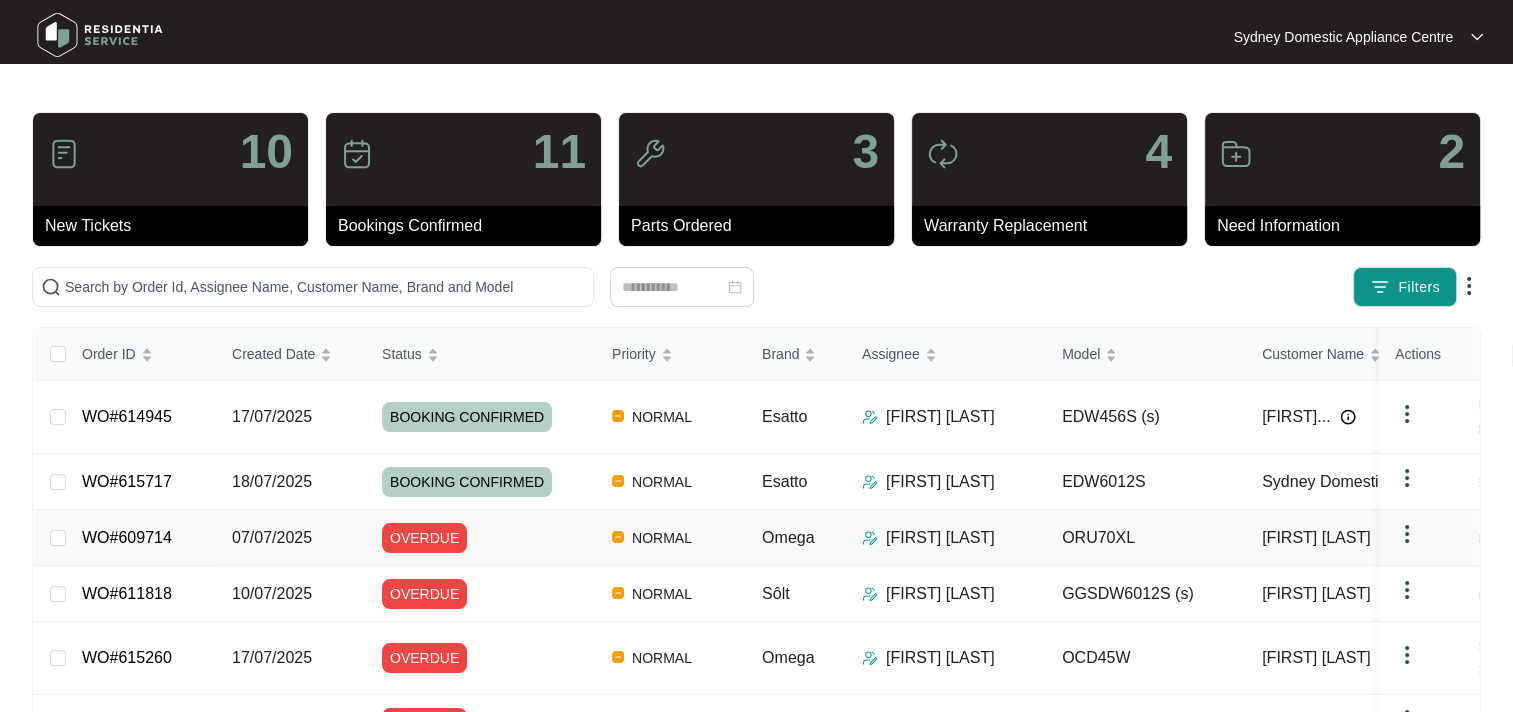 click on "OVERDUE" at bounding box center [489, 538] 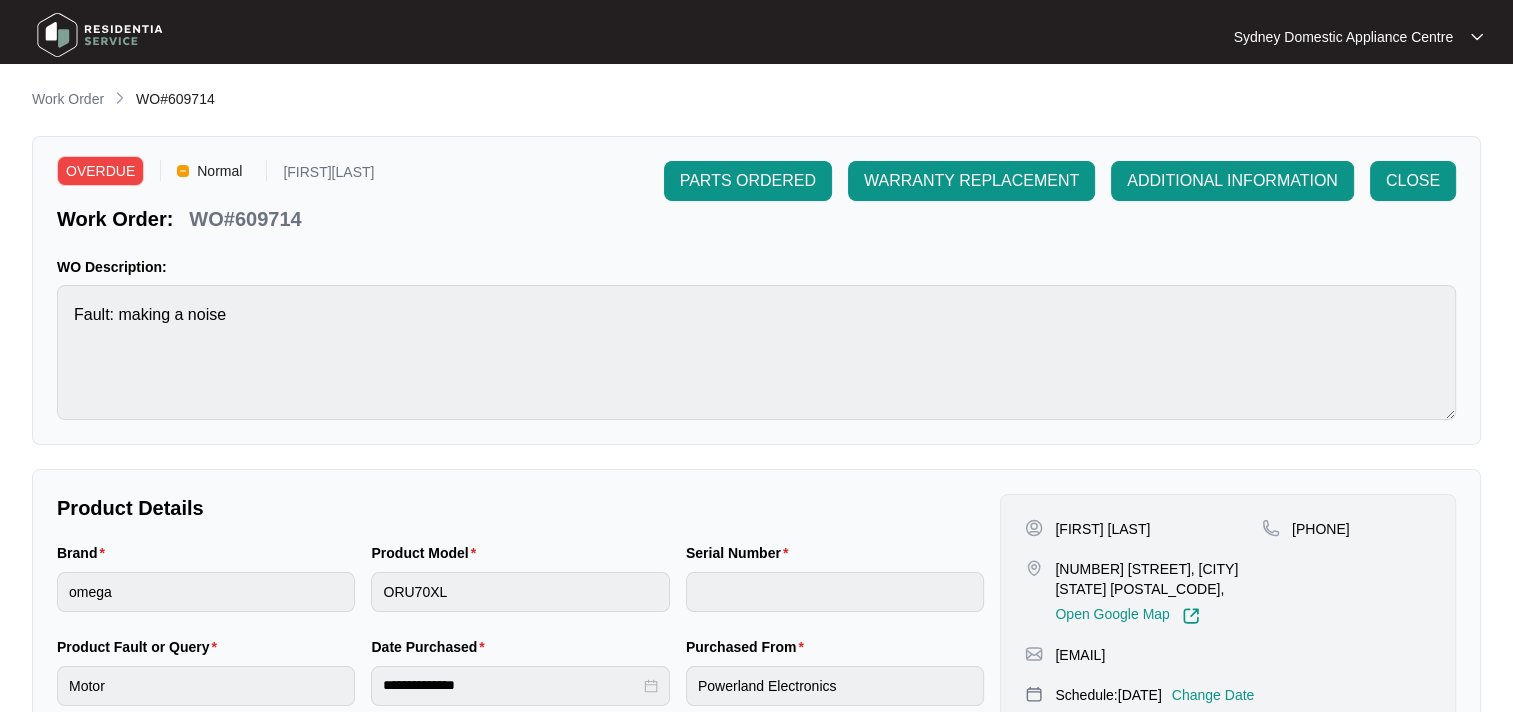 click on "WO#609714" at bounding box center [245, 219] 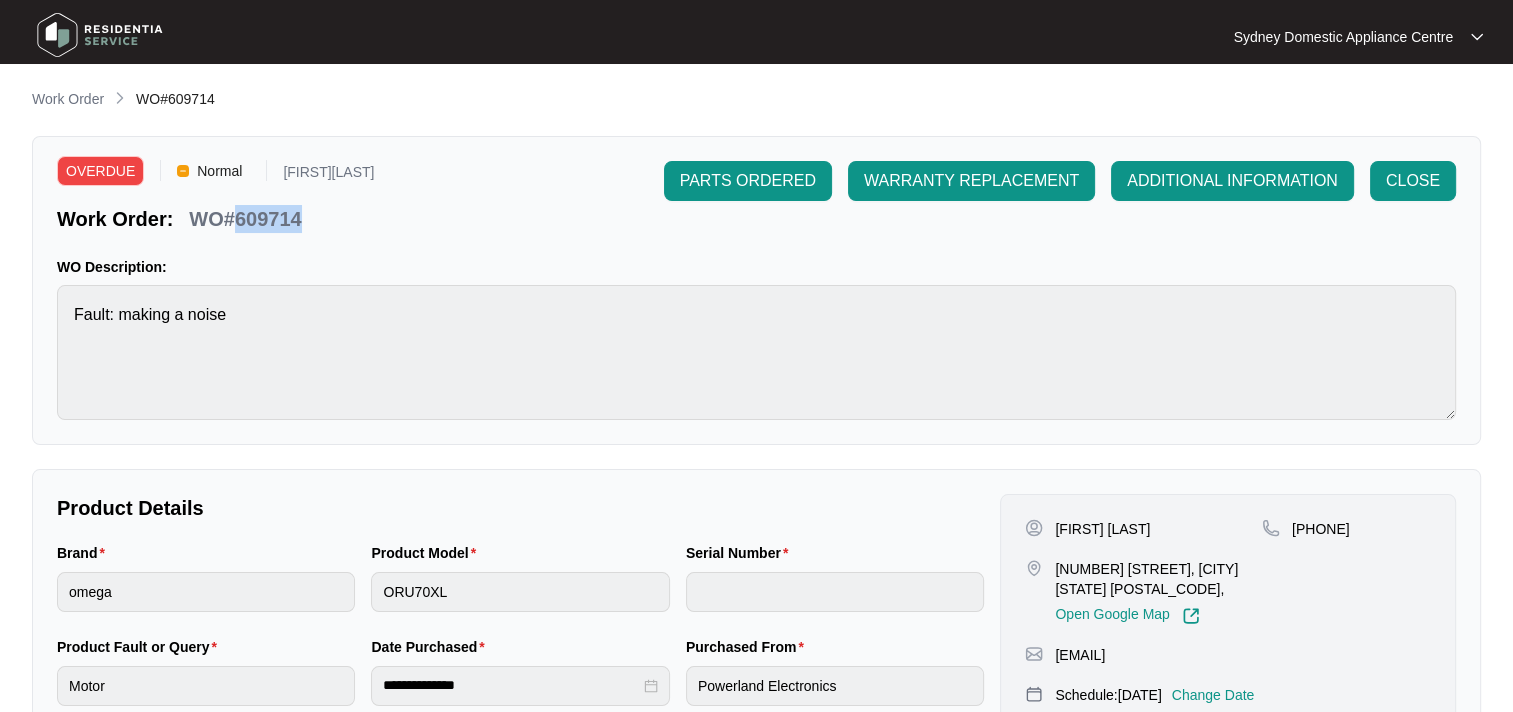 click on "WO#609714" at bounding box center (245, 219) 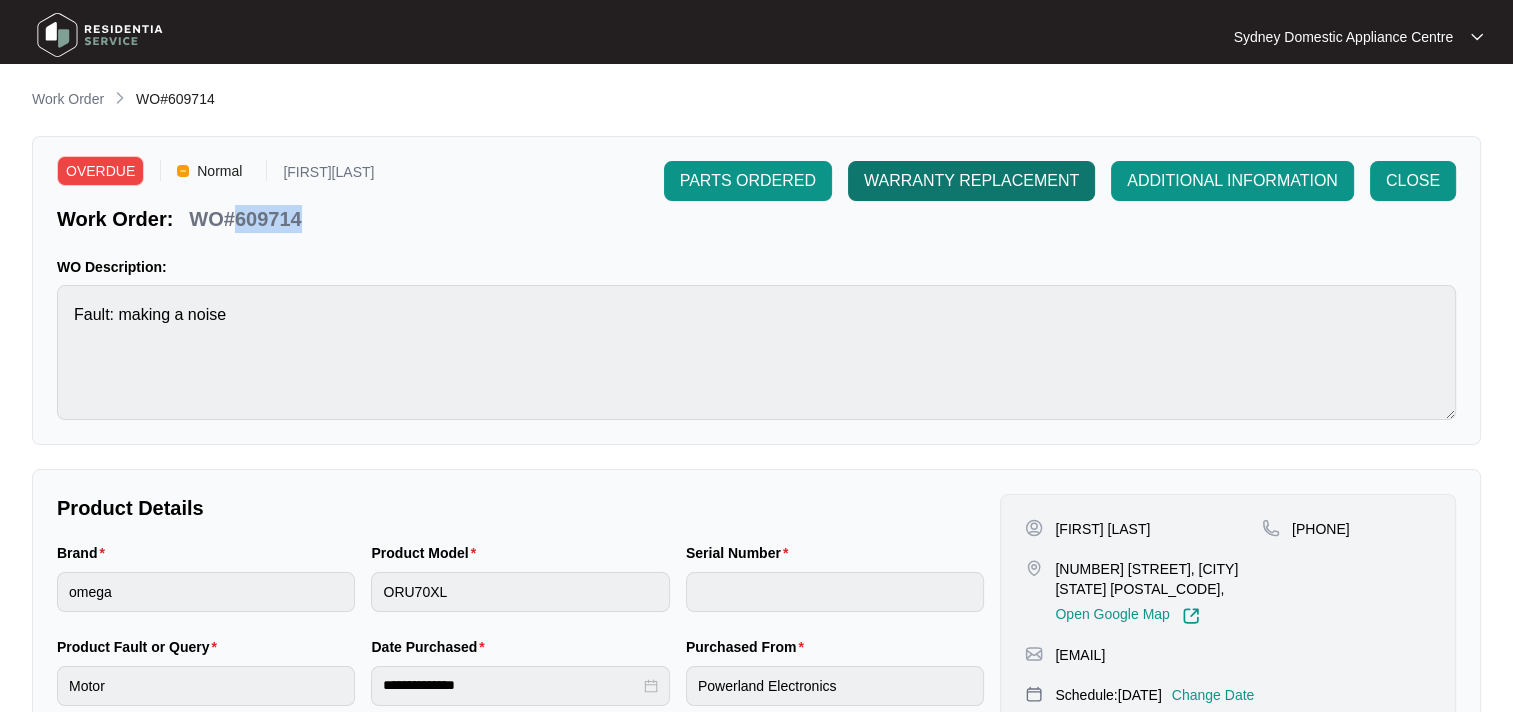 click on "WARRANTY REPLACEMENT" at bounding box center (971, 181) 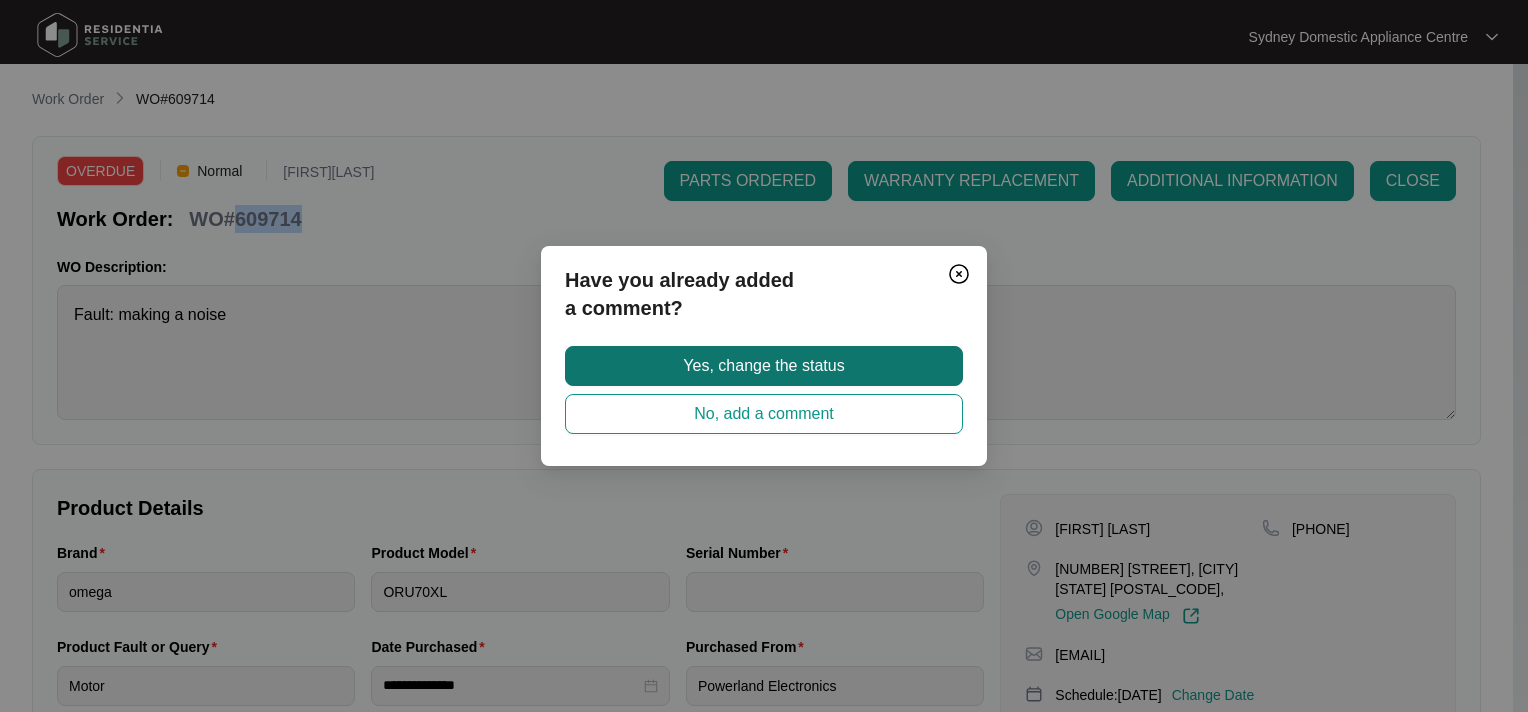click on "Yes, change the status" at bounding box center [763, 366] 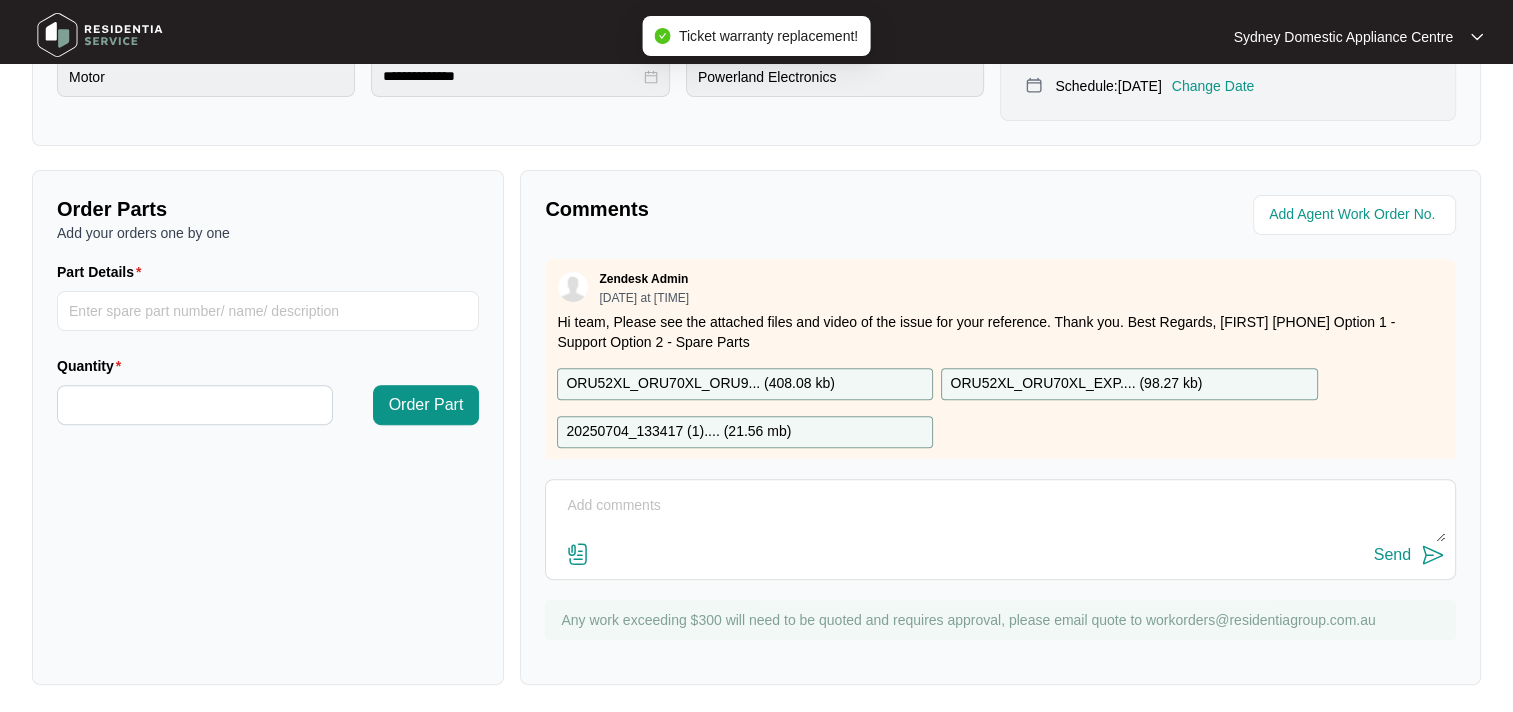 scroll, scrollTop: 612, scrollLeft: 0, axis: vertical 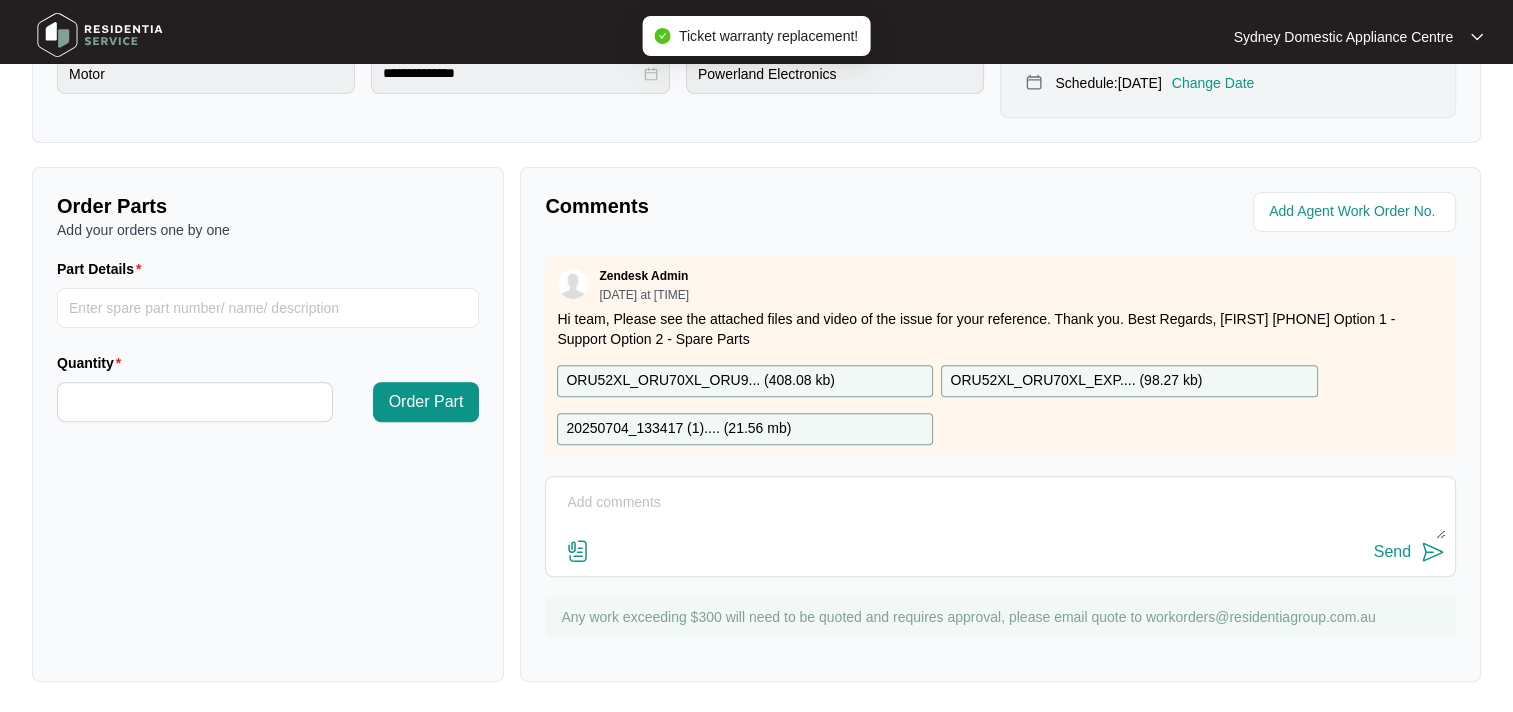 click at bounding box center [1000, 513] 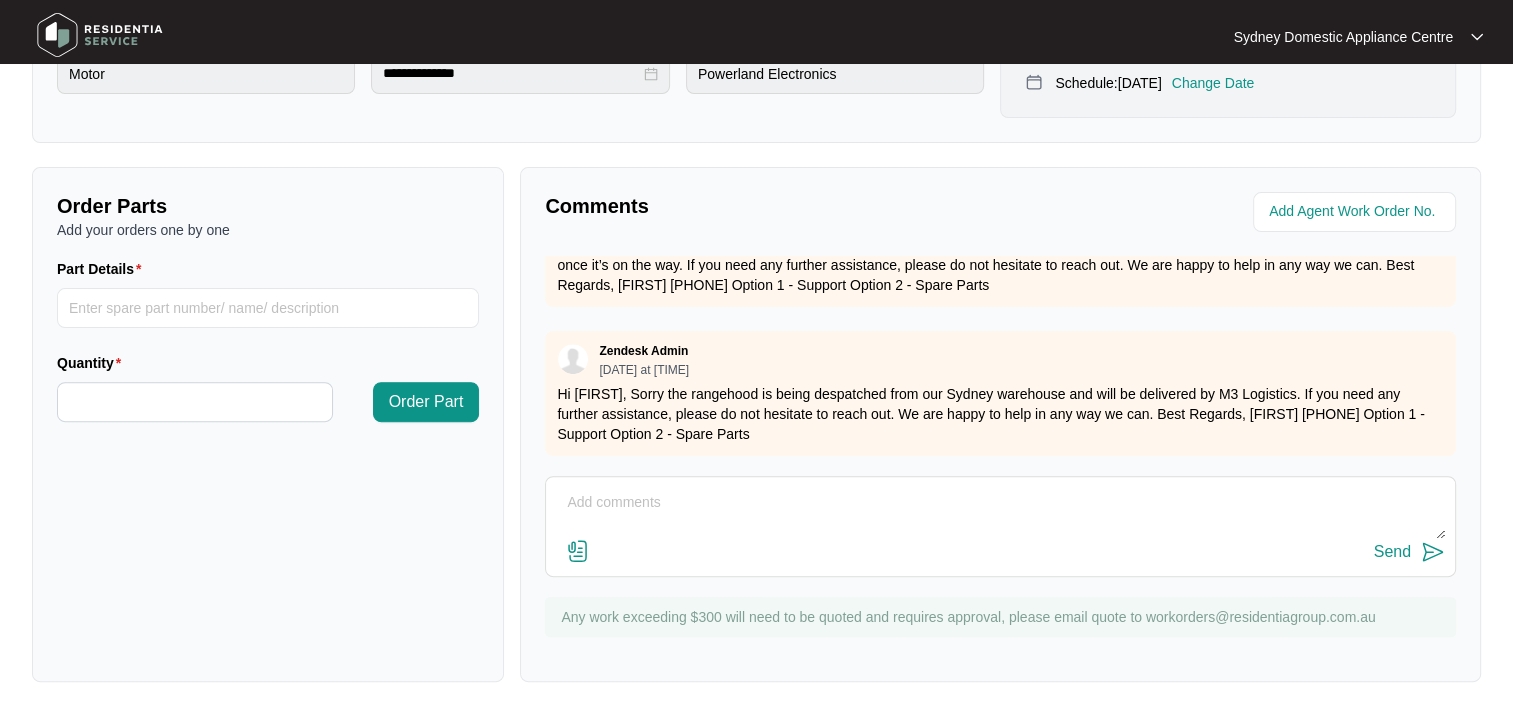 scroll, scrollTop: 1234, scrollLeft: 0, axis: vertical 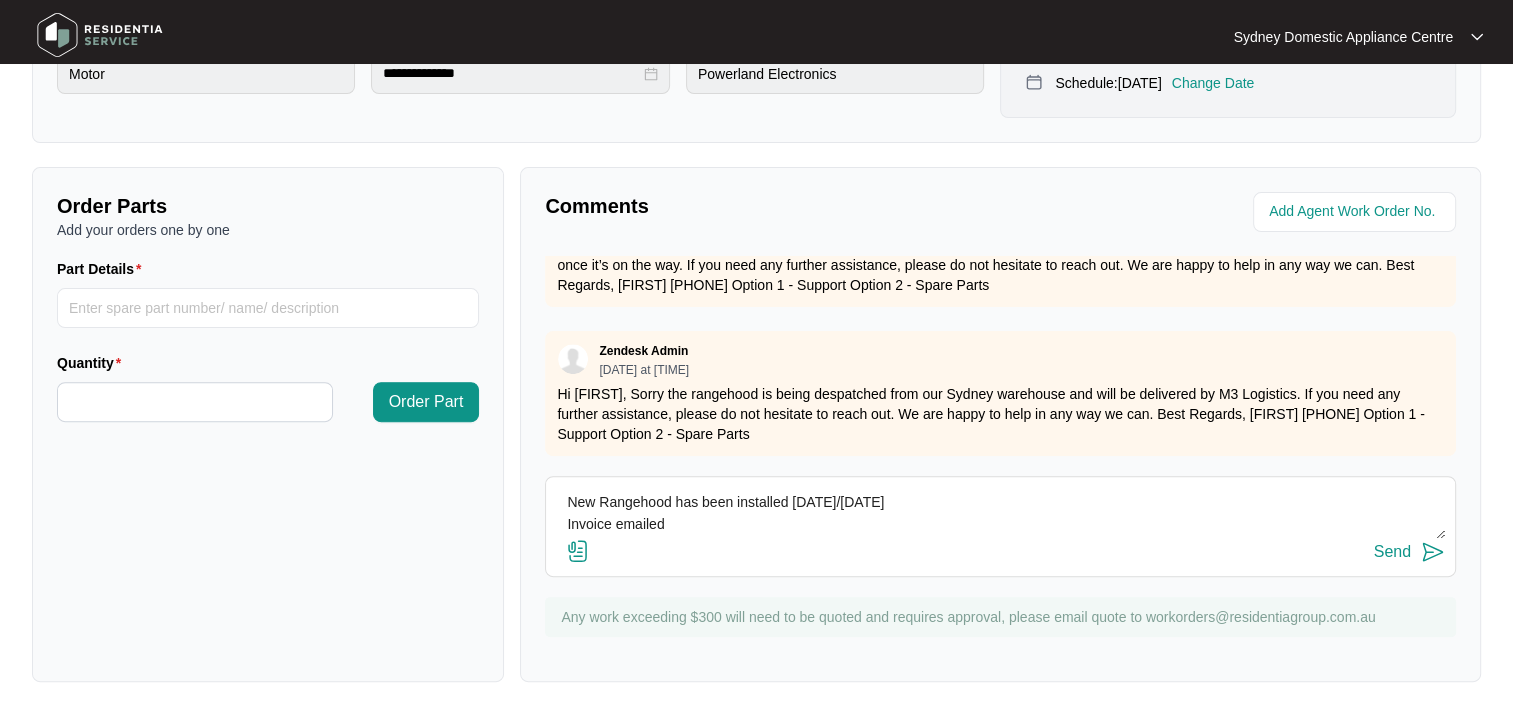 type on "New Rangehood has been installed [DATE]/[DATE]
Invoice emailed" 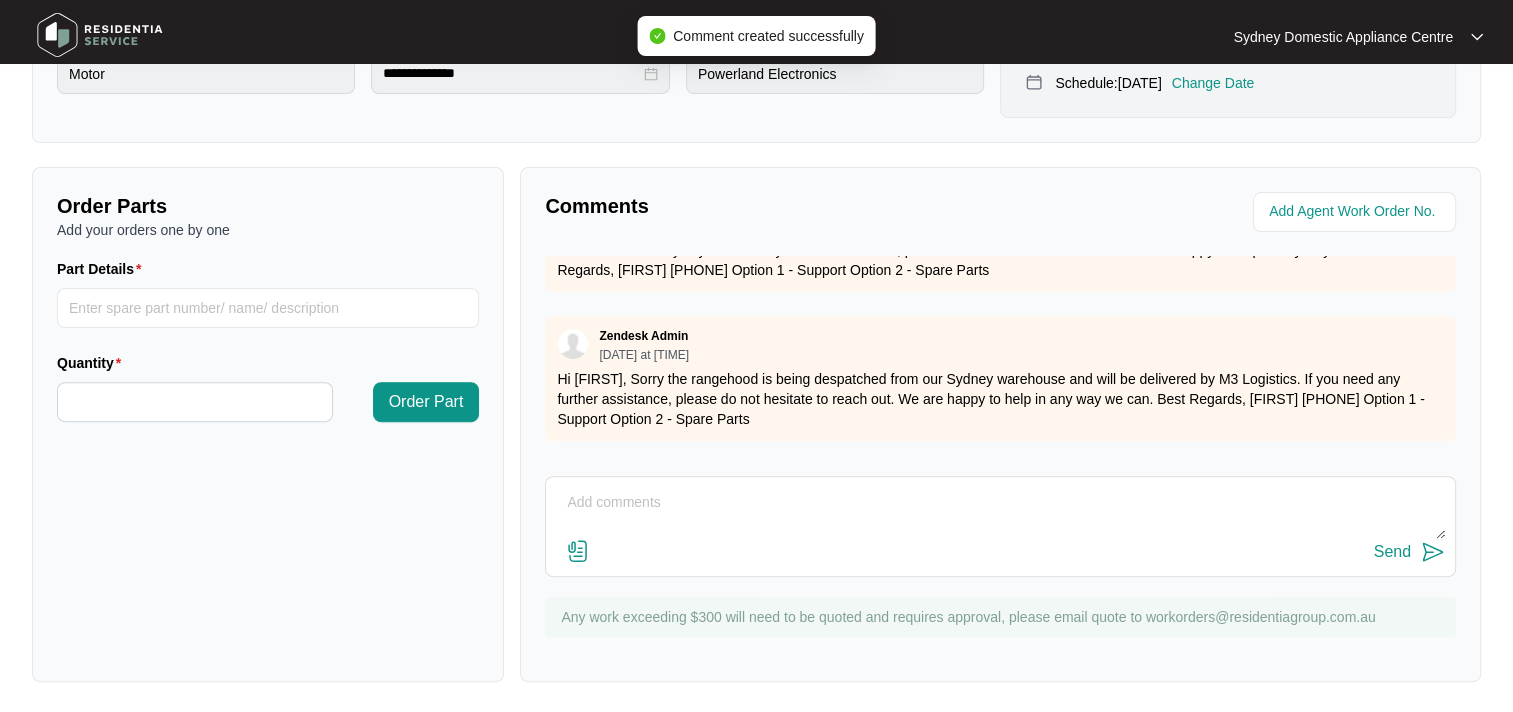 click at bounding box center [1000, 513] 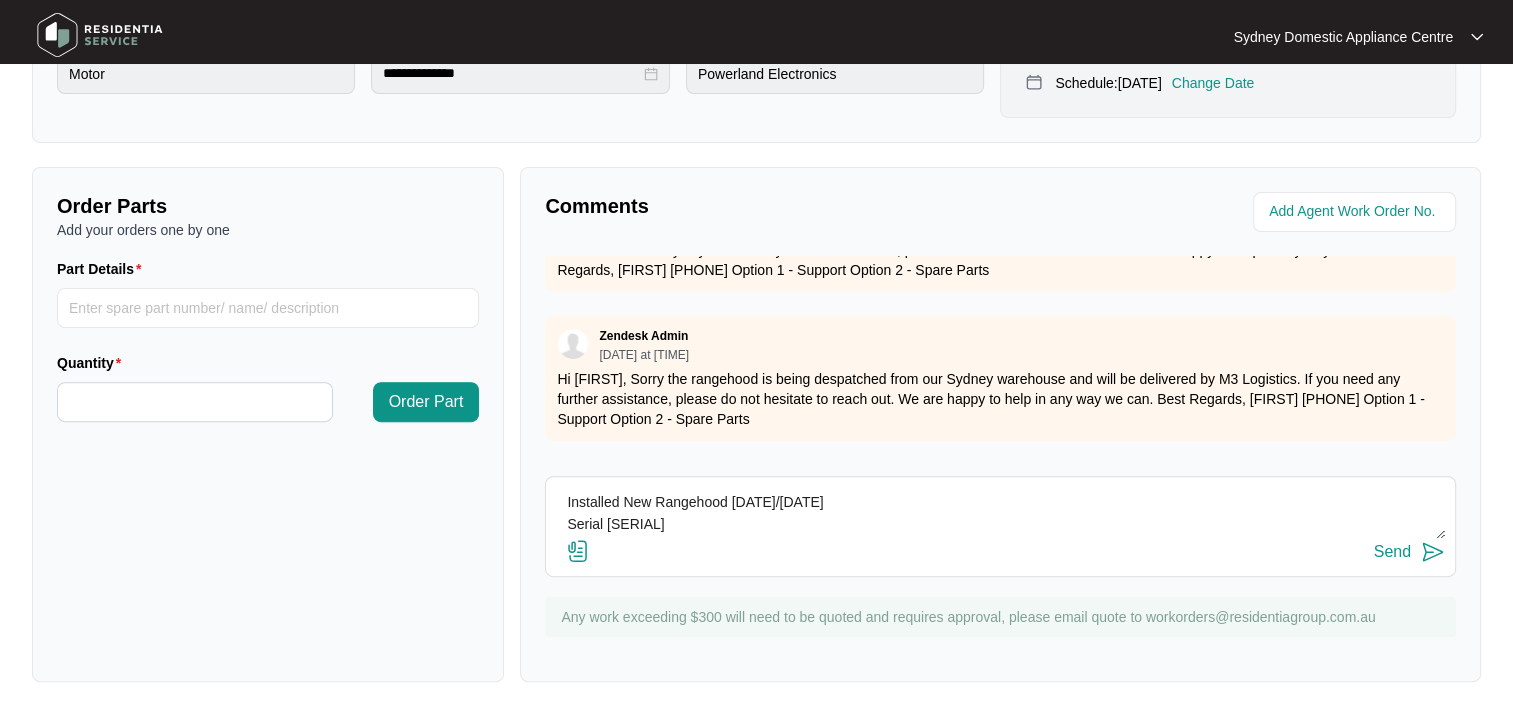 type on "Installed New Rangehood [DATE]/[DATE]
Serial [SERIAL]" 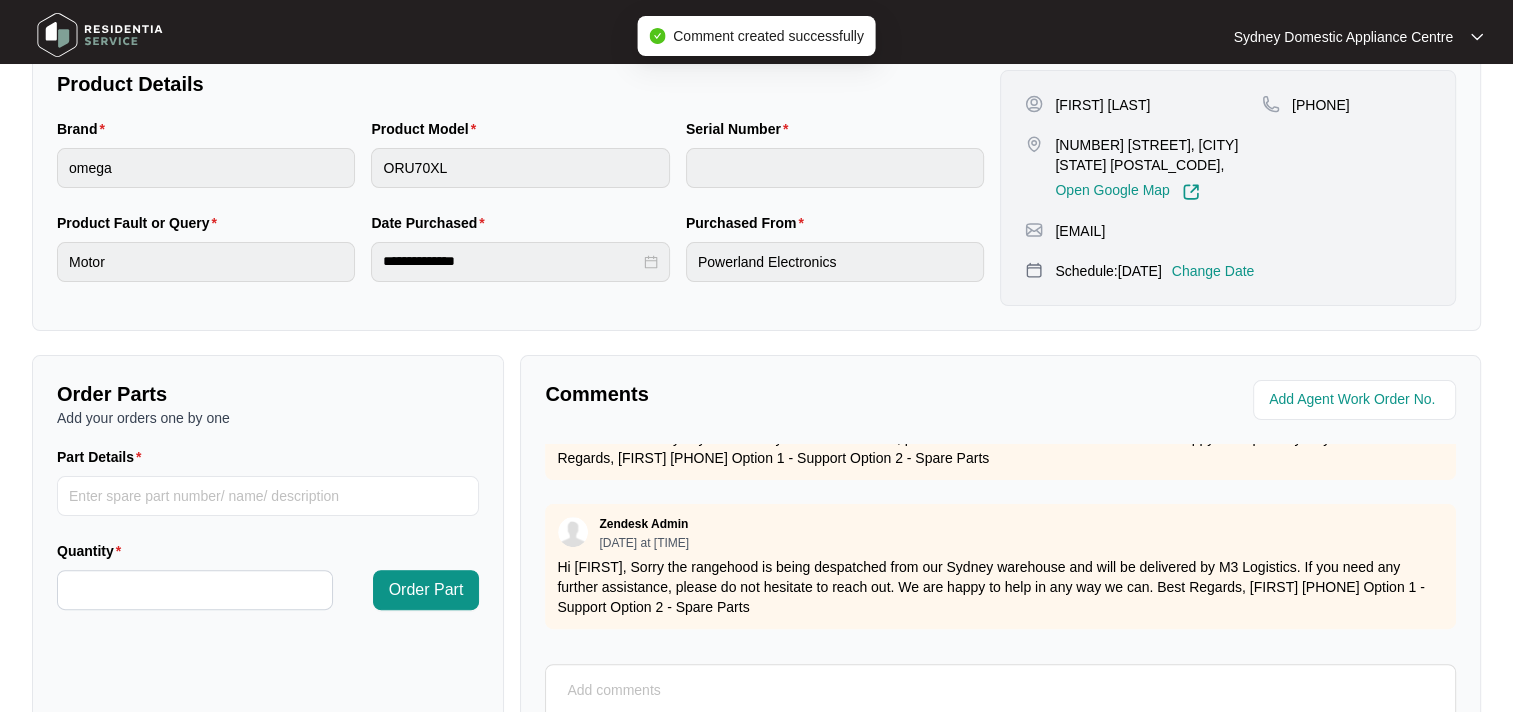 scroll, scrollTop: 412, scrollLeft: 0, axis: vertical 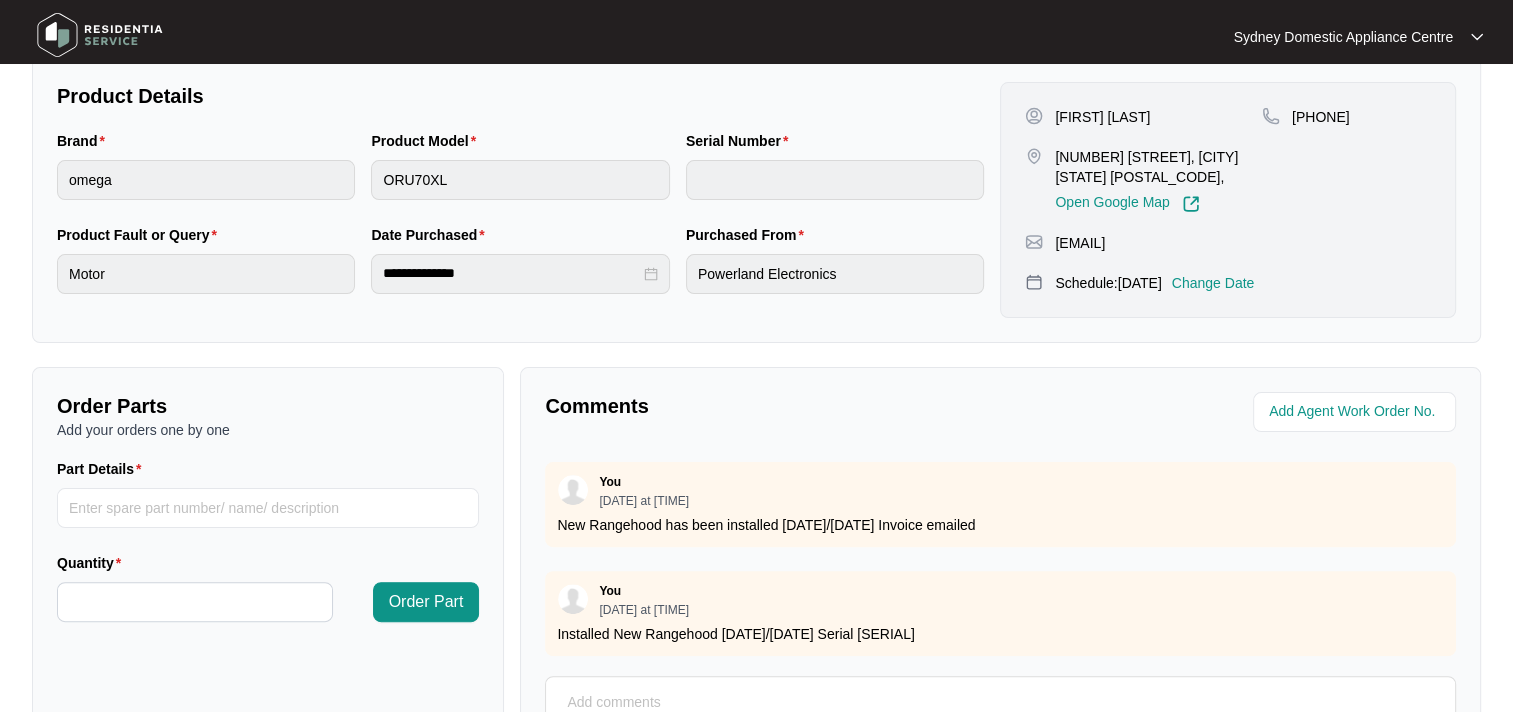 click on "Installed New Rangehood [DATE]/[DATE]
Serial [SERIAL]" at bounding box center [1000, 634] 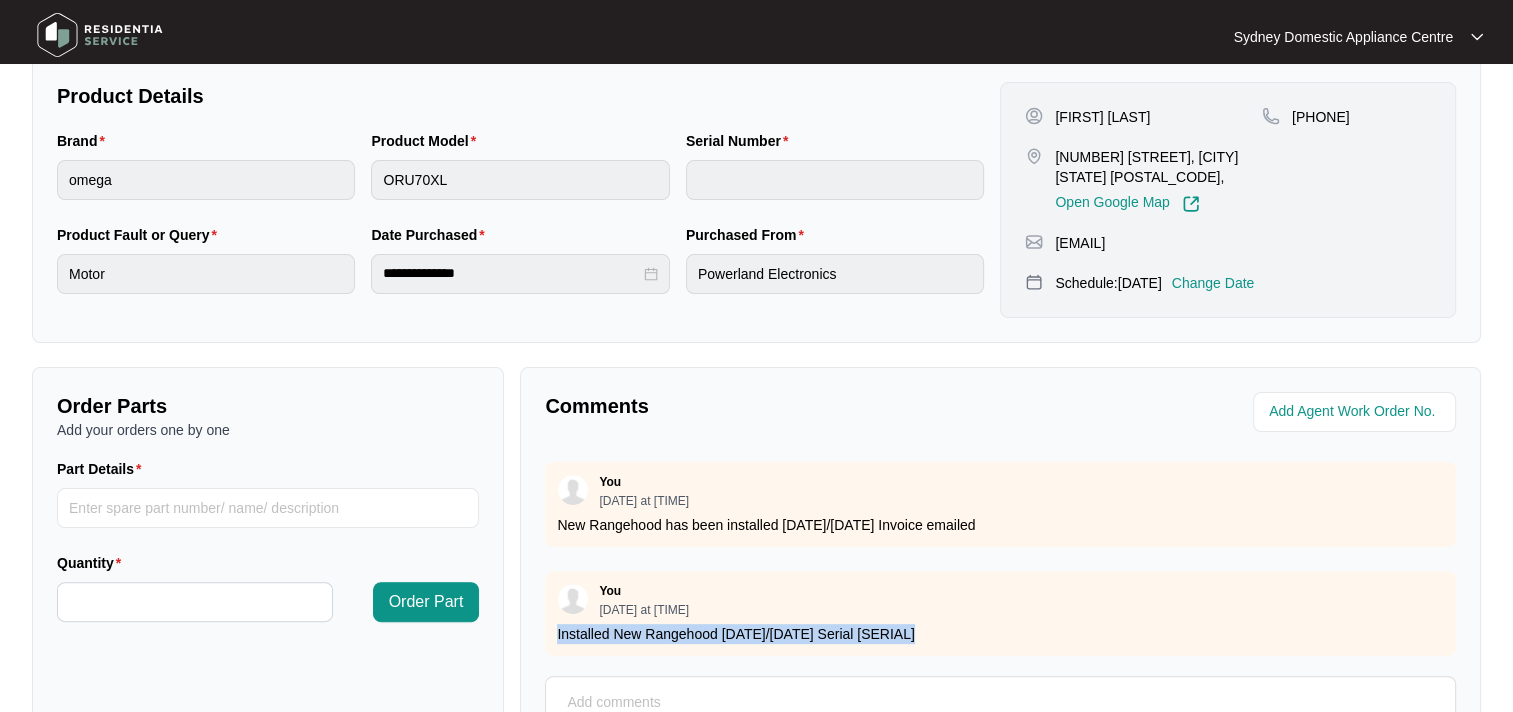 click on "Installed New Rangehood [DATE]/[DATE]
Serial [SERIAL]" at bounding box center [1000, 634] 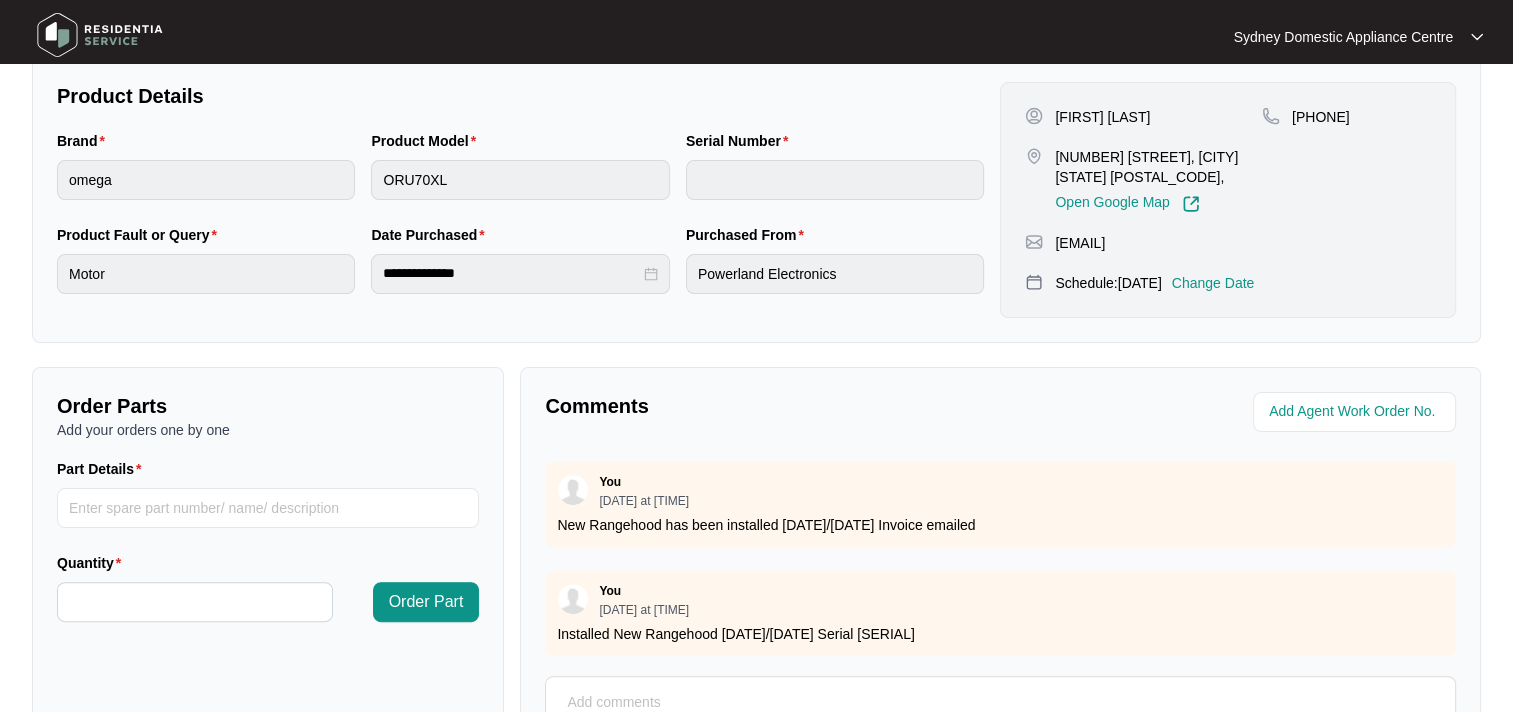 click on "You [DATE] at [TIME]" at bounding box center [1000, 599] 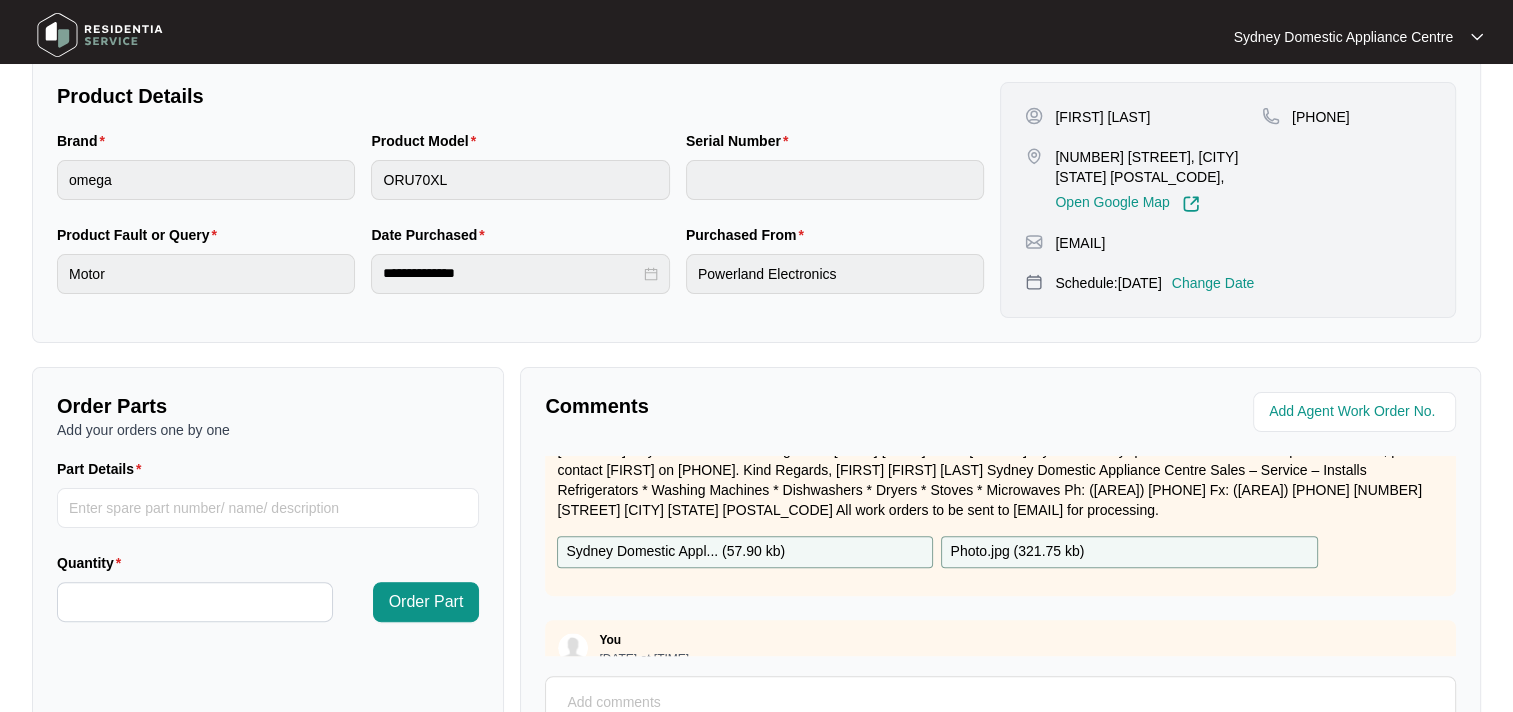 scroll, scrollTop: 1605, scrollLeft: 0, axis: vertical 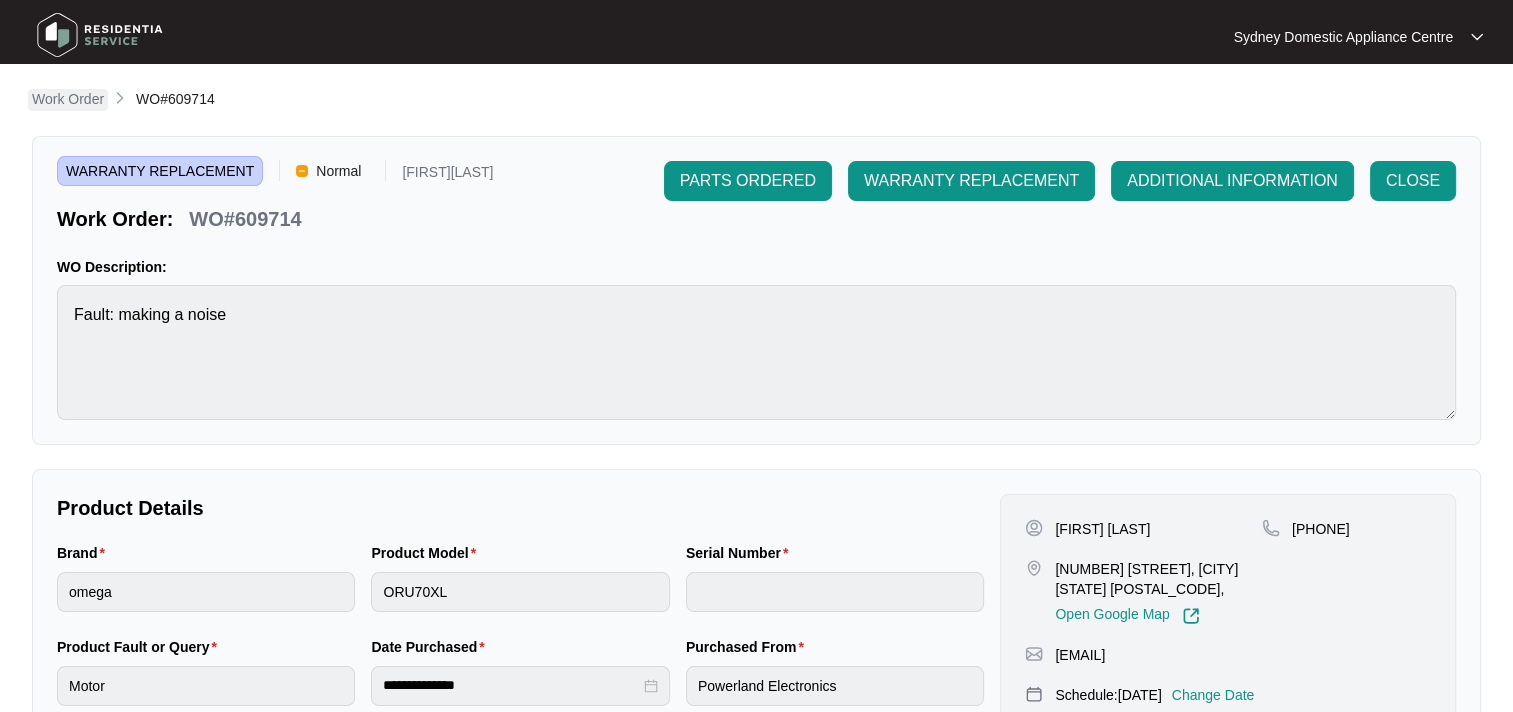 click on "Work Order" at bounding box center [68, 99] 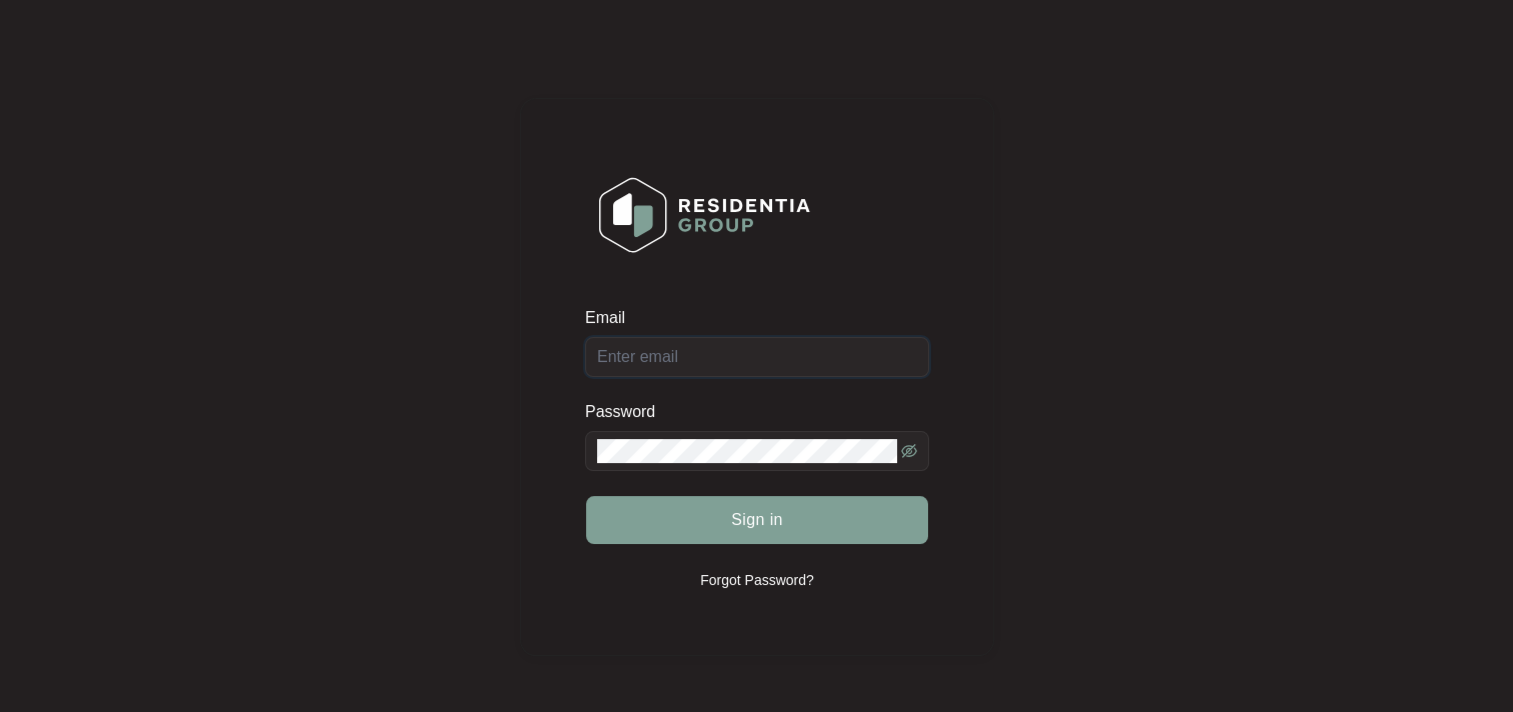 type on "[EMAIL]" 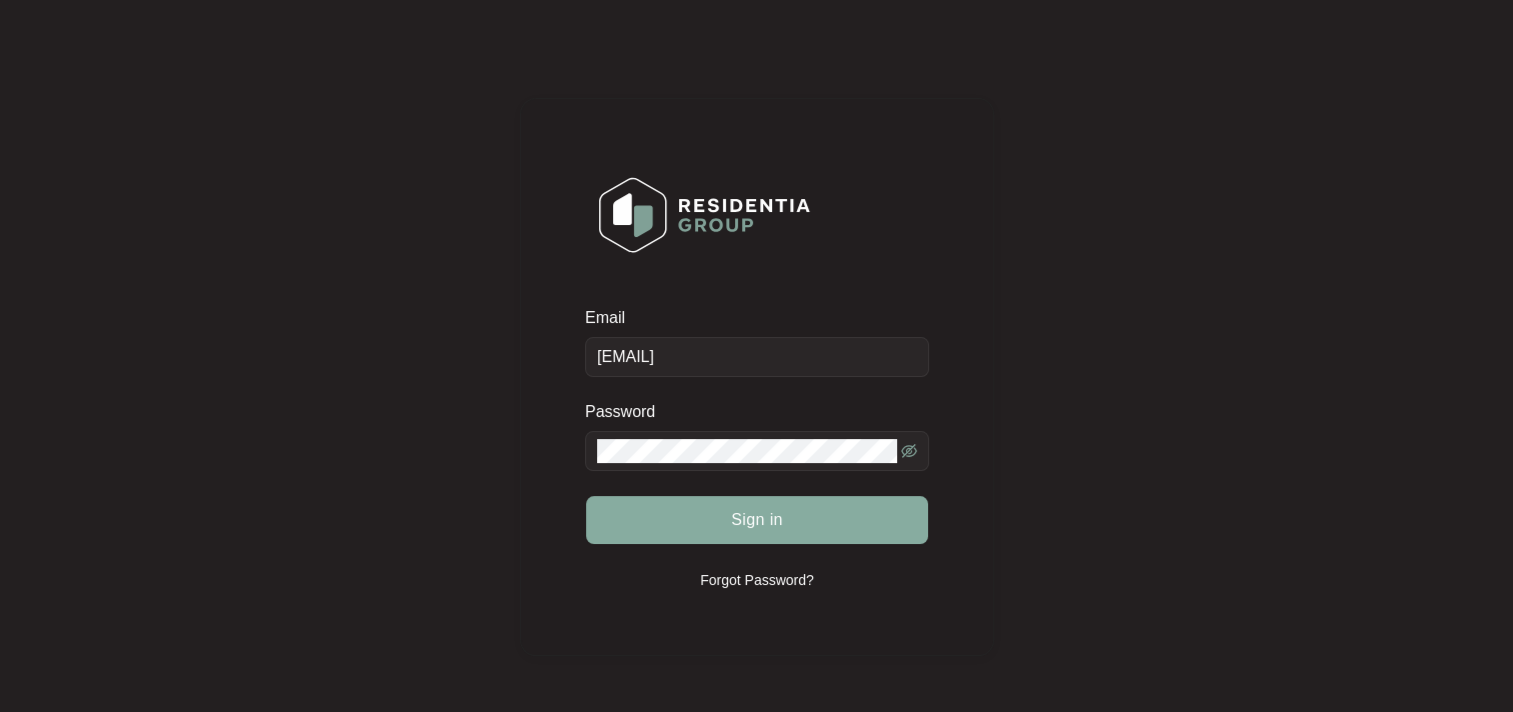 click on "Sign in" at bounding box center [757, 520] 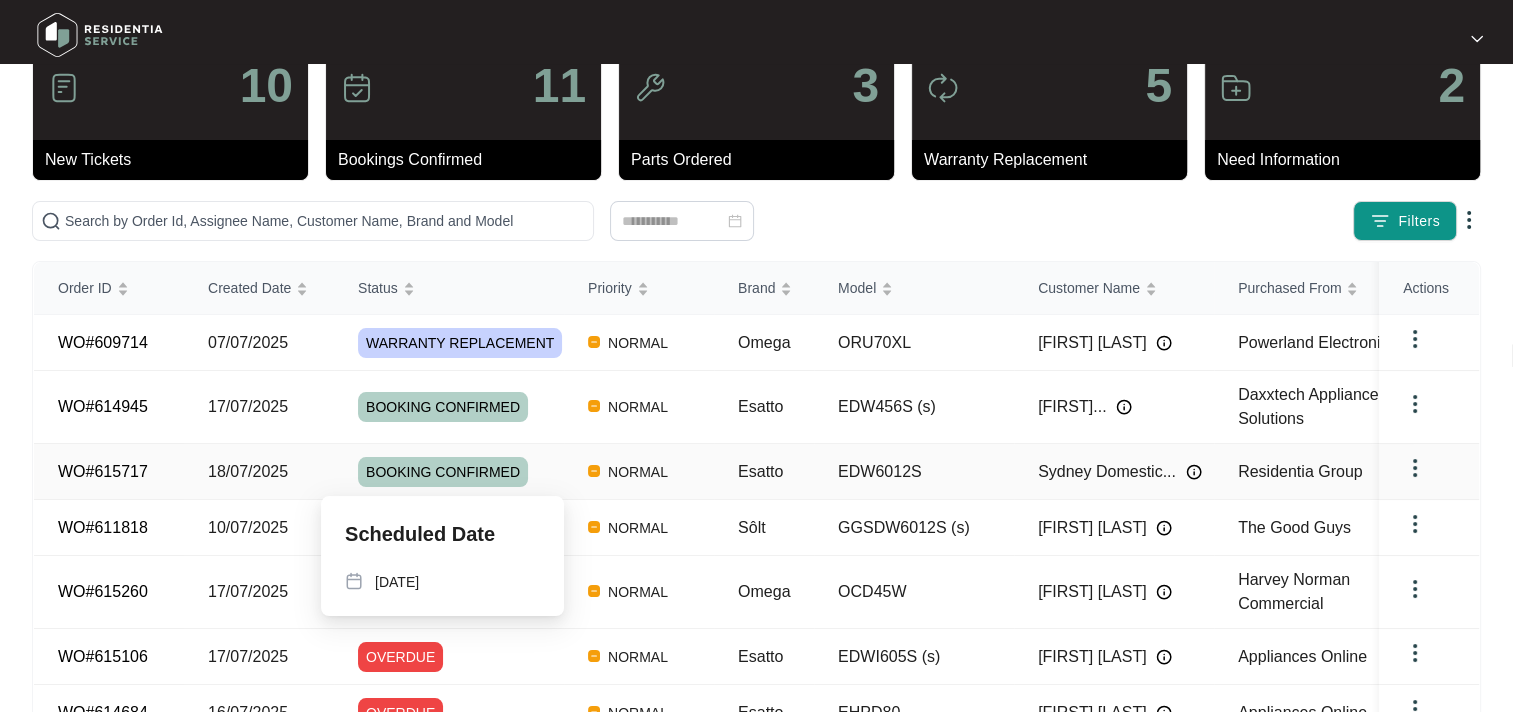 scroll, scrollTop: 100, scrollLeft: 0, axis: vertical 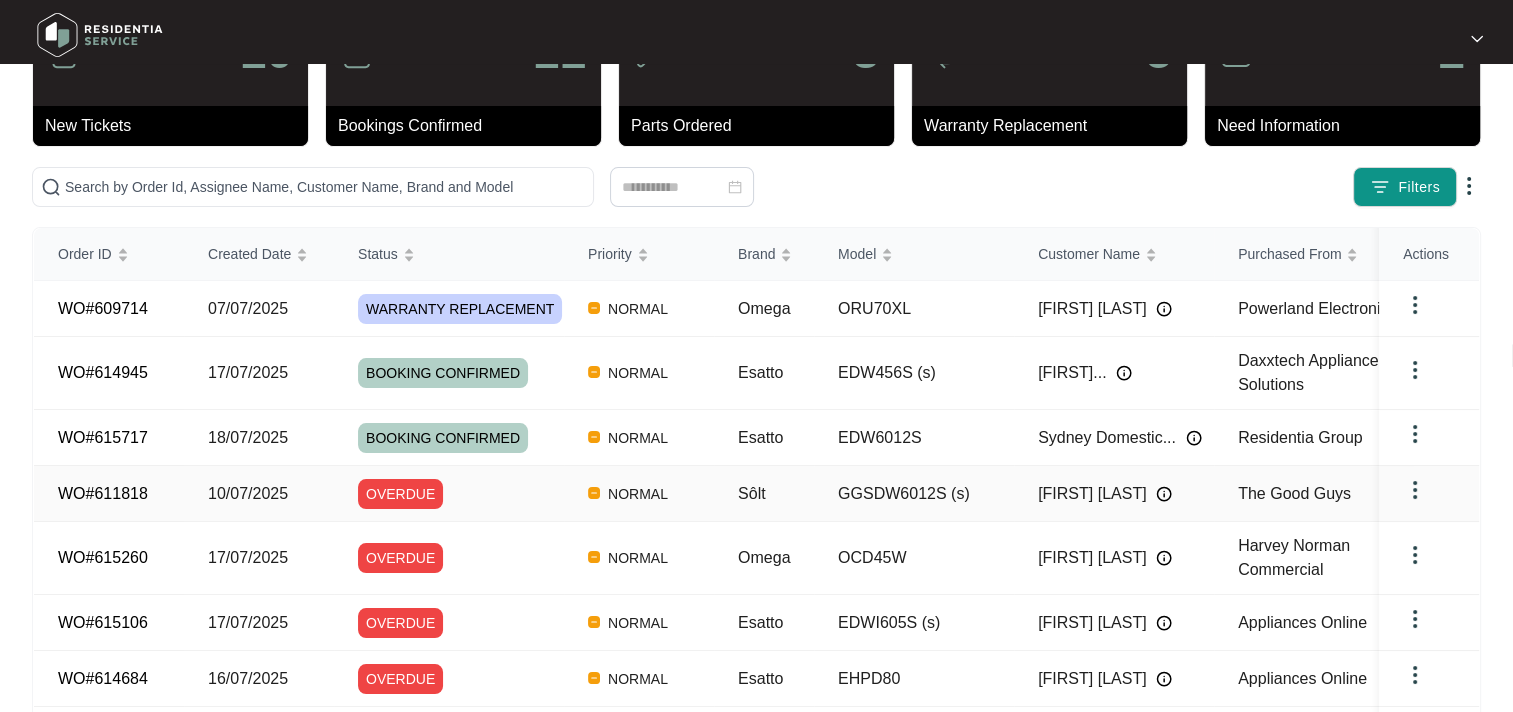 click on "OVERDUE" at bounding box center [461, 494] 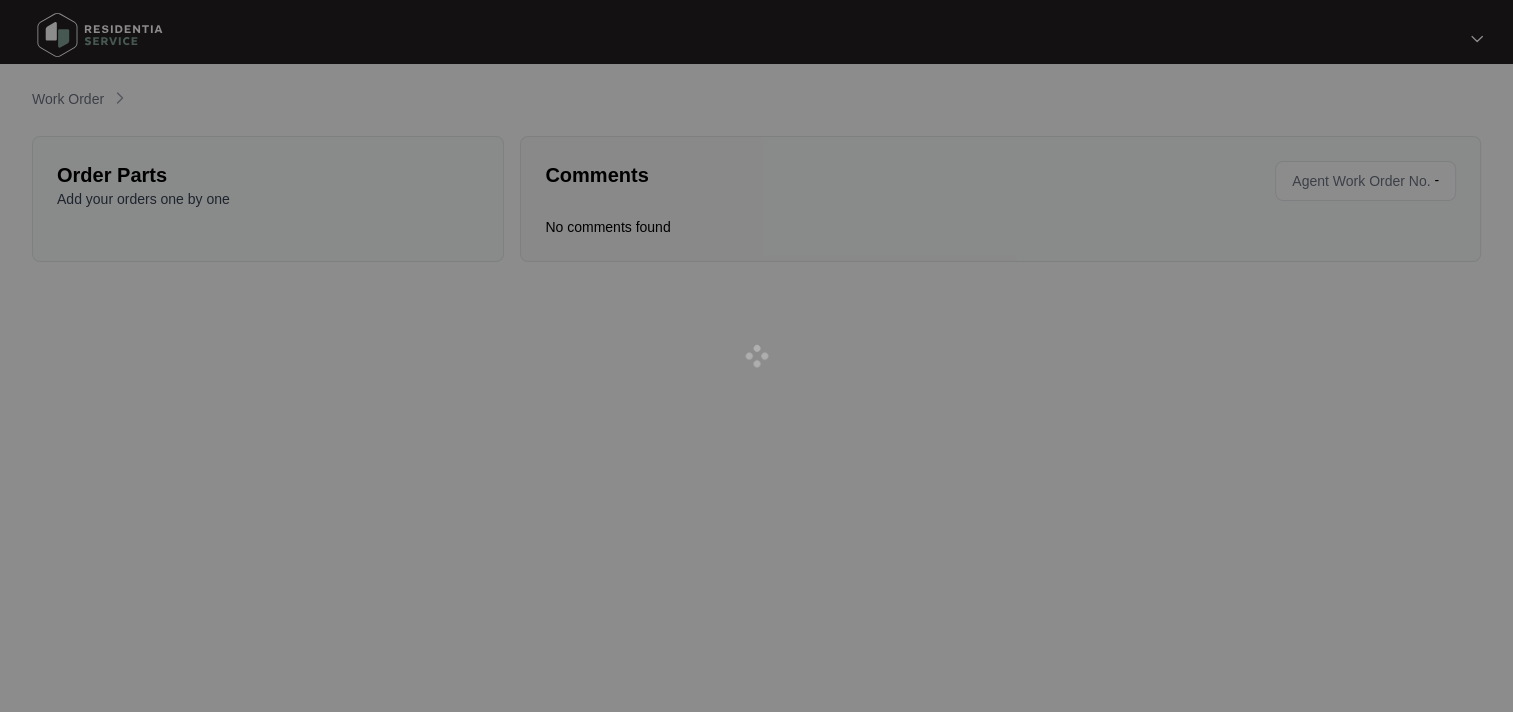 scroll, scrollTop: 0, scrollLeft: 0, axis: both 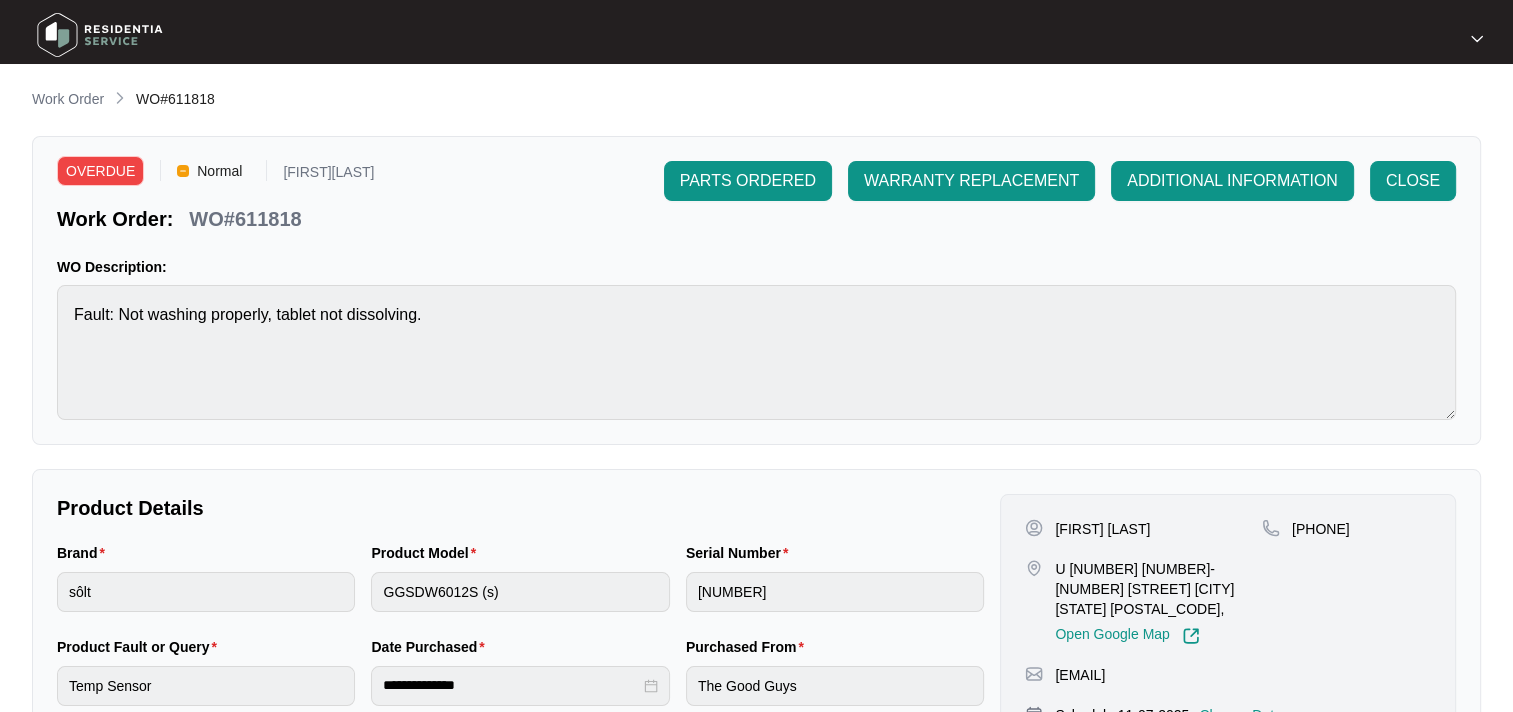 click on "WO#611818" at bounding box center (245, 219) 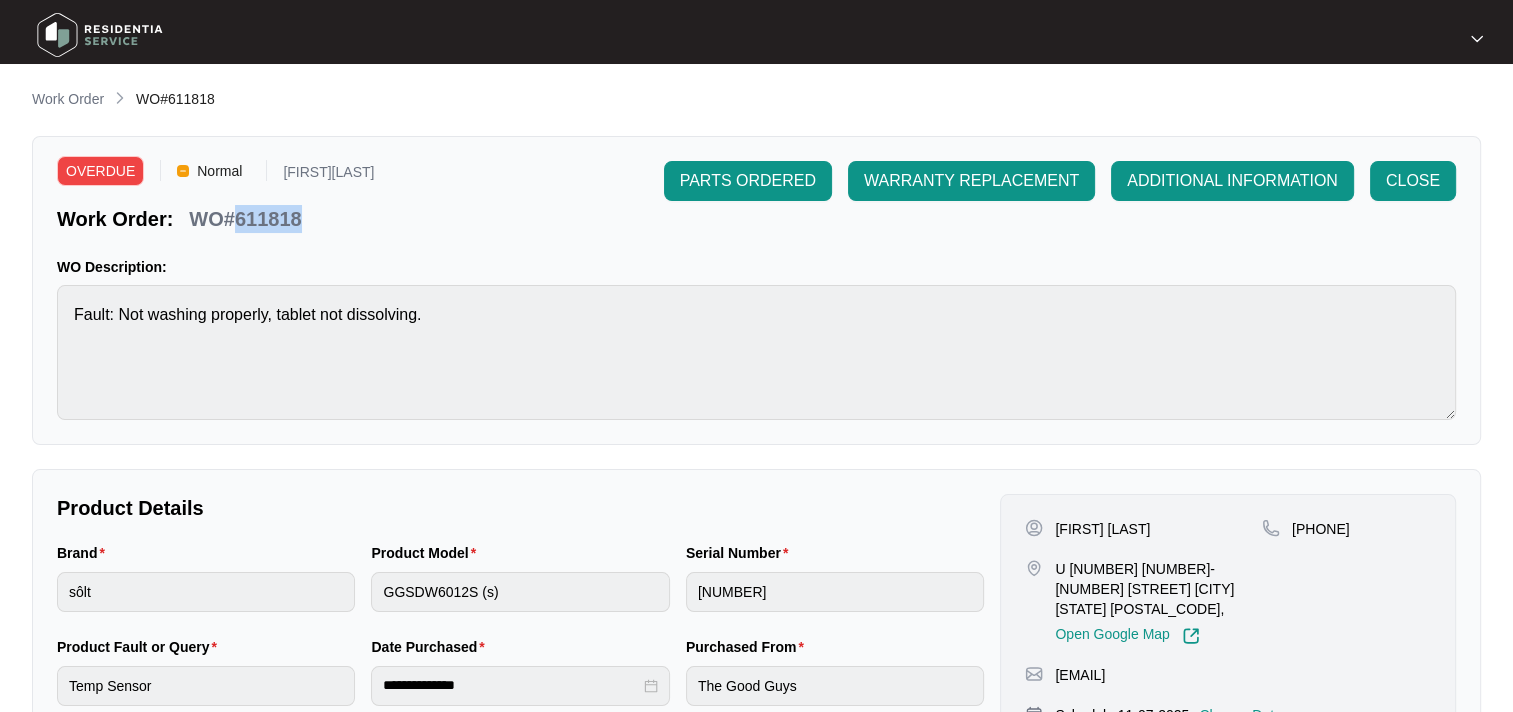 click on "WO#611818" at bounding box center (245, 219) 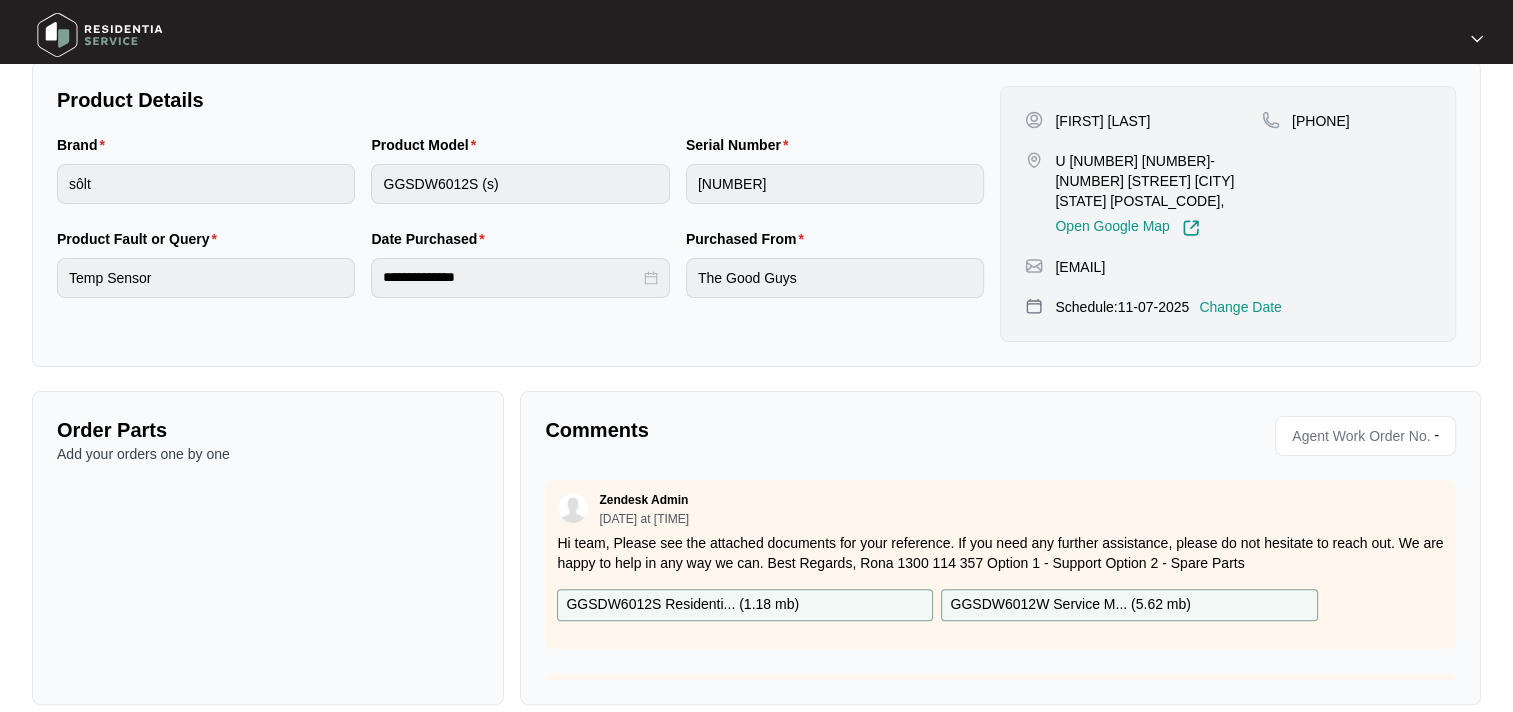 scroll, scrollTop: 411, scrollLeft: 0, axis: vertical 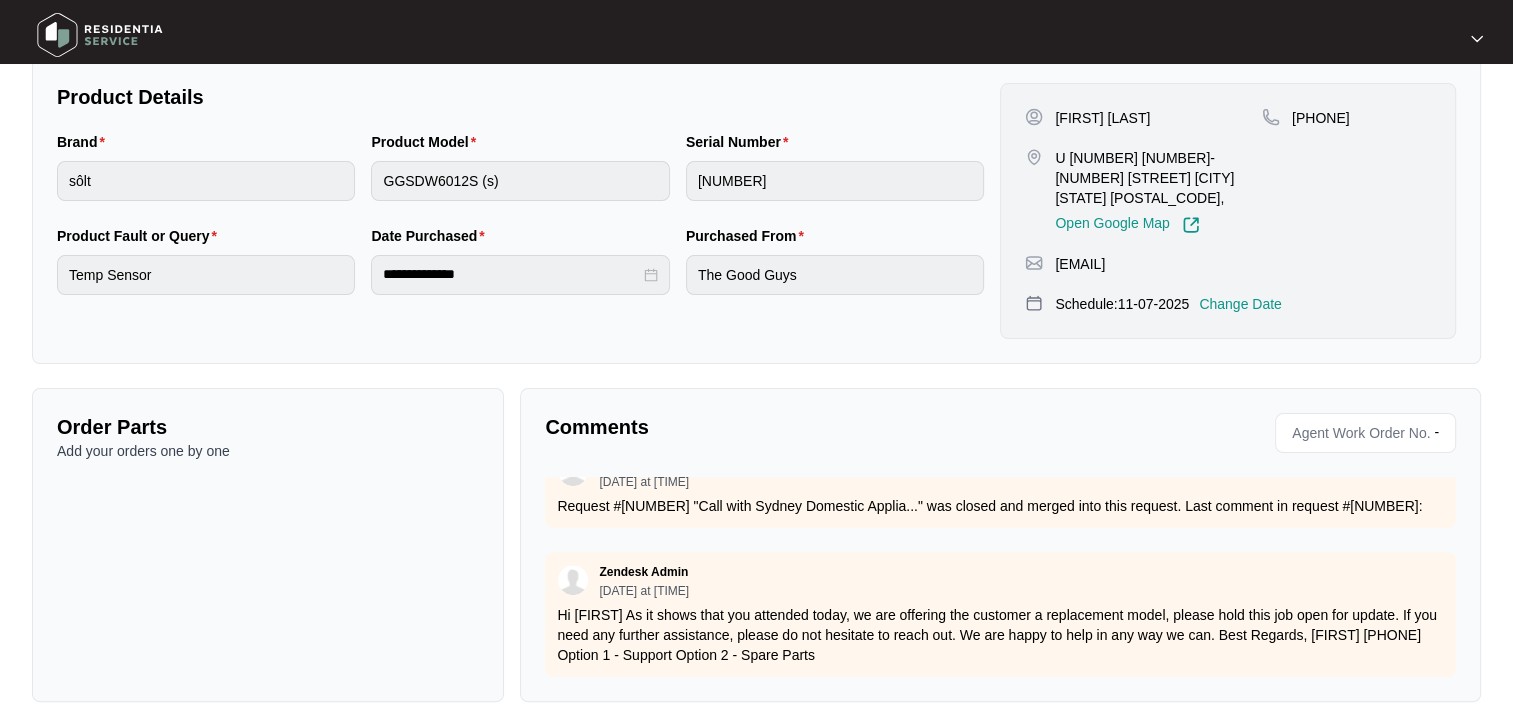 click on "Zendesk Admin [DATE] at [TIME]   Hi team,
Please see the attached documents for your reference.
If you need any further assistance, please do not hesitate to reach out. We are happy to help in any way we can.
Best Regards,
[FIRST]
[PHONE]
Option 1 - Support
Option 2 - Spare Parts GGSDW6012S Residenti...   ( 1.18 mb ) GGSDW6012W Service M...   ( 5.62 mb ) Zendesk Admin [DATE] at [TIME]   please dispatch below parts
412 Temperature Sensor 1 SP10618
603 Induction Pump 1 SP12337
609 Heating Elements 1 SP11843
433 Inlet Valve 1 SP12102
434 Main control panel 1 SP12885
Kind Regards,
[FIRST] [LAST]
Sydney Domestic Appliance Centre
Sales – Service – Installs
Refrigerators * Washing Machines * Dishwashers * Dryers * Stoves * Microwaves
Ph: ([AREA]) [PHONE]
Fx: ([AREA]) [PHONE]
[NUMBER] [STREET]
[CITY] [STATE] [POSTAL_CODE]
All work orders to
be sent to [EMAIL] for
processing. Zendesk Admin [DATE] at [TIME]   Zendesk Admin" at bounding box center (1000, 577) 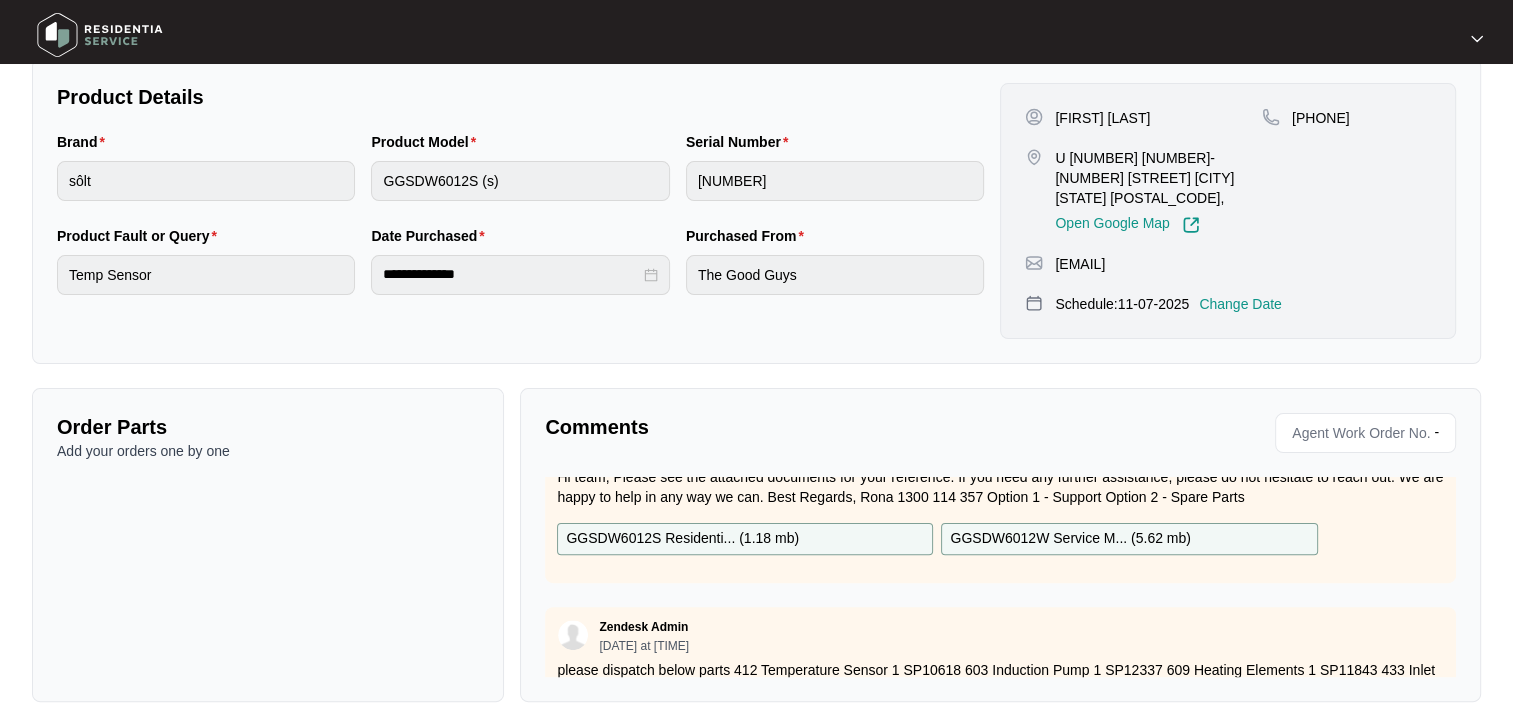 scroll, scrollTop: 0, scrollLeft: 0, axis: both 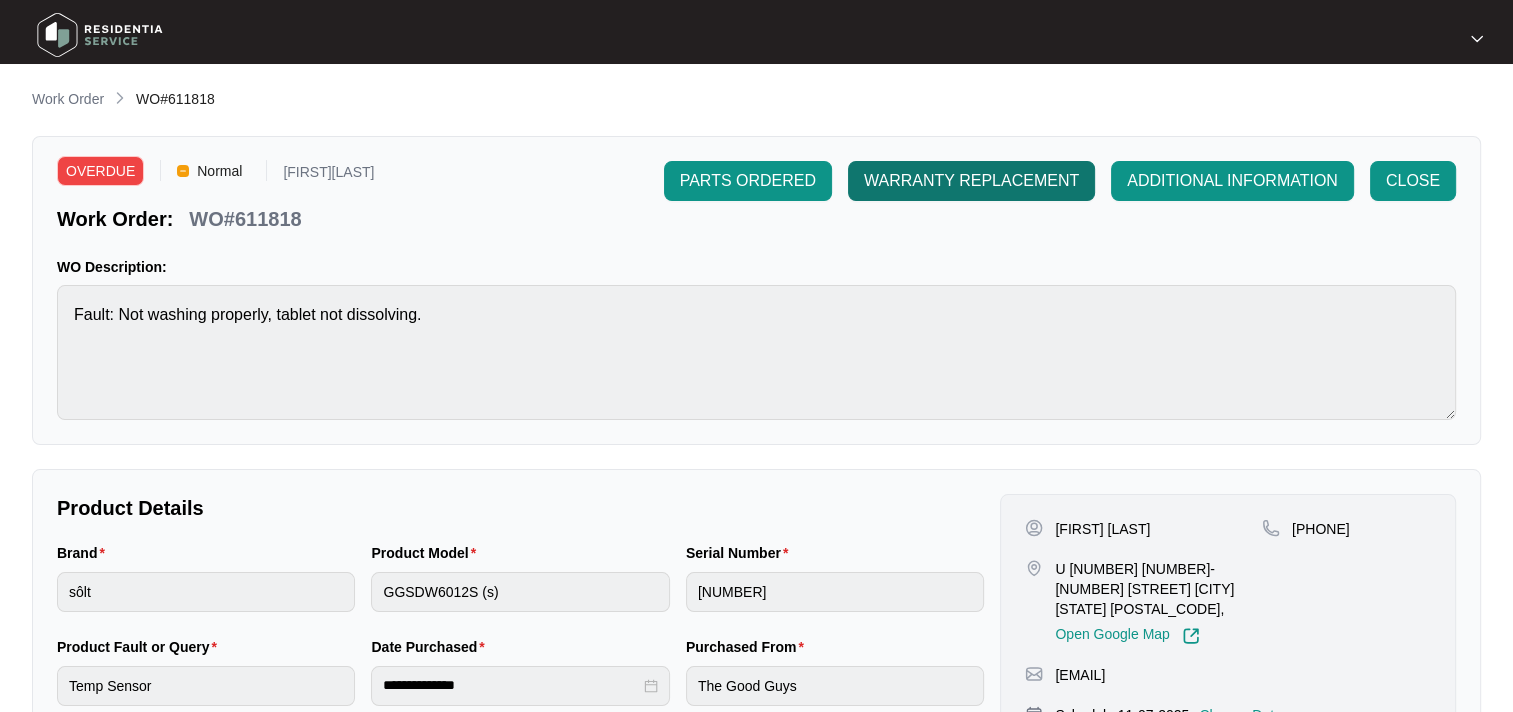click on "WARRANTY REPLACEMENT" at bounding box center (971, 181) 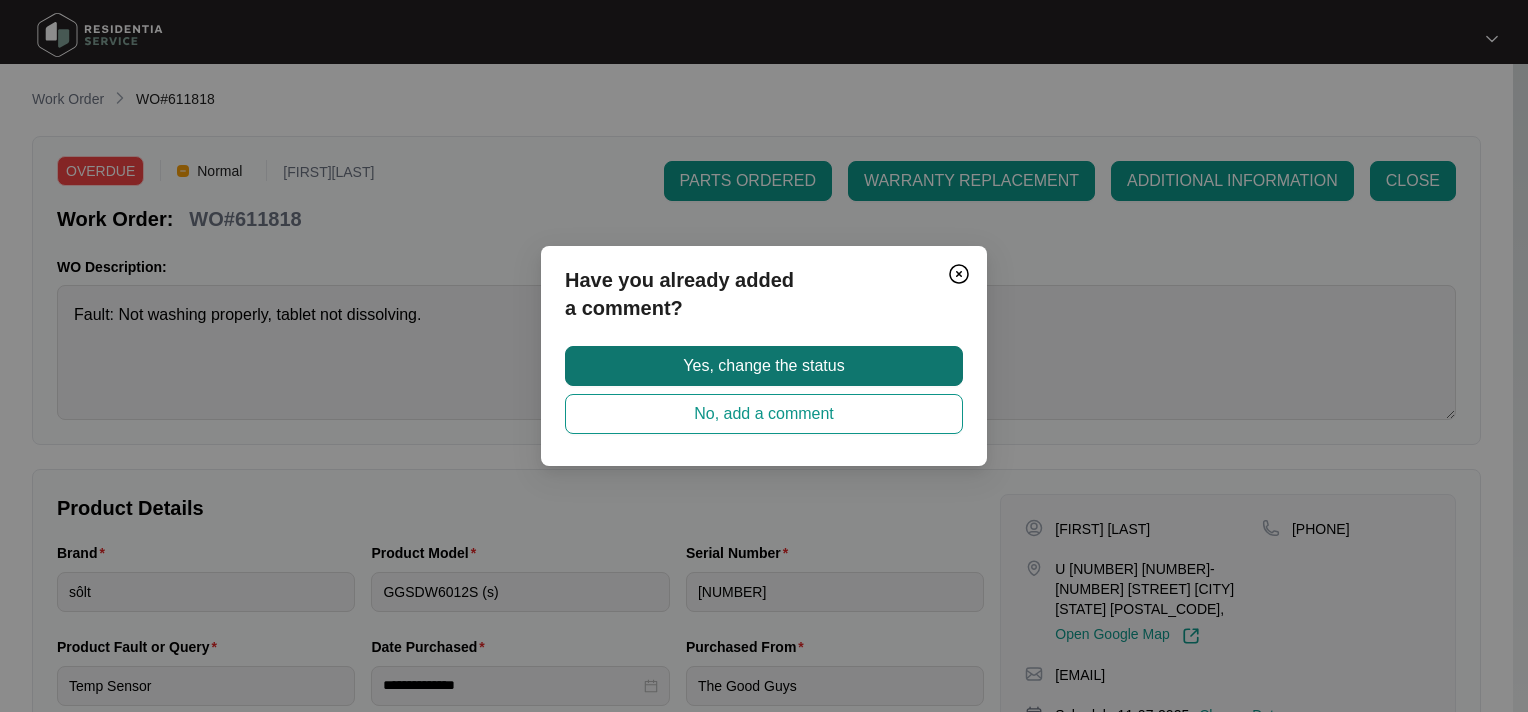 click on "Yes, change the status" at bounding box center [763, 366] 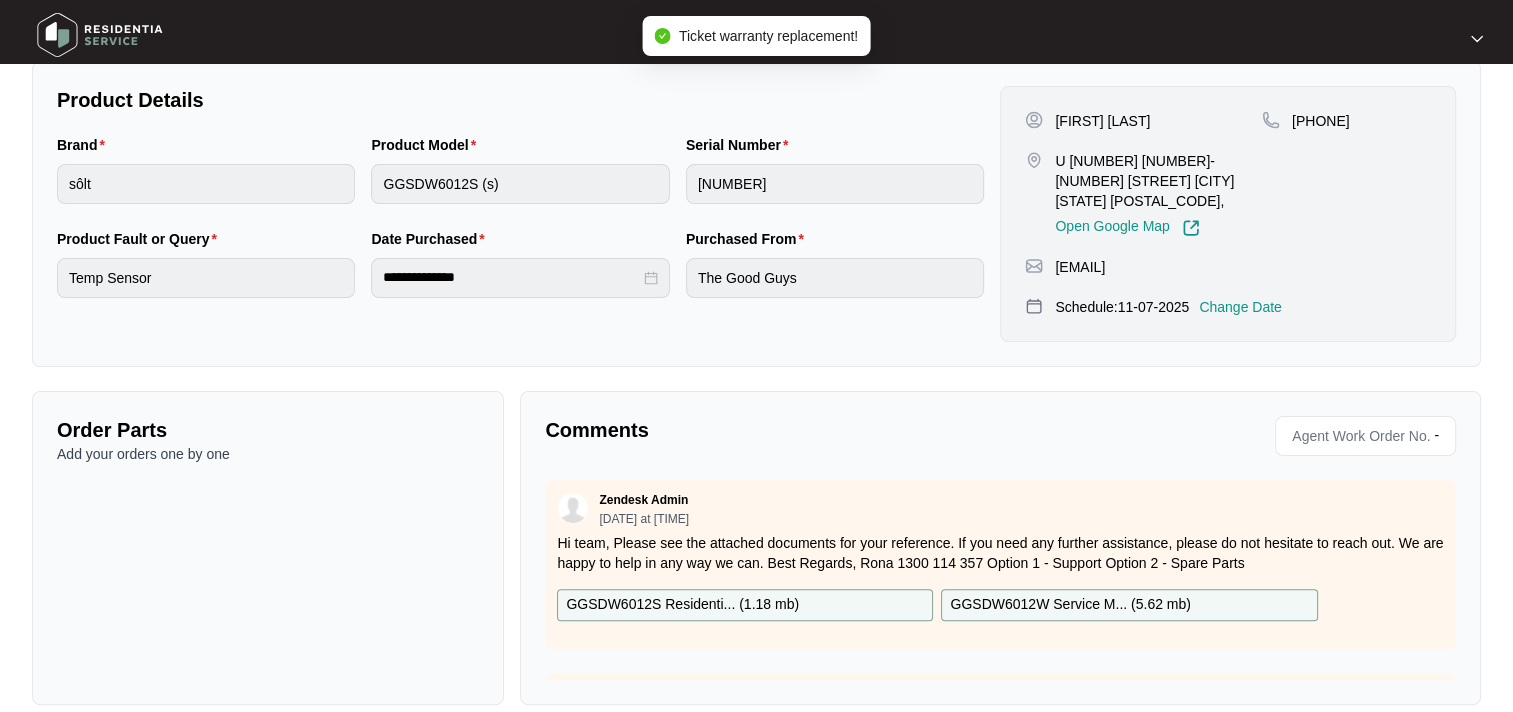 scroll, scrollTop: 411, scrollLeft: 0, axis: vertical 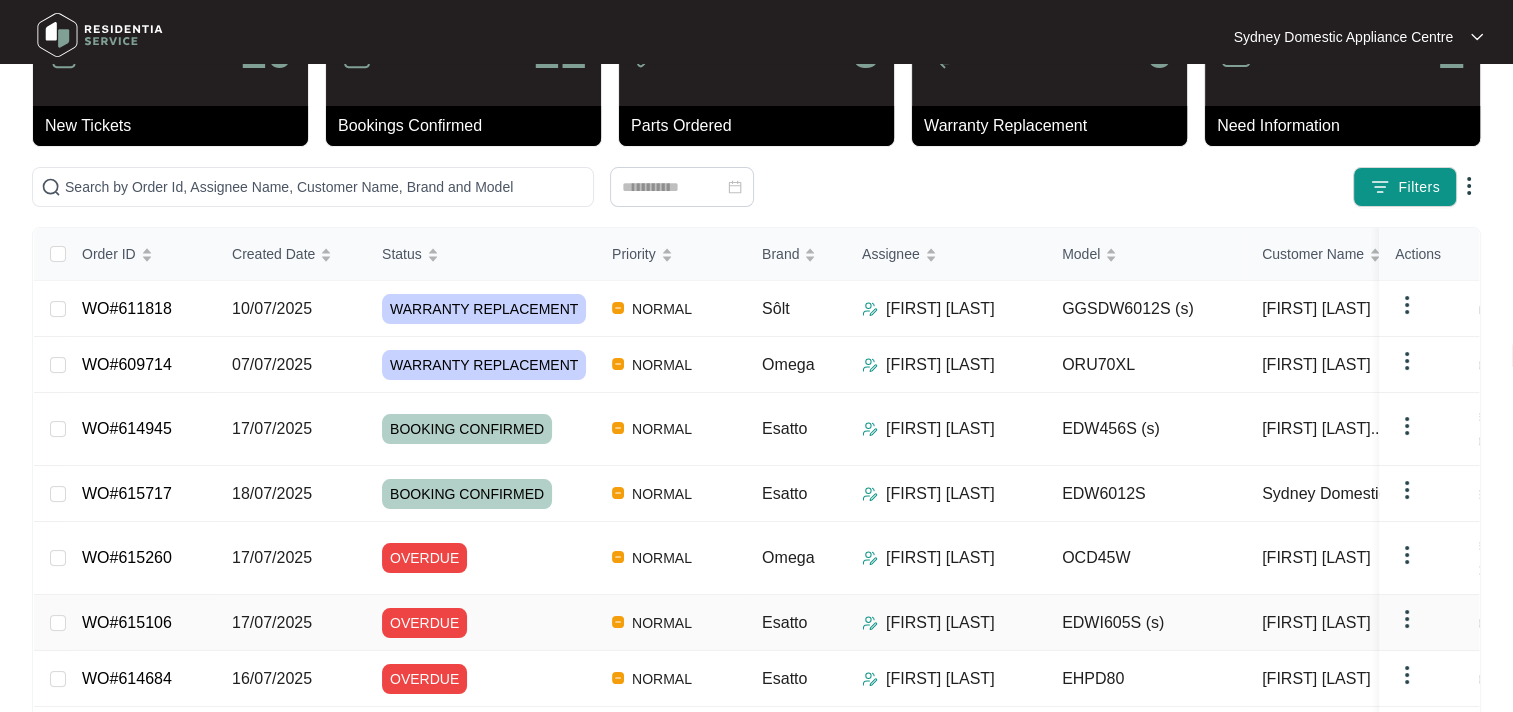 click on "OVERDUE" at bounding box center (489, 623) 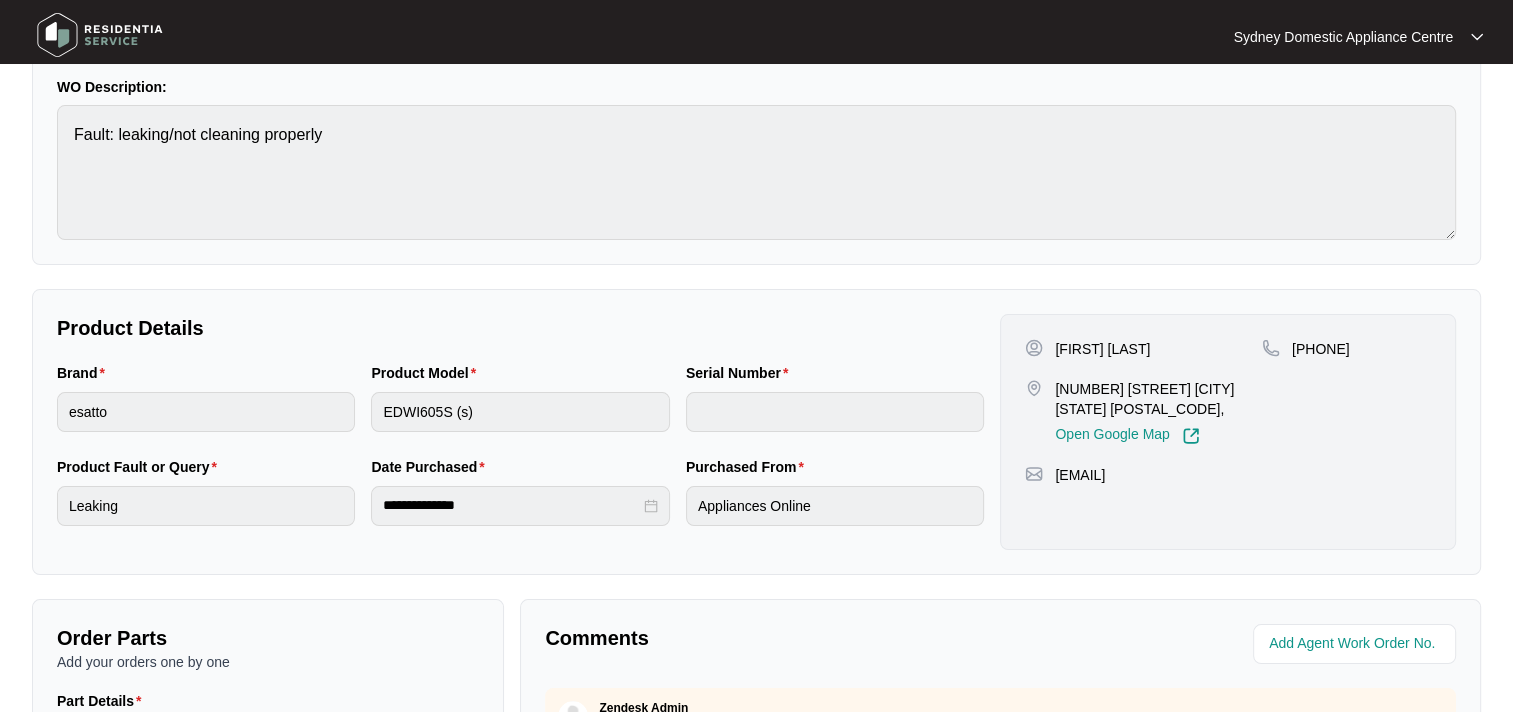 scroll, scrollTop: 200, scrollLeft: 0, axis: vertical 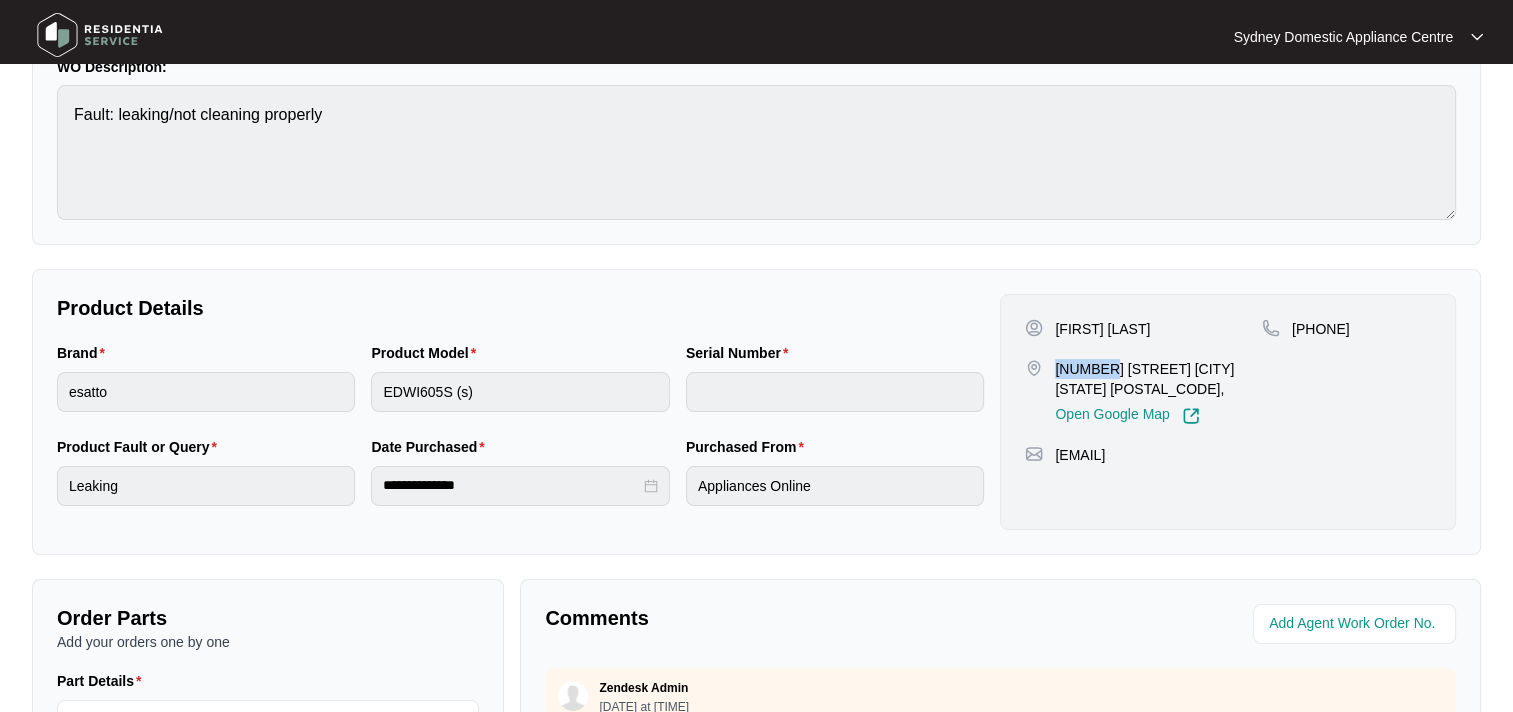 drag, startPoint x: 1053, startPoint y: 364, endPoint x: 1099, endPoint y: 368, distance: 46.173584 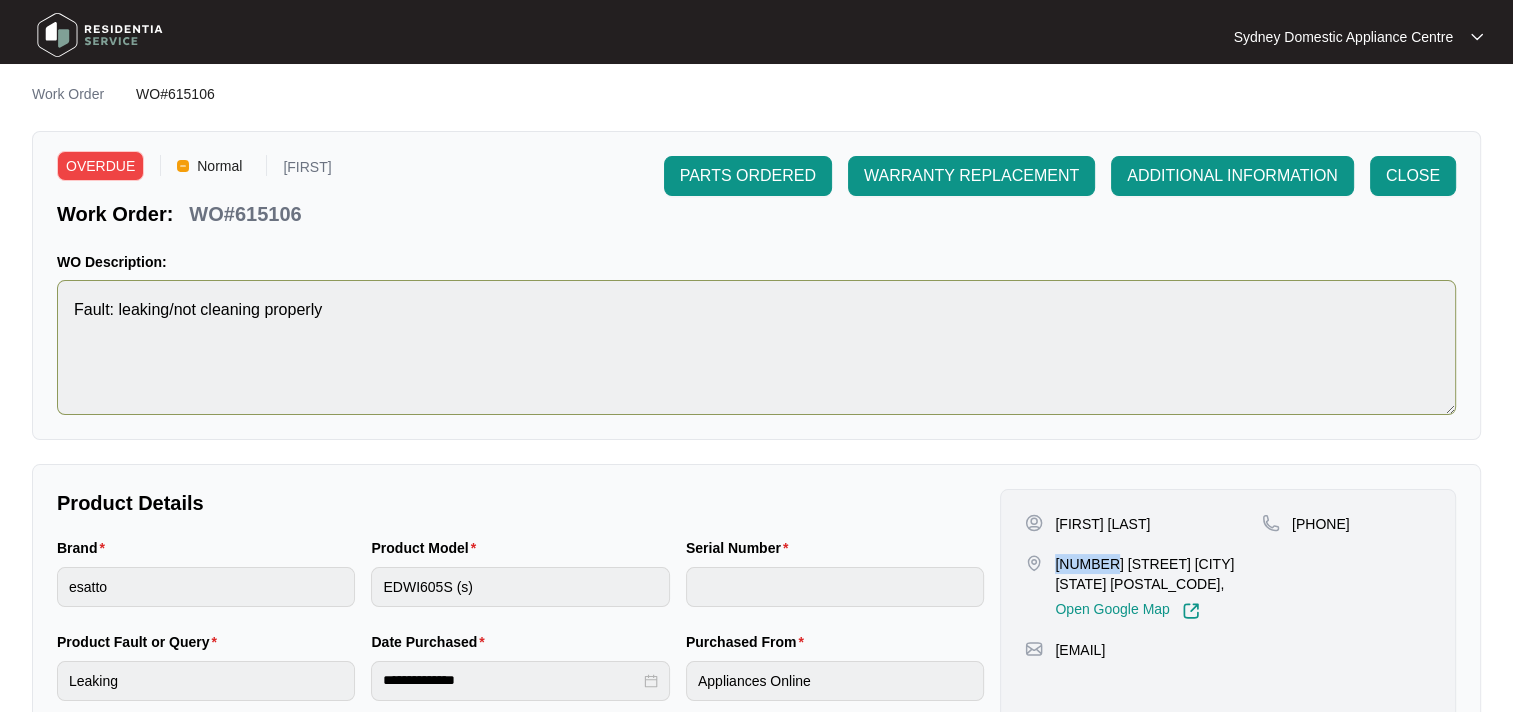 scroll, scrollTop: 0, scrollLeft: 0, axis: both 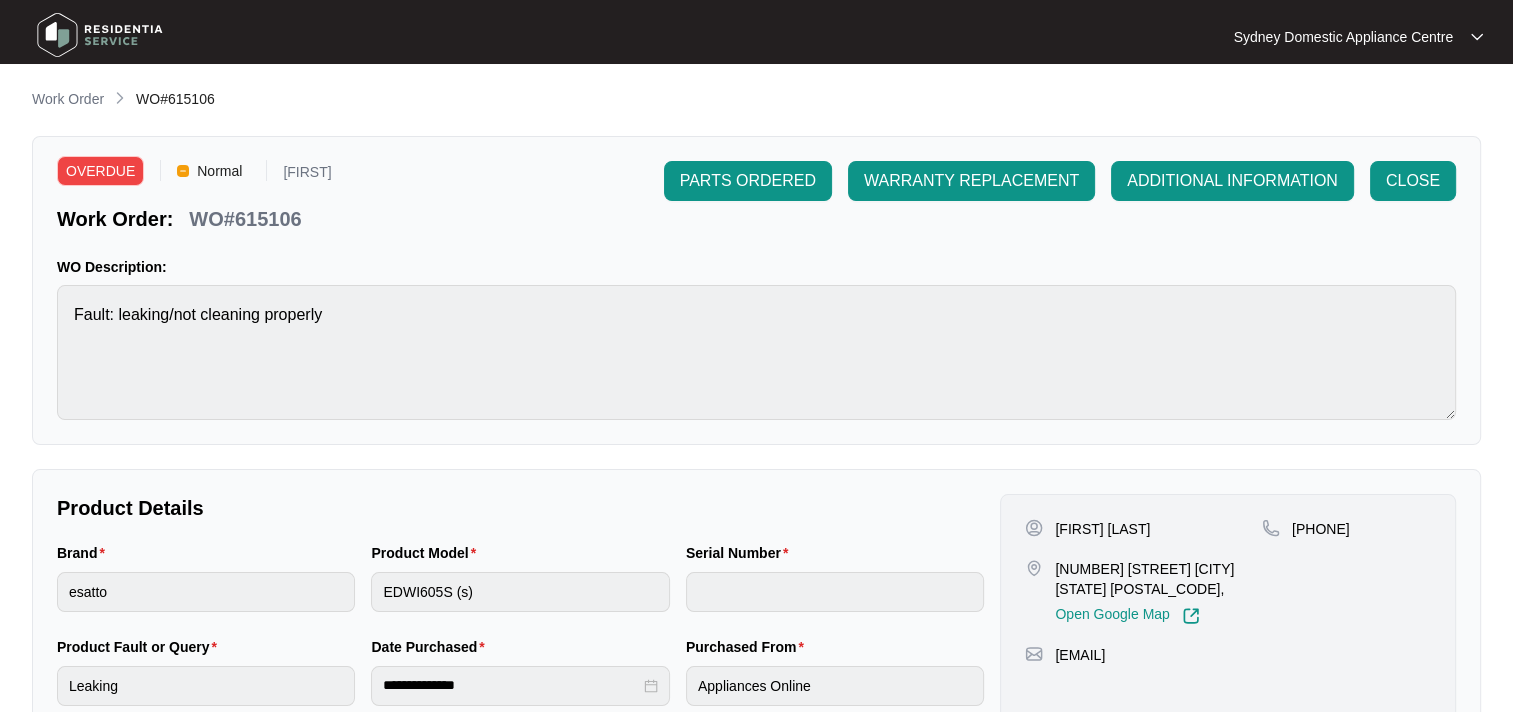 click on "WO#615106" at bounding box center (175, 99) 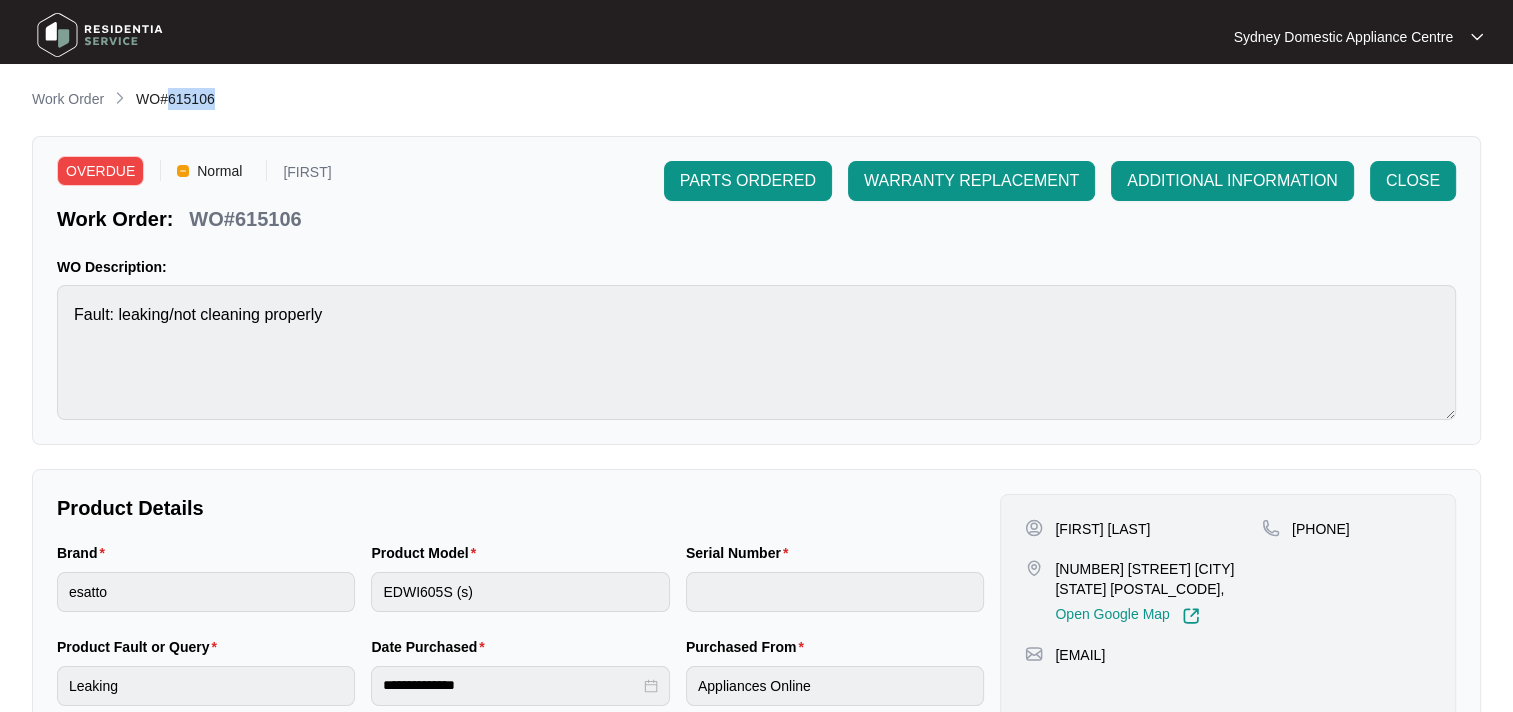 click on "WO#615106" at bounding box center (175, 99) 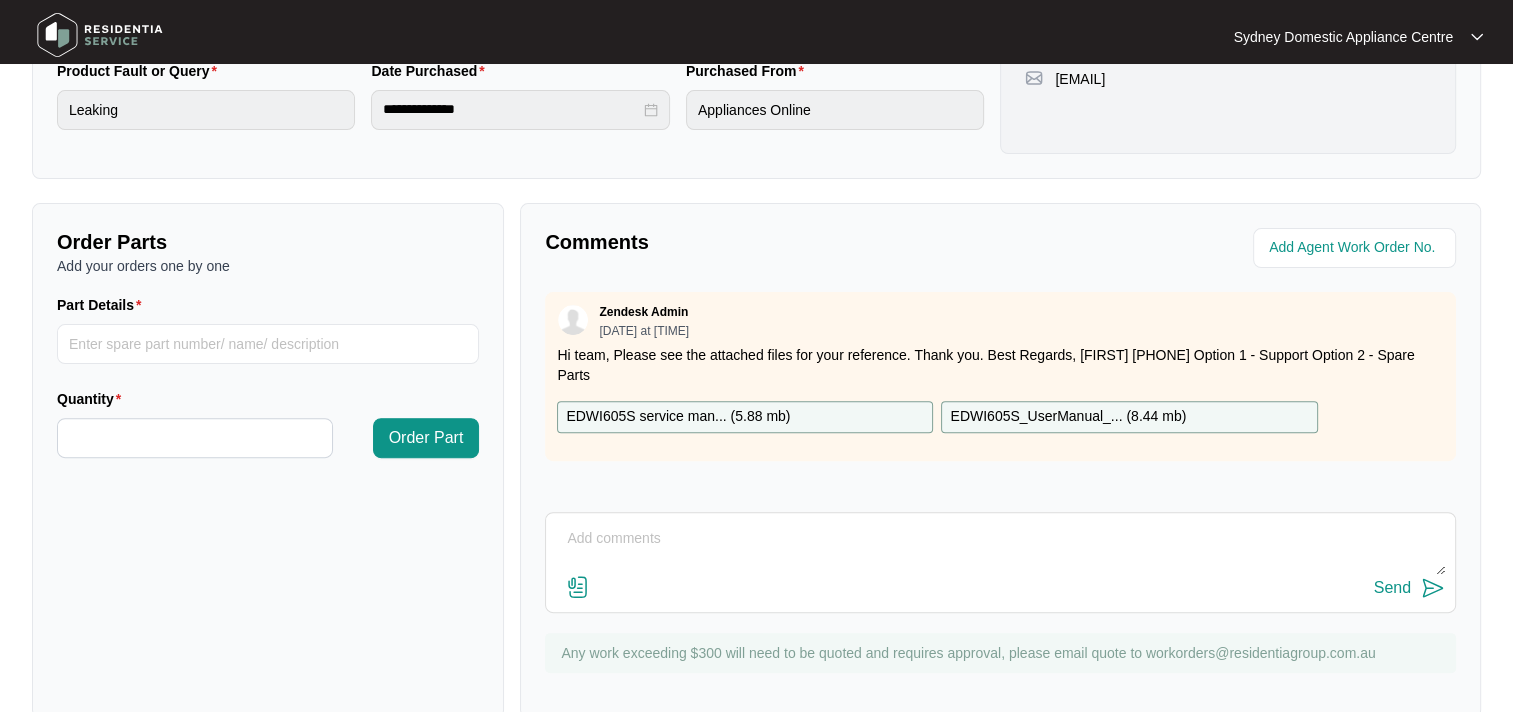 scroll, scrollTop: 612, scrollLeft: 0, axis: vertical 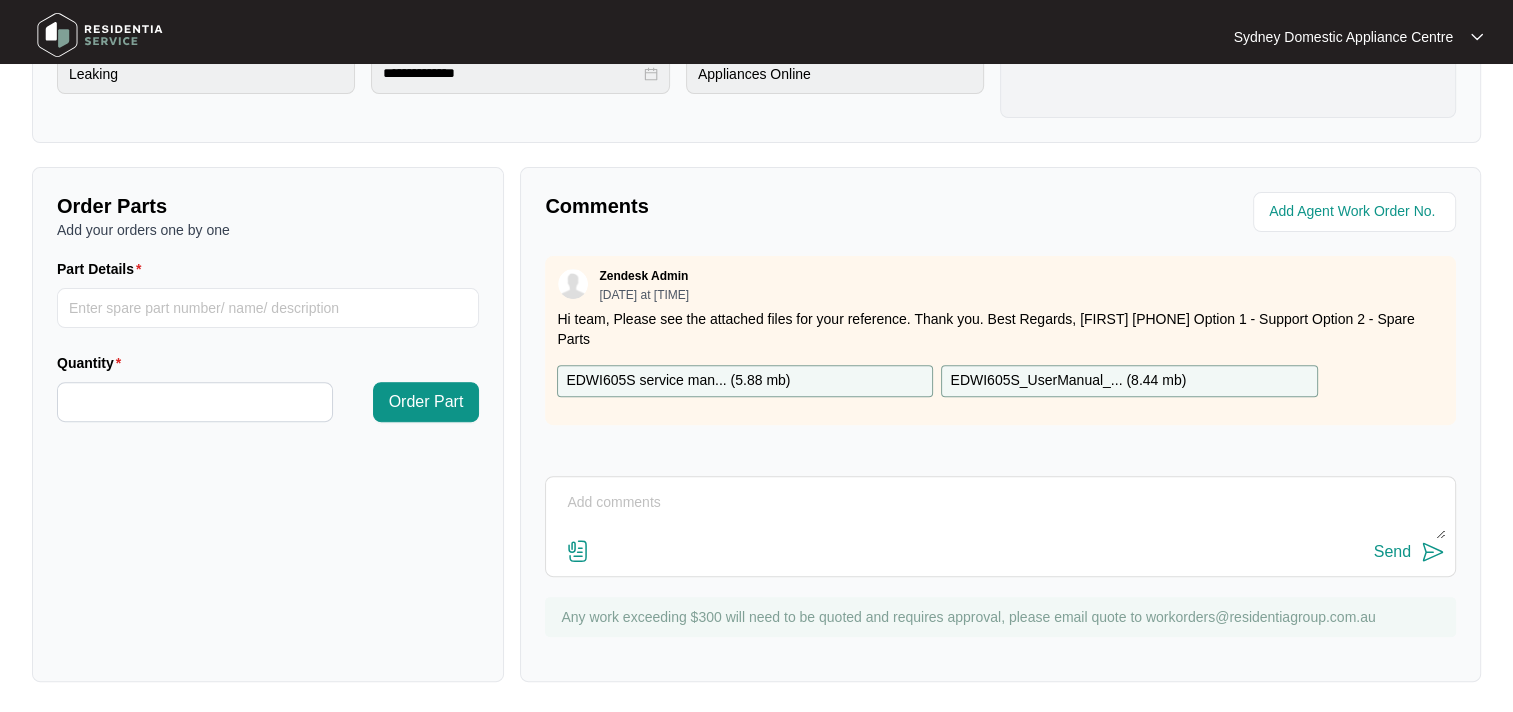 click at bounding box center (1000, 513) 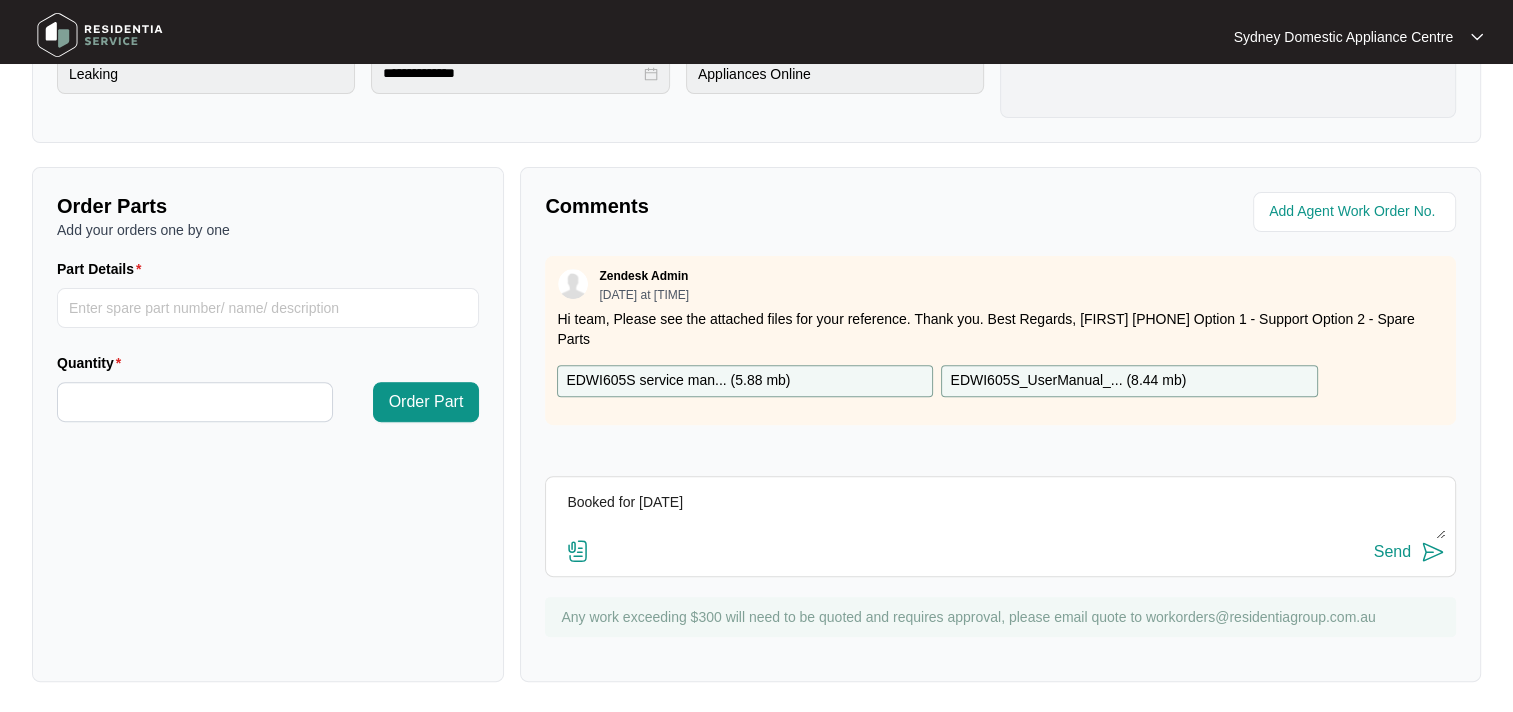 type on "Booked for 21/7/25" 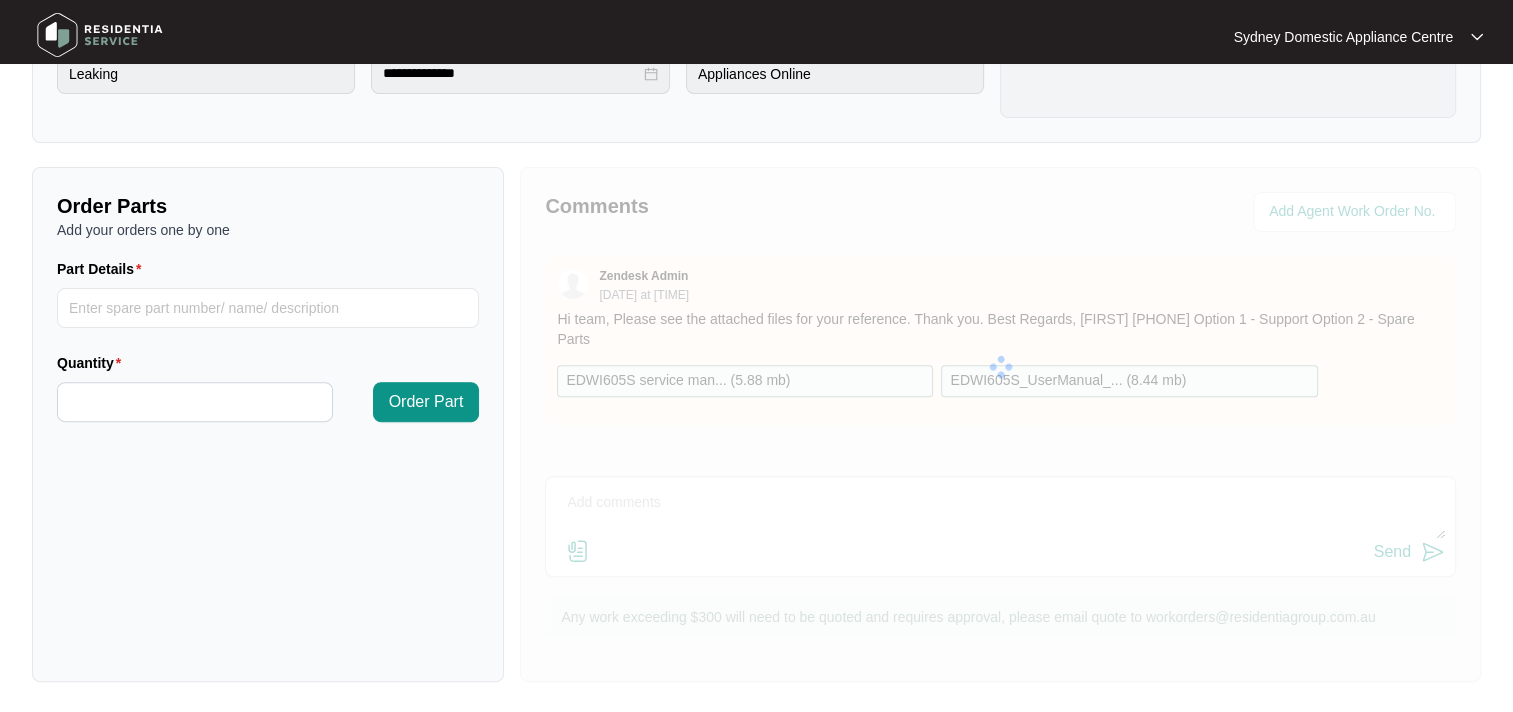 type 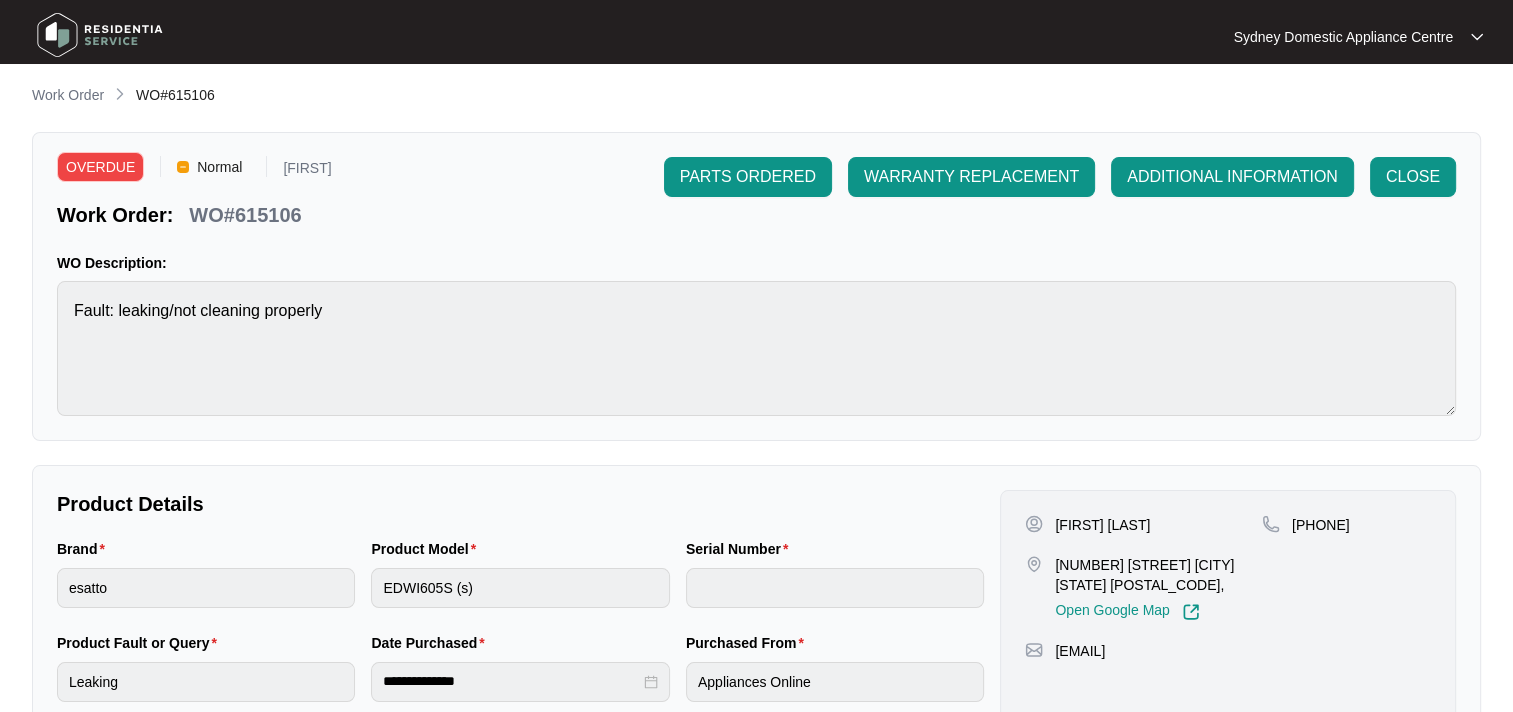 scroll, scrollTop: 0, scrollLeft: 0, axis: both 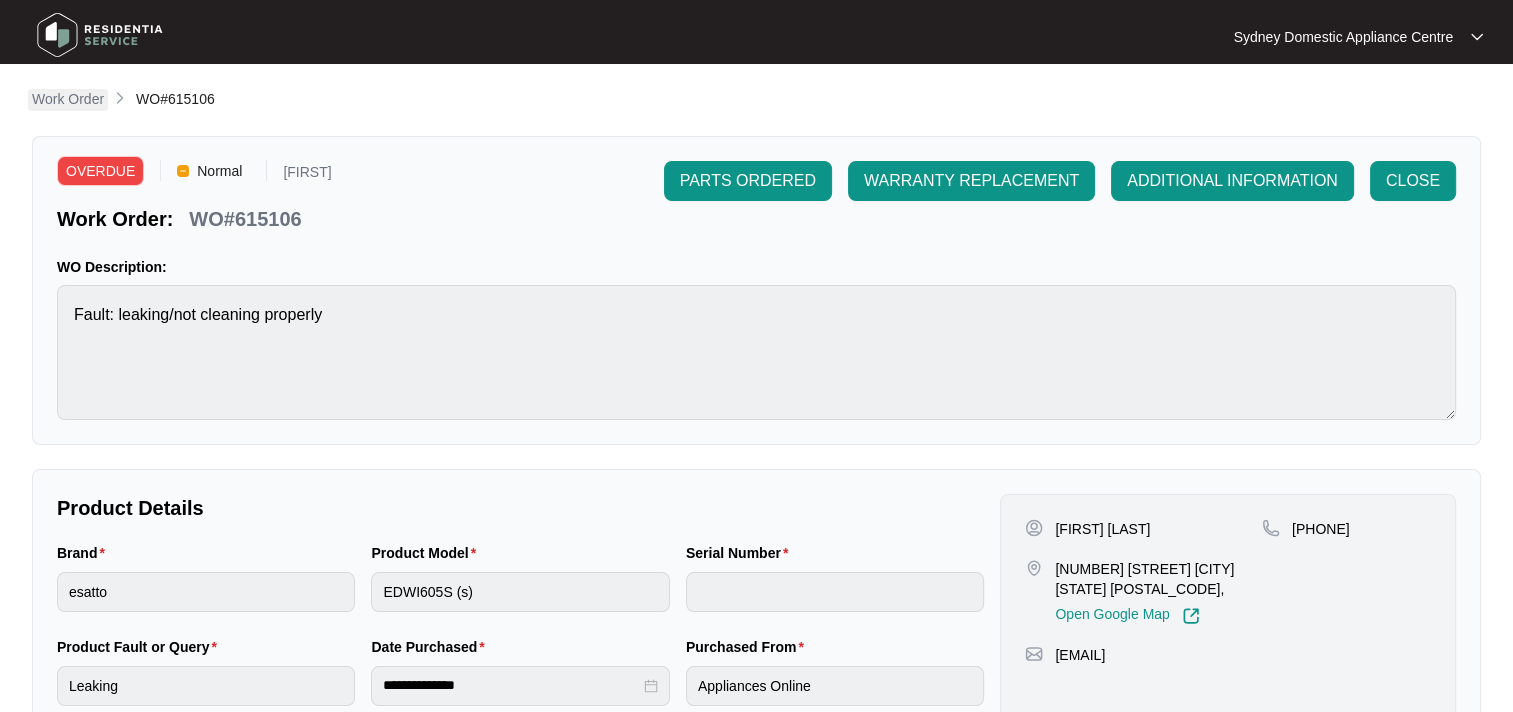 click on "Work Order" at bounding box center (68, 99) 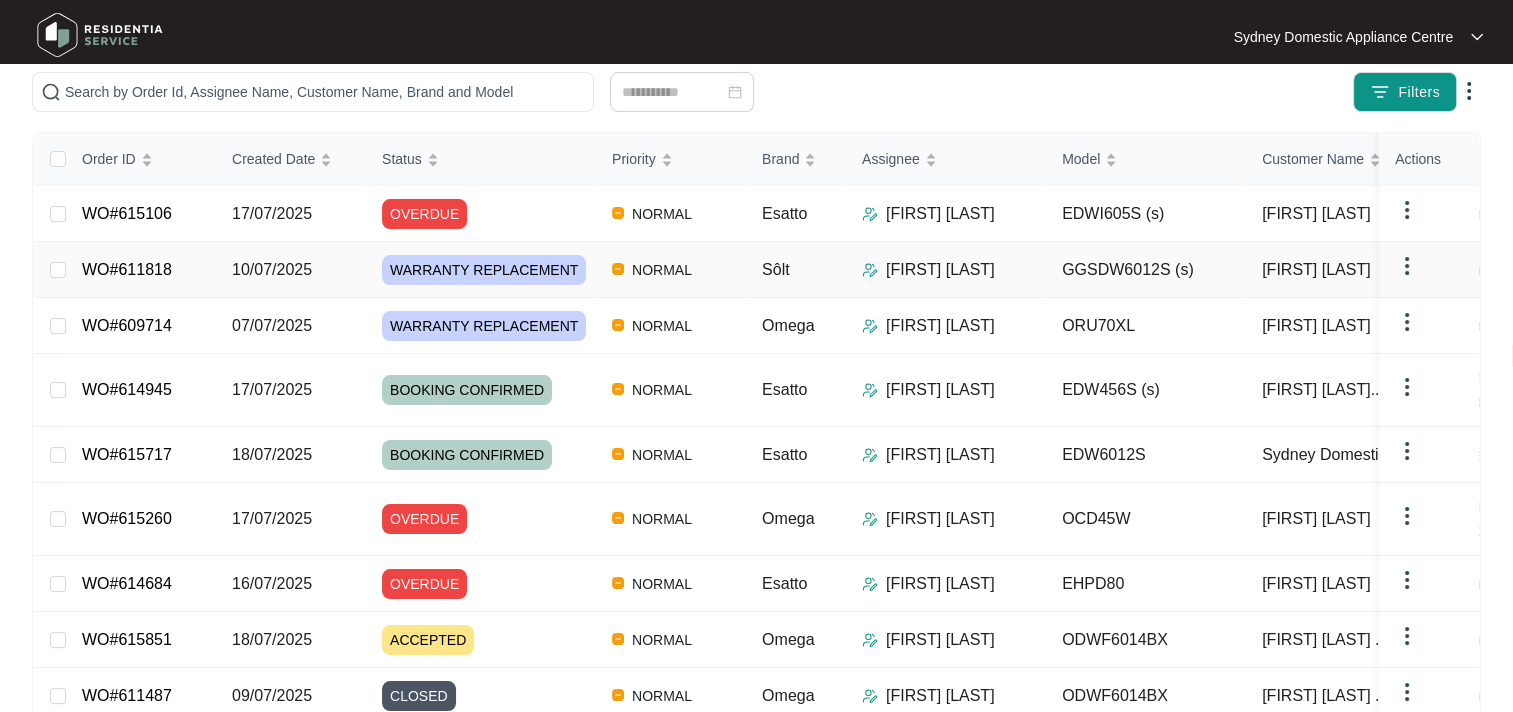 scroll, scrollTop: 200, scrollLeft: 0, axis: vertical 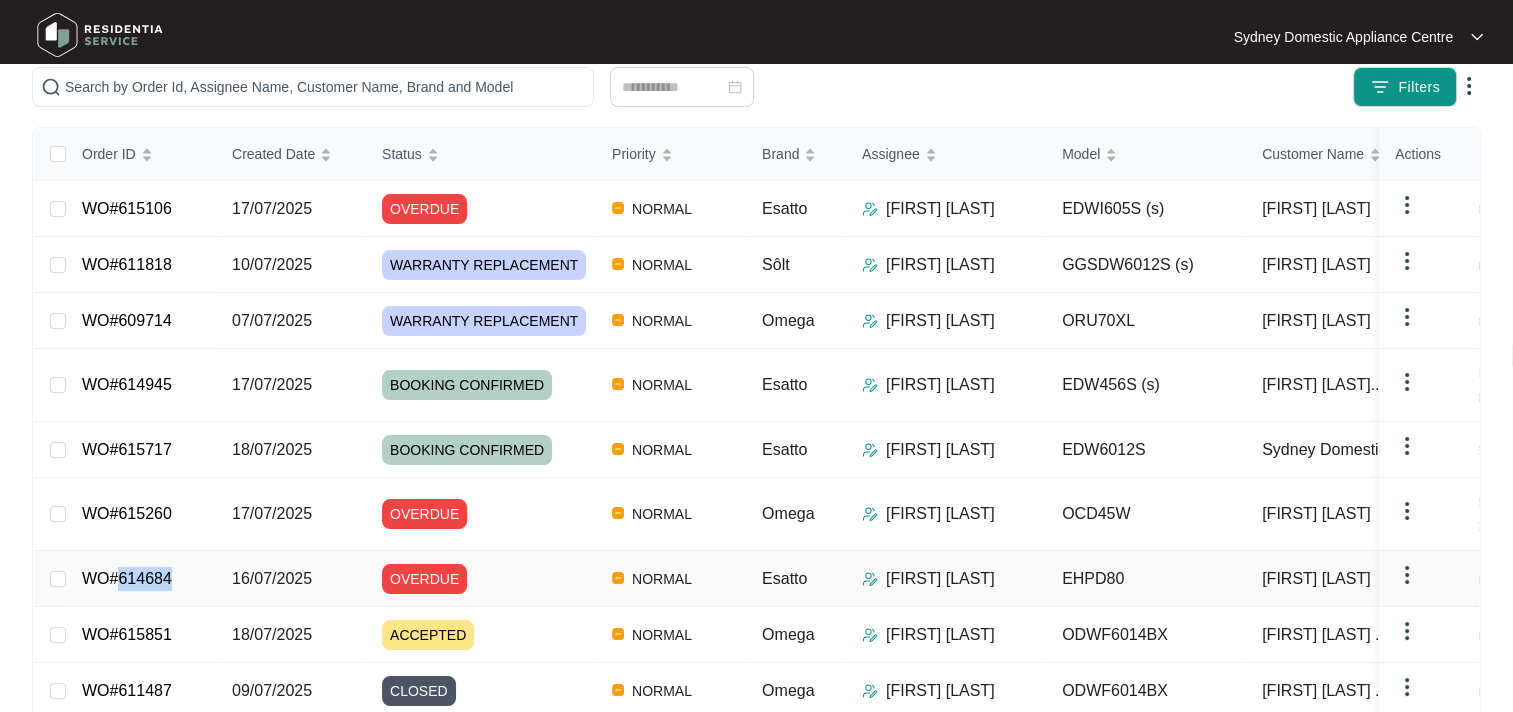 drag, startPoint x: 171, startPoint y: 574, endPoint x: 119, endPoint y: 575, distance: 52.009613 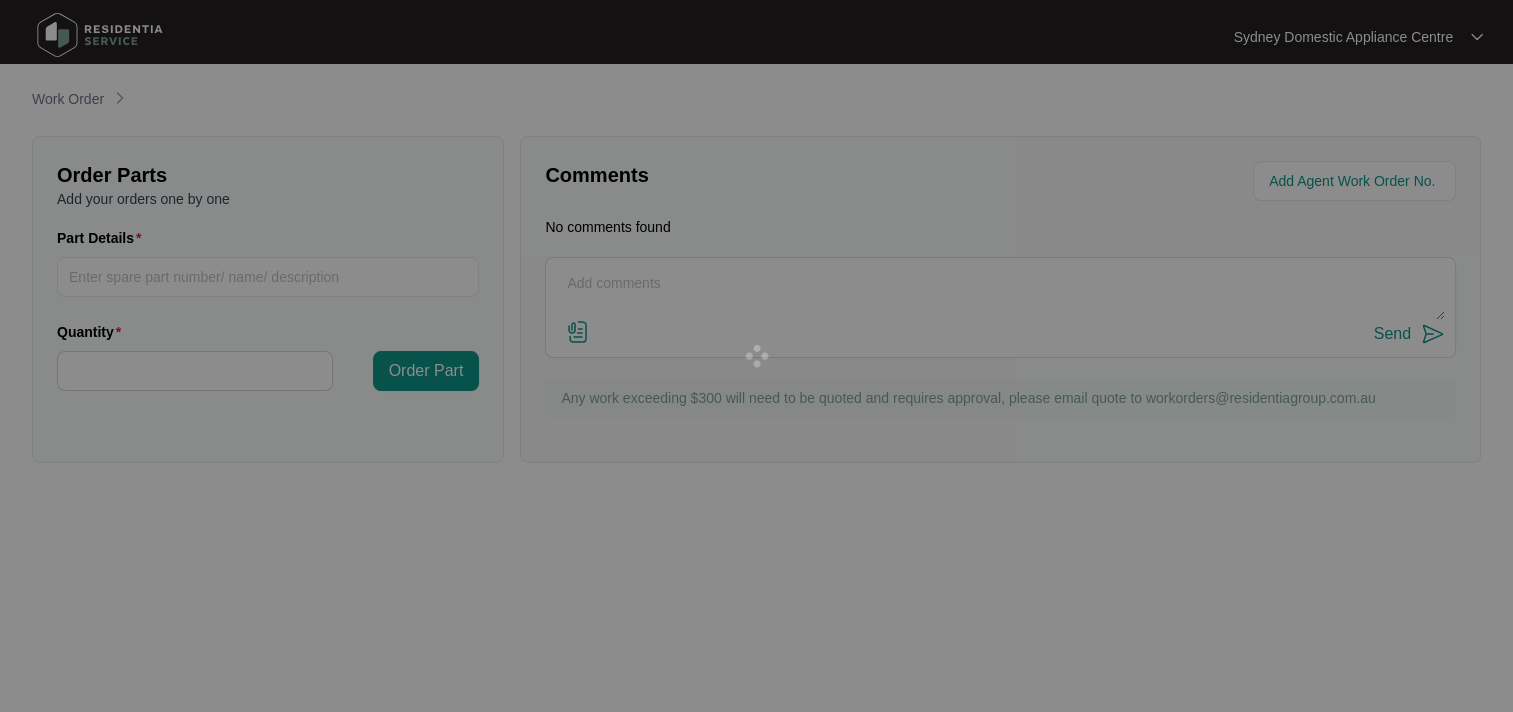 scroll, scrollTop: 0, scrollLeft: 0, axis: both 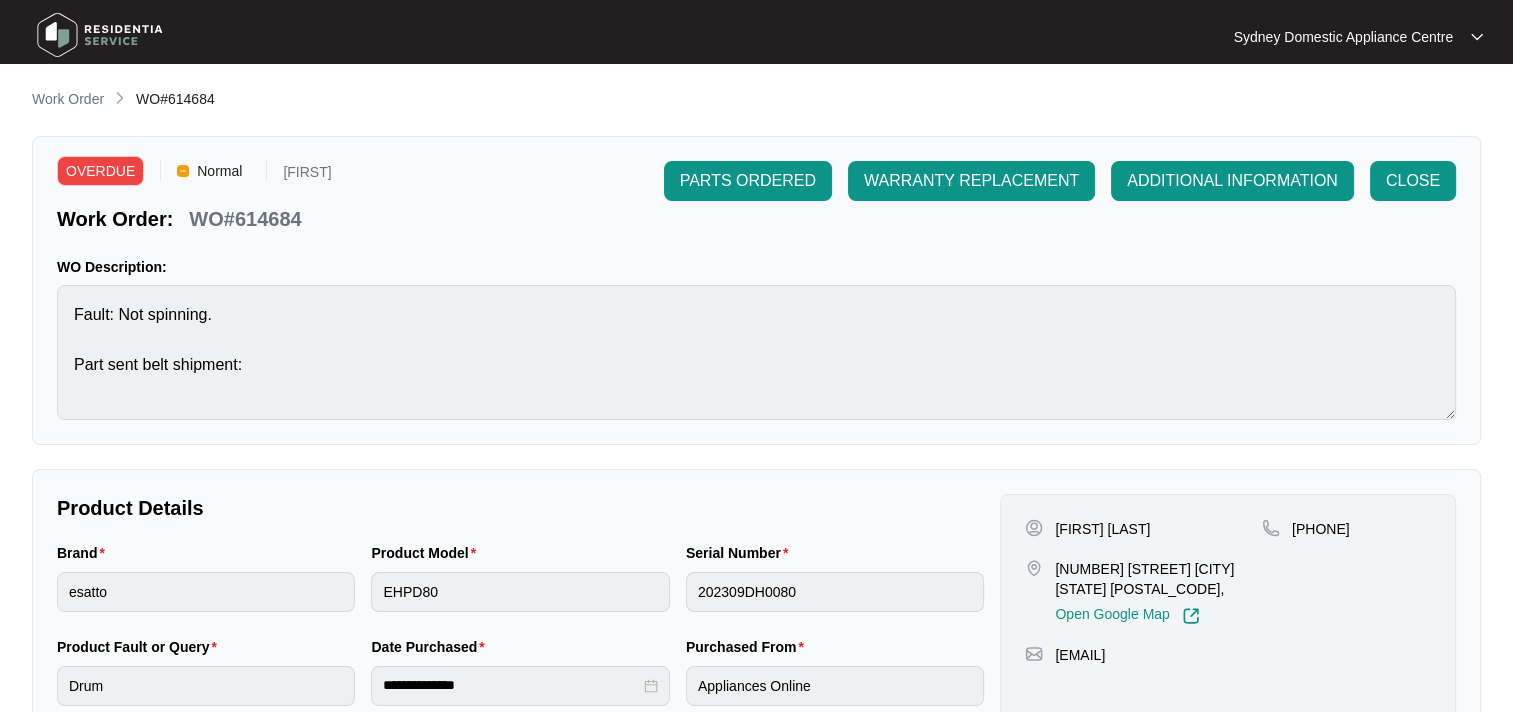 click on "**********" at bounding box center (756, 663) 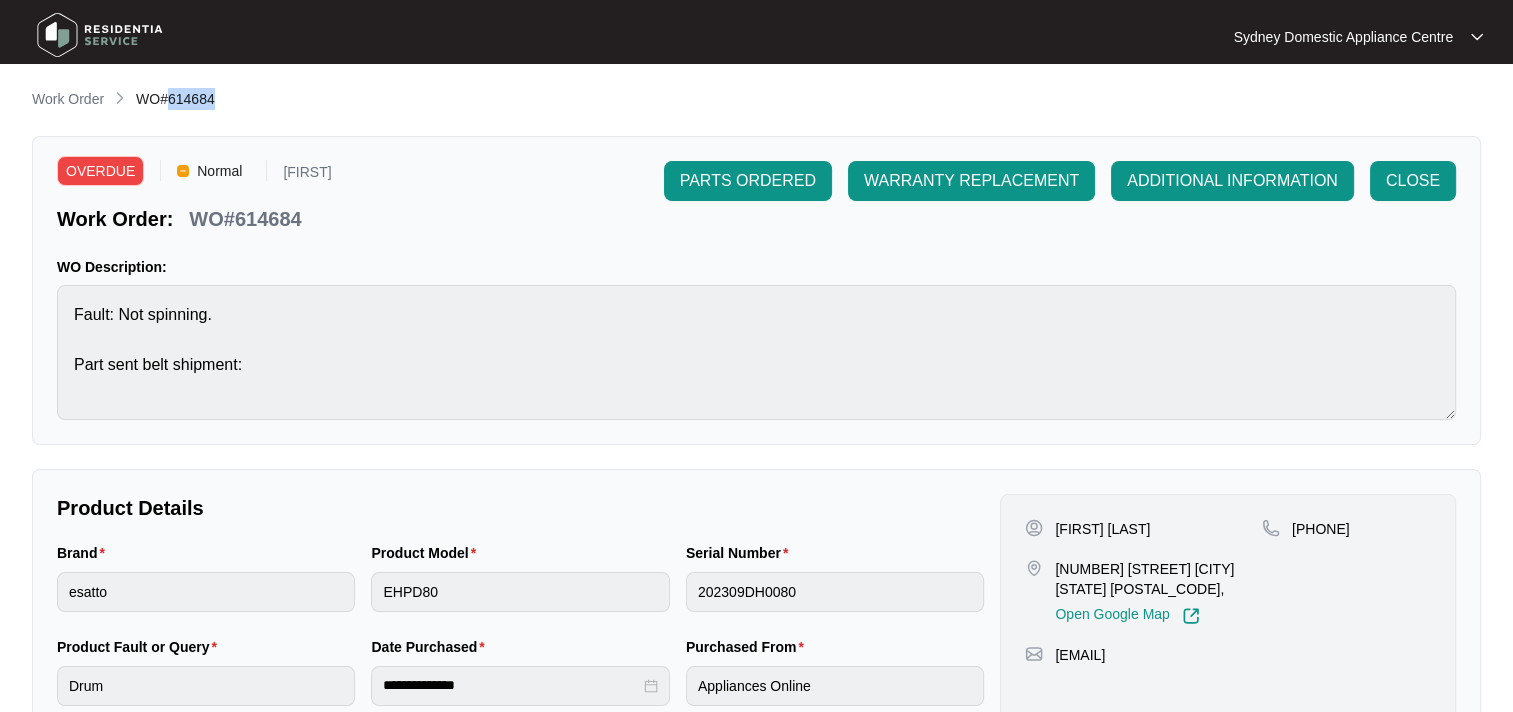 click on "**********" at bounding box center (756, 663) 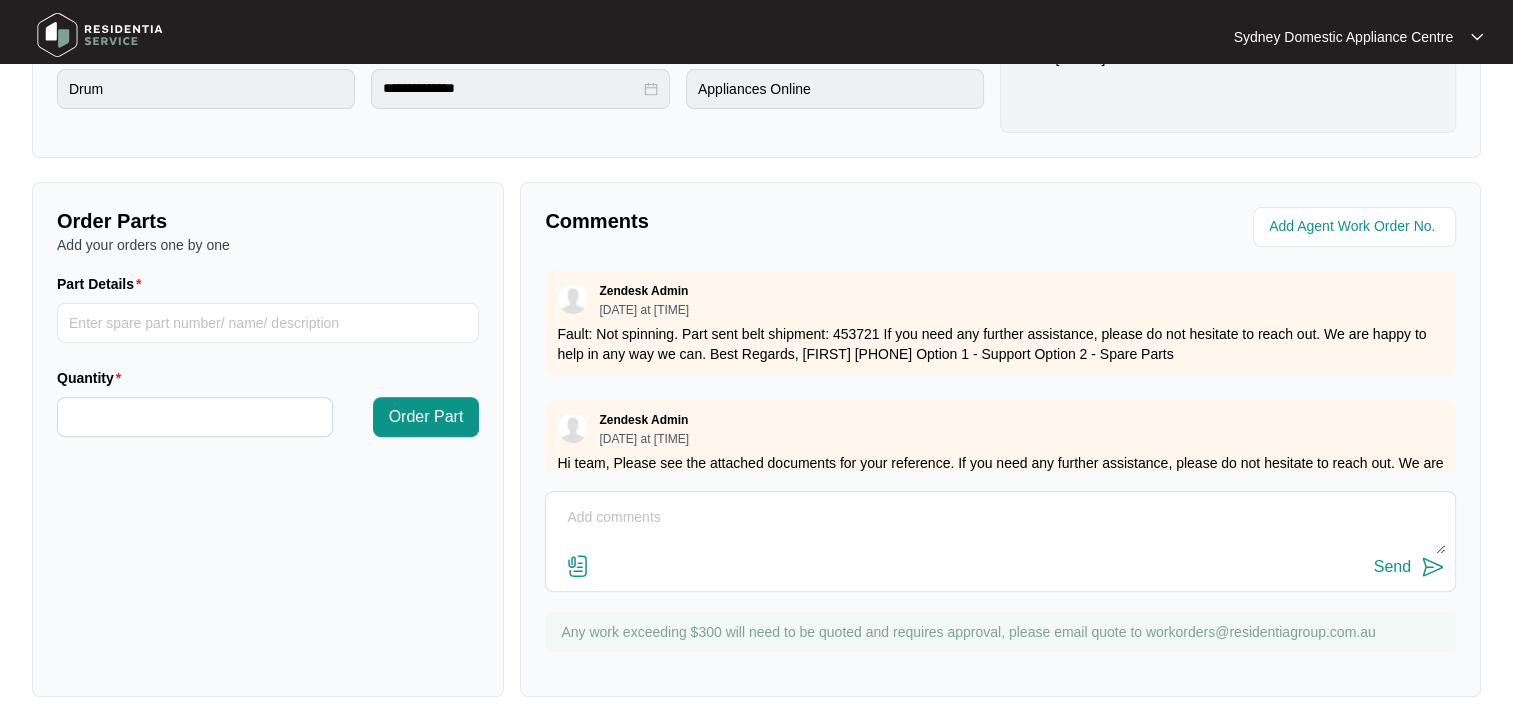 scroll, scrollTop: 600, scrollLeft: 0, axis: vertical 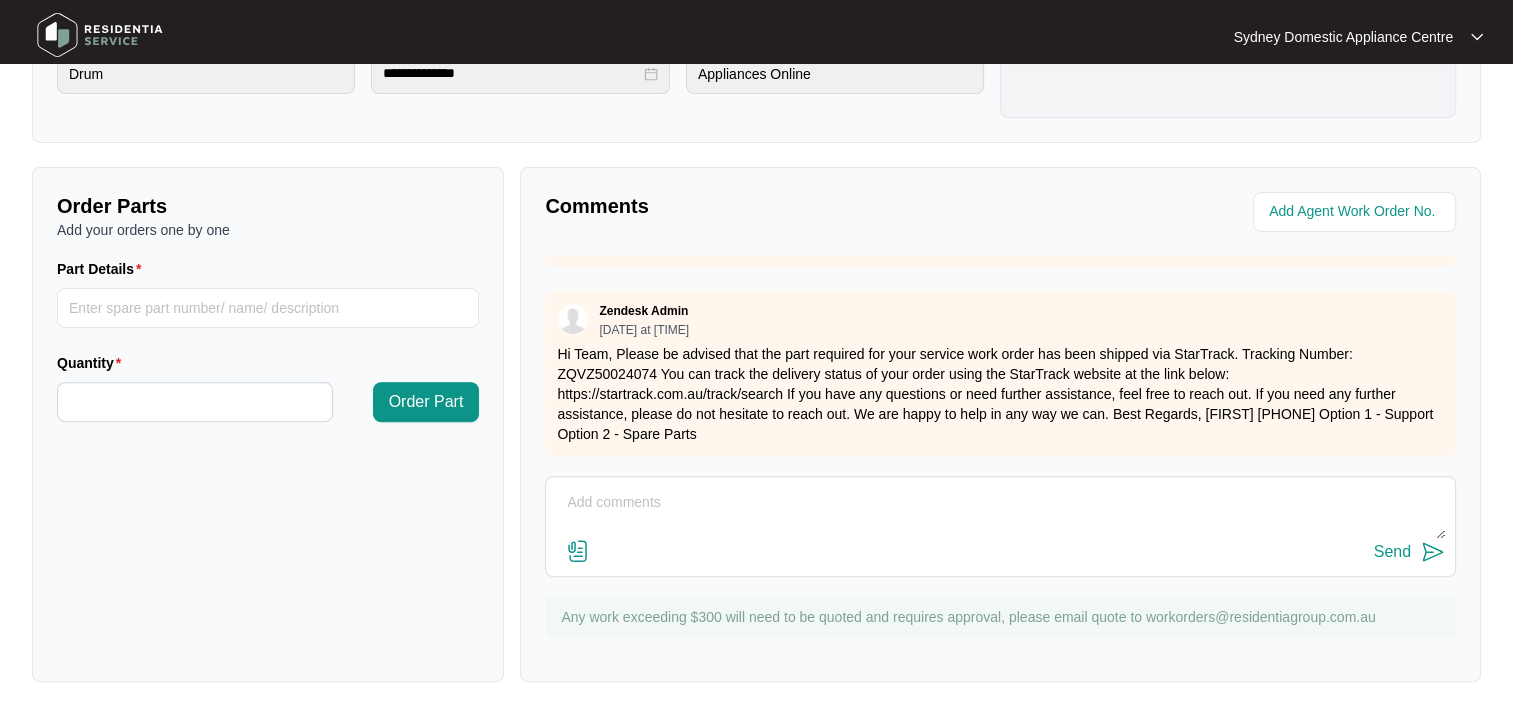 click at bounding box center (1000, 513) 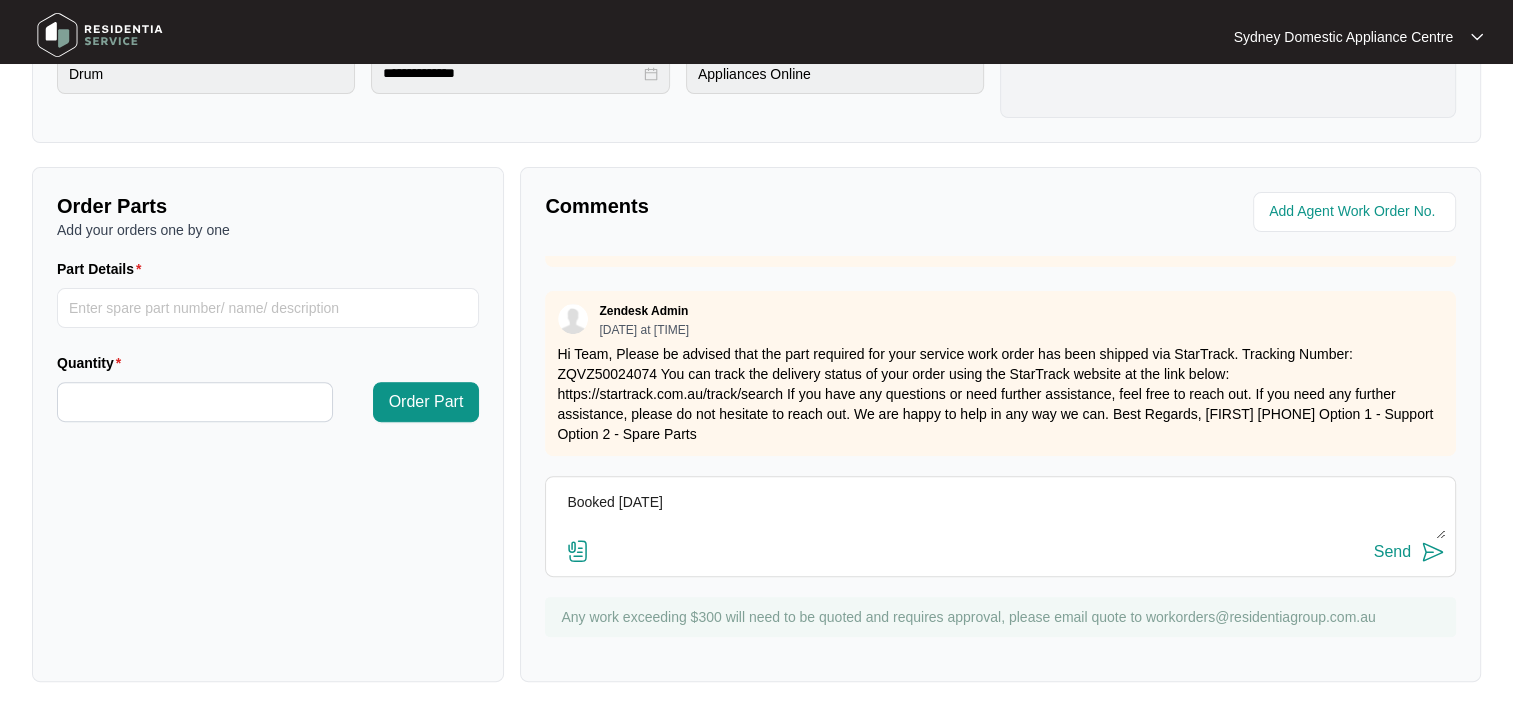 type on "Booked 21/7/25" 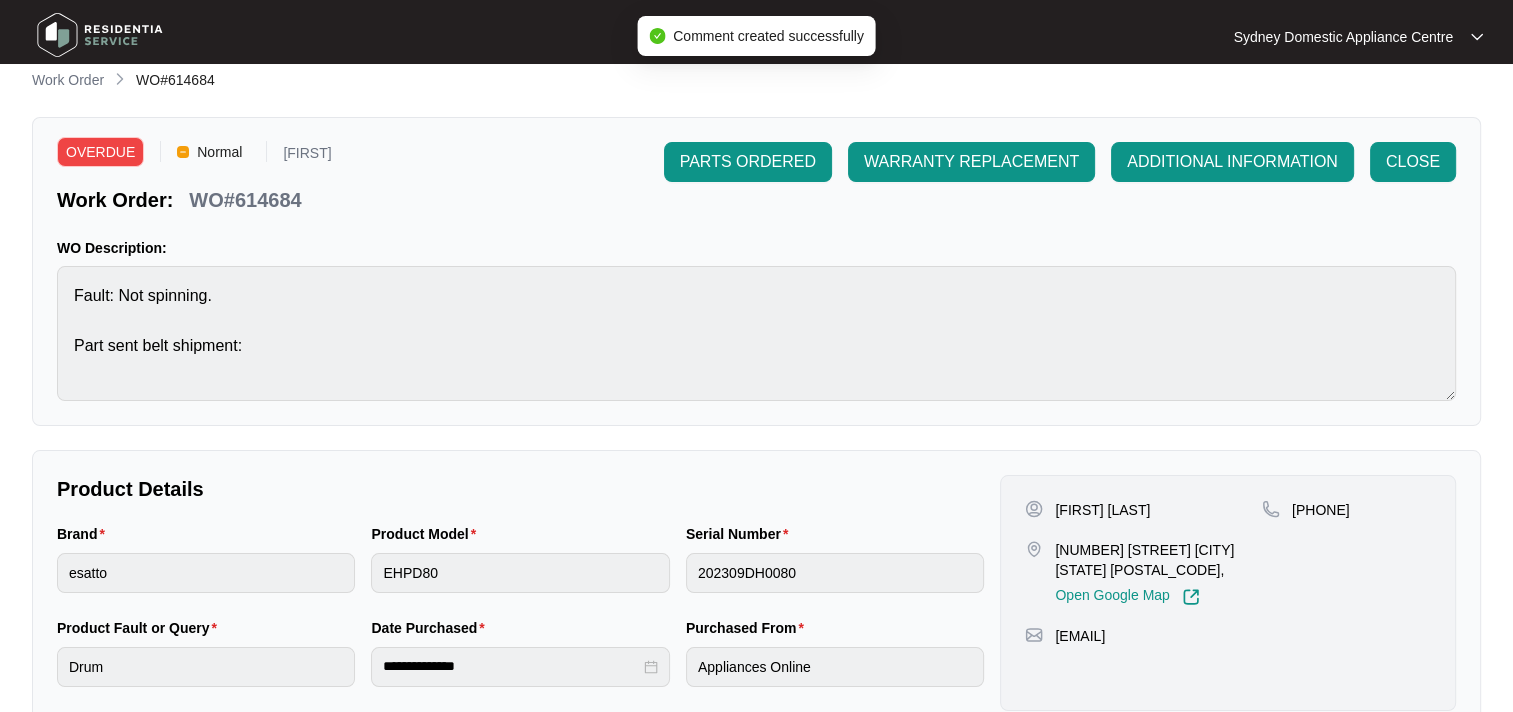 scroll, scrollTop: 0, scrollLeft: 0, axis: both 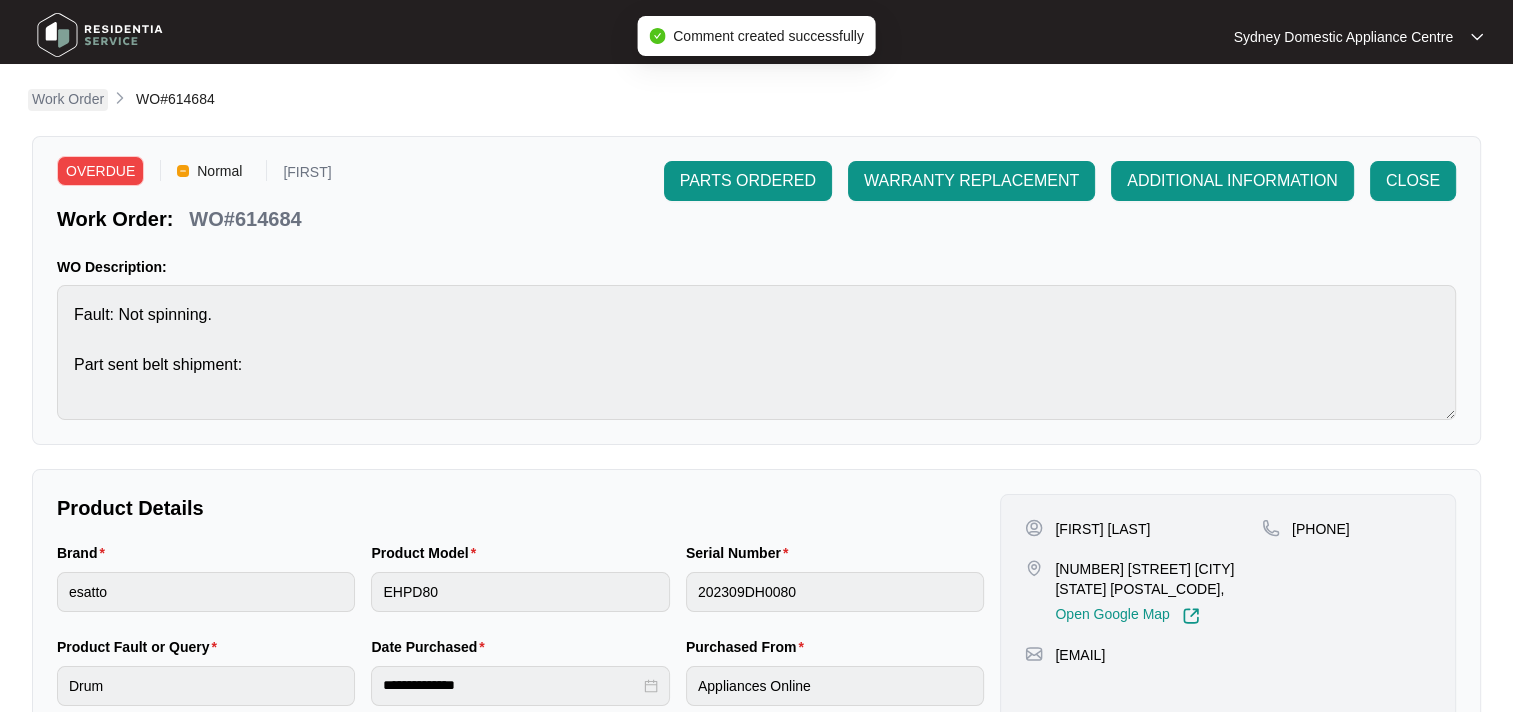 click on "Work Order" at bounding box center [68, 99] 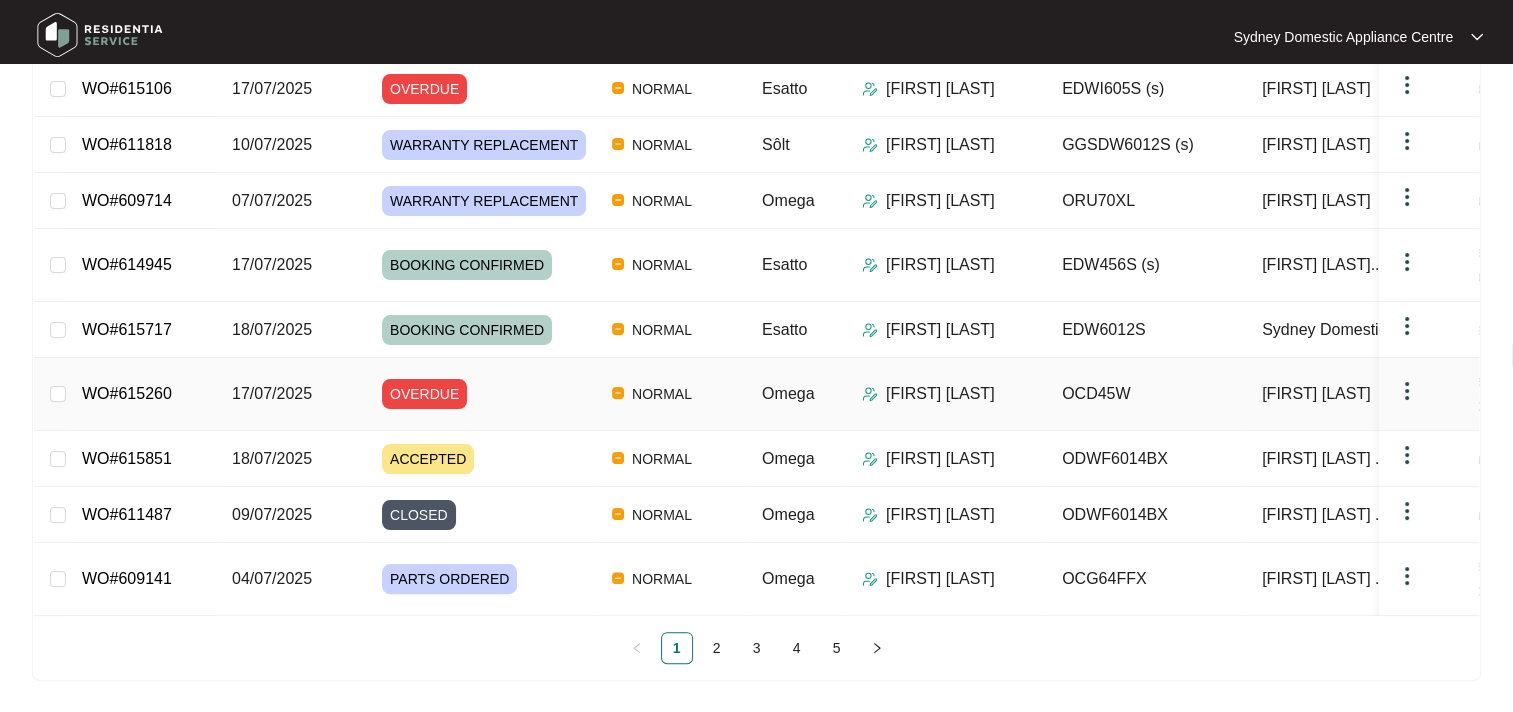 scroll, scrollTop: 383, scrollLeft: 0, axis: vertical 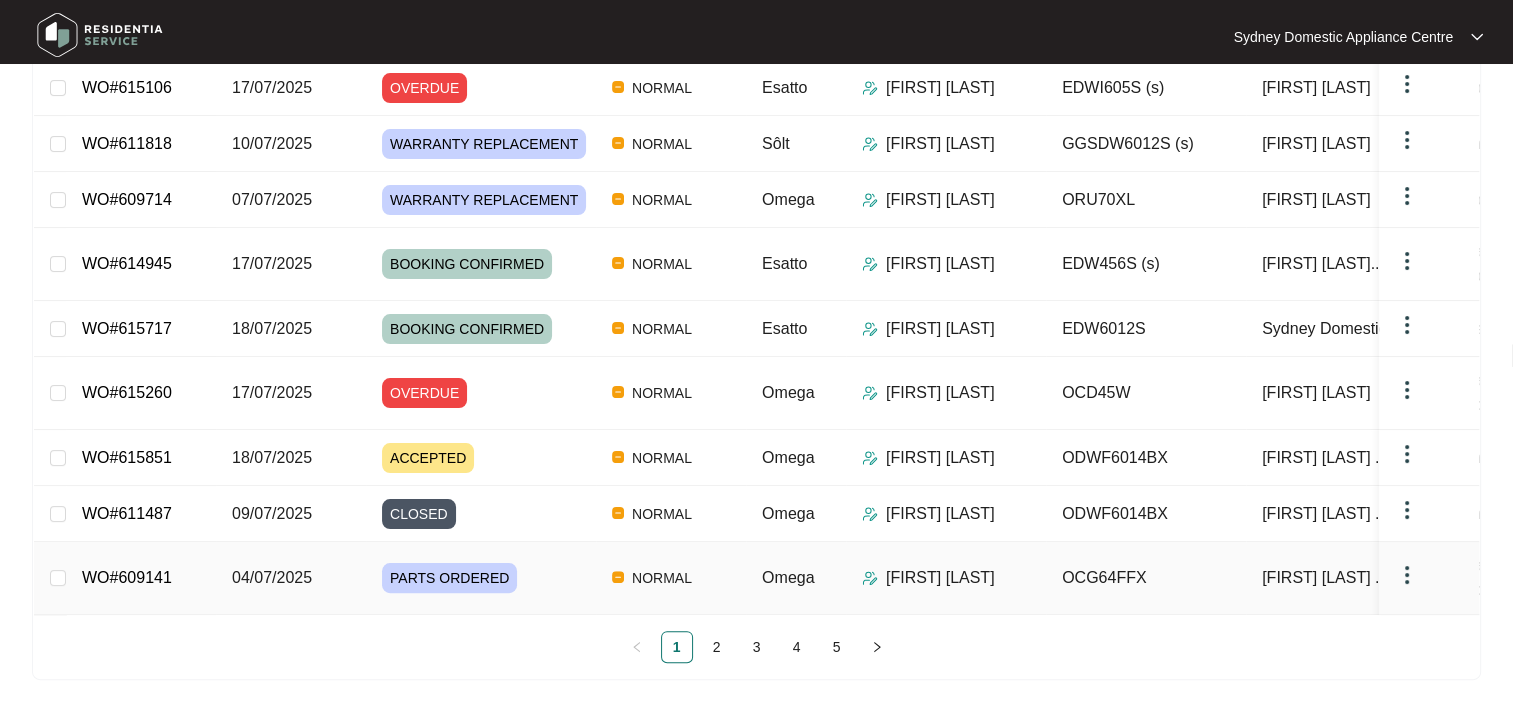 click on "PARTS ORDERED" at bounding box center [489, 578] 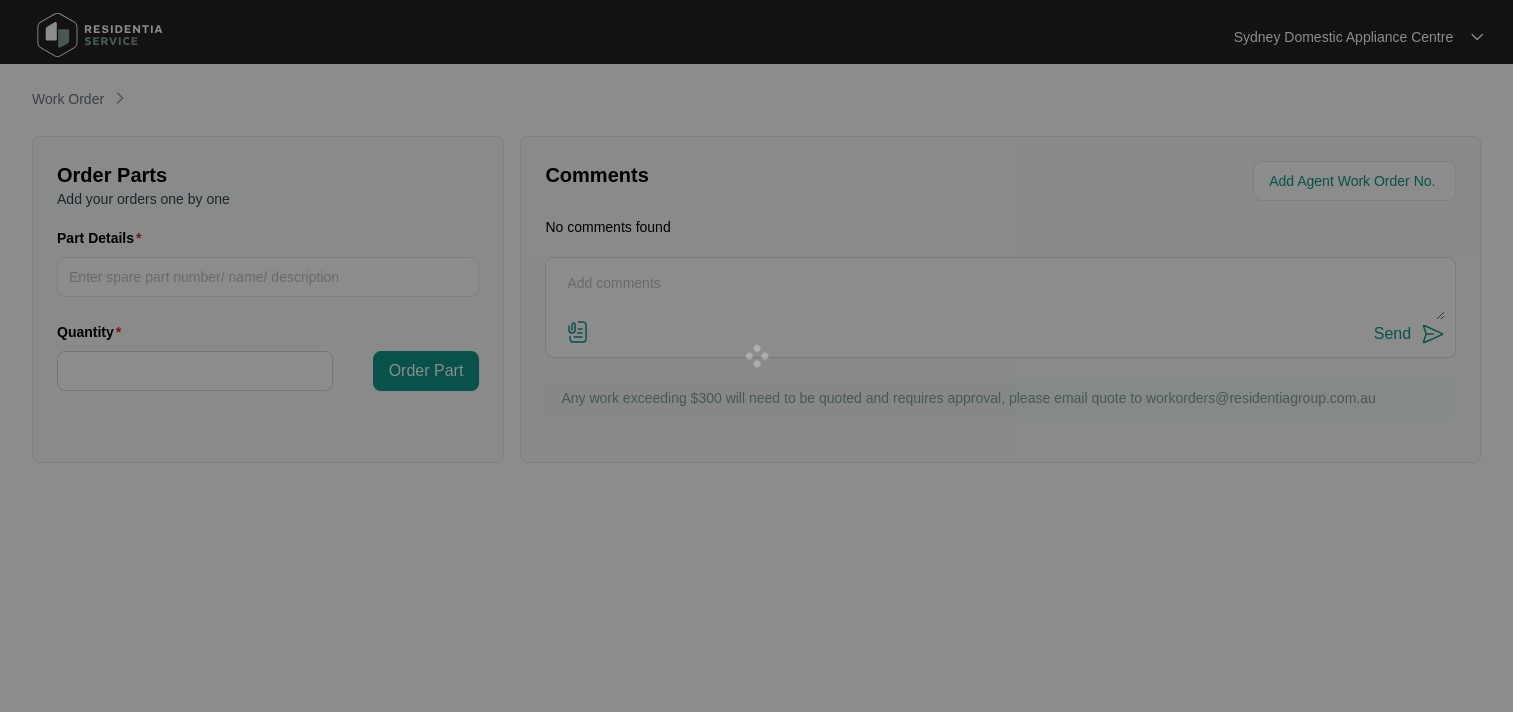 scroll, scrollTop: 0, scrollLeft: 0, axis: both 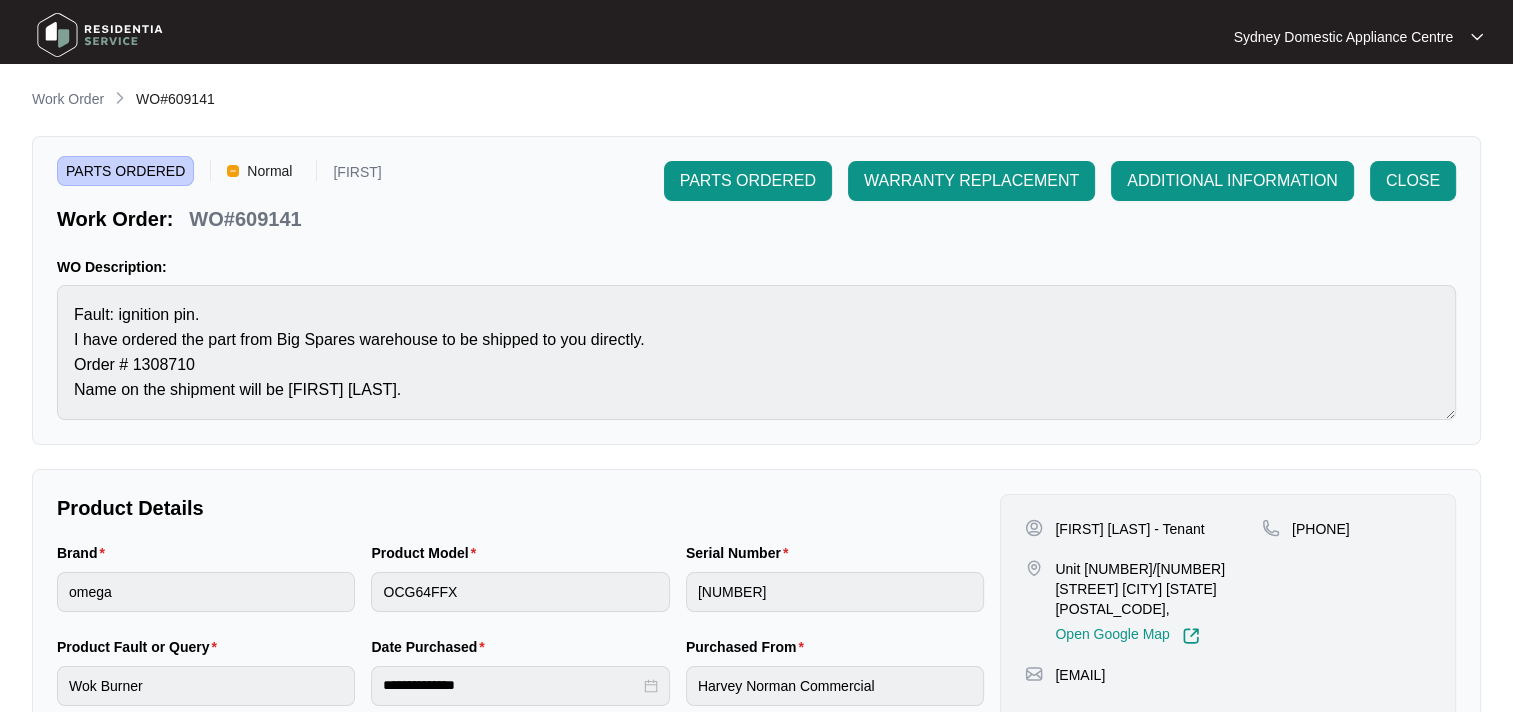click on "WO#609141" at bounding box center (245, 219) 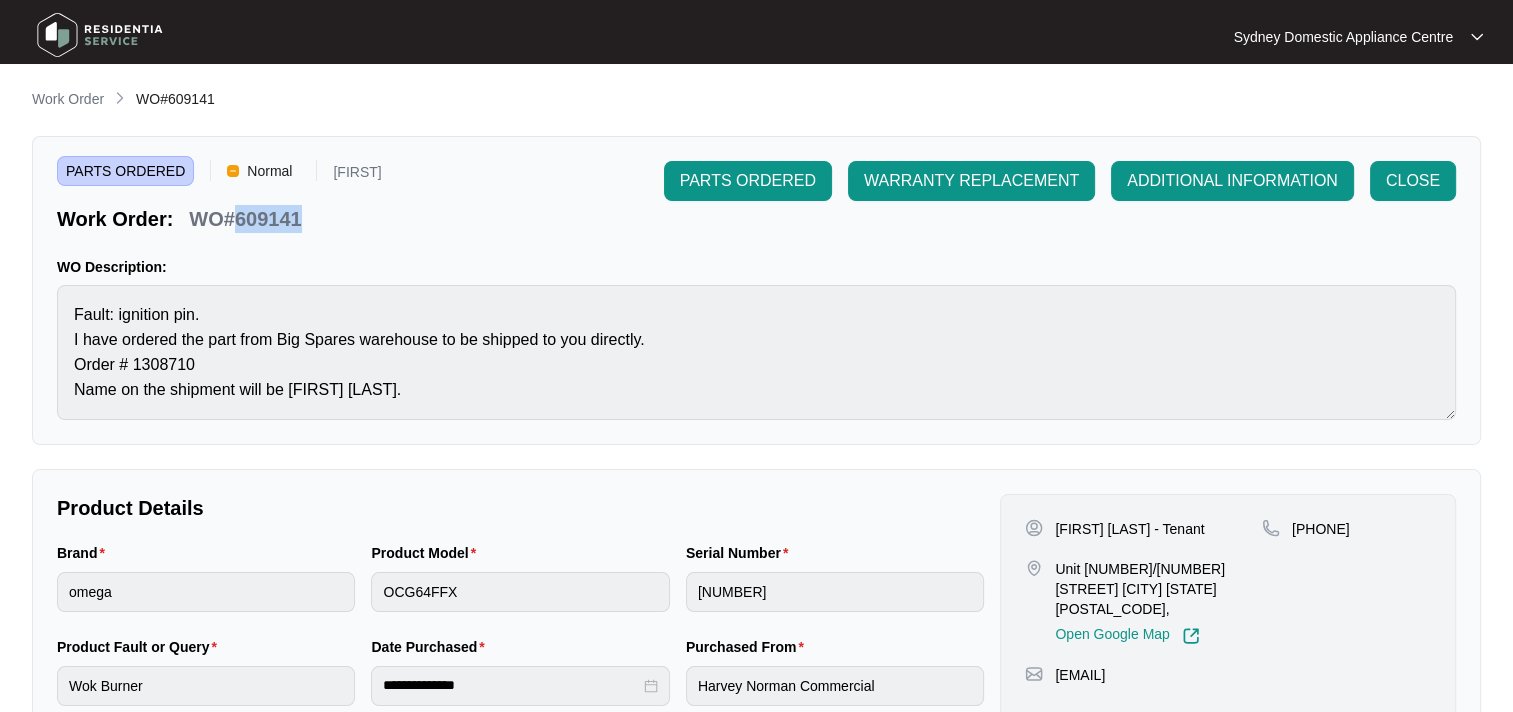 click on "WO#609141" at bounding box center (245, 219) 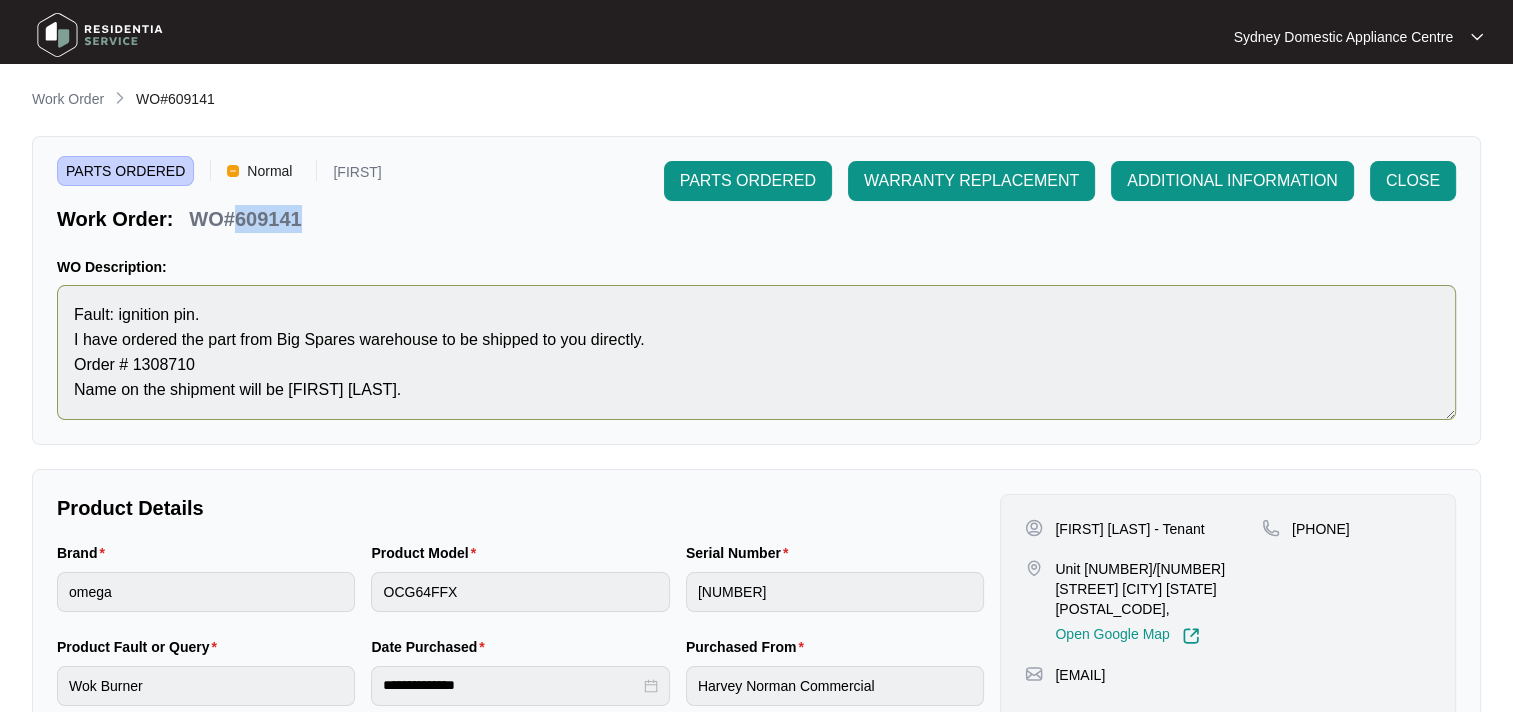 copy on "609141" 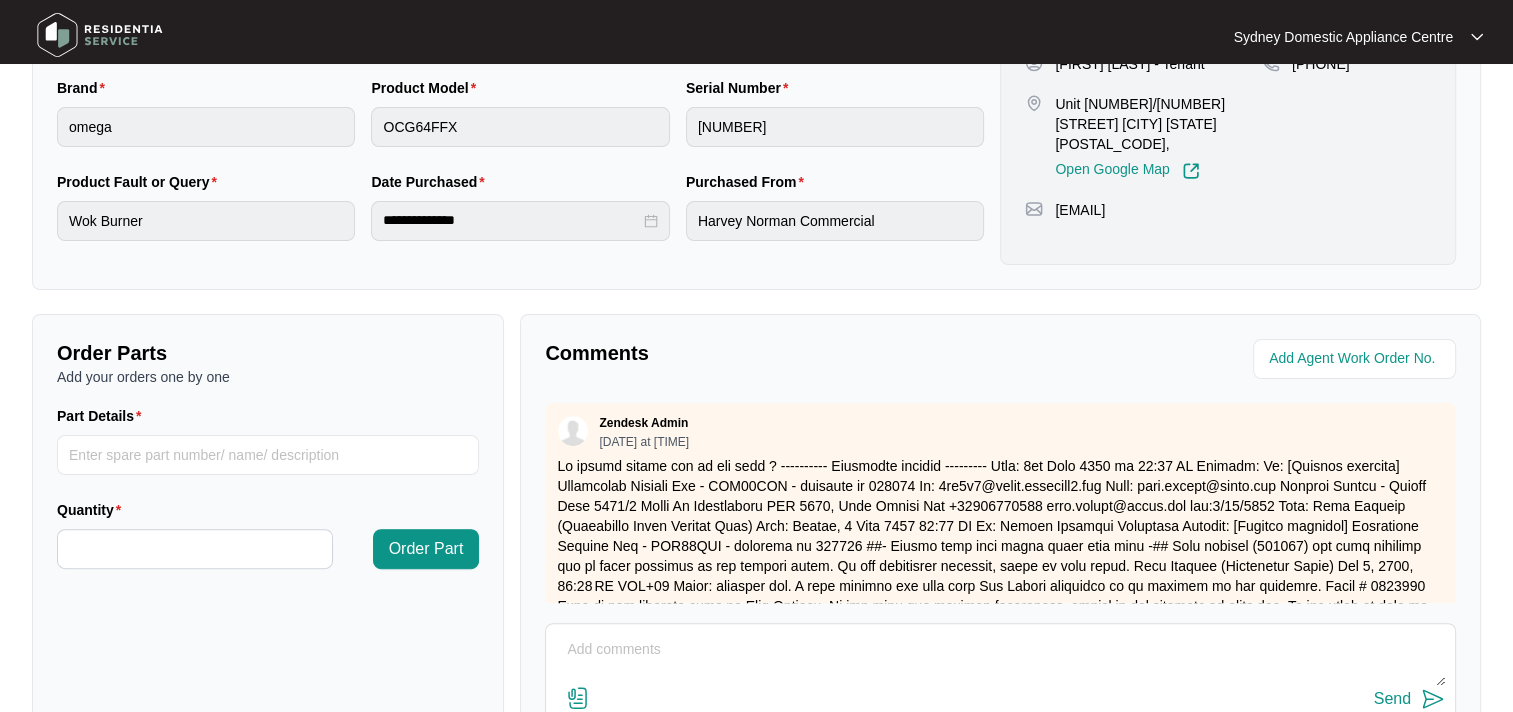 scroll, scrollTop: 500, scrollLeft: 0, axis: vertical 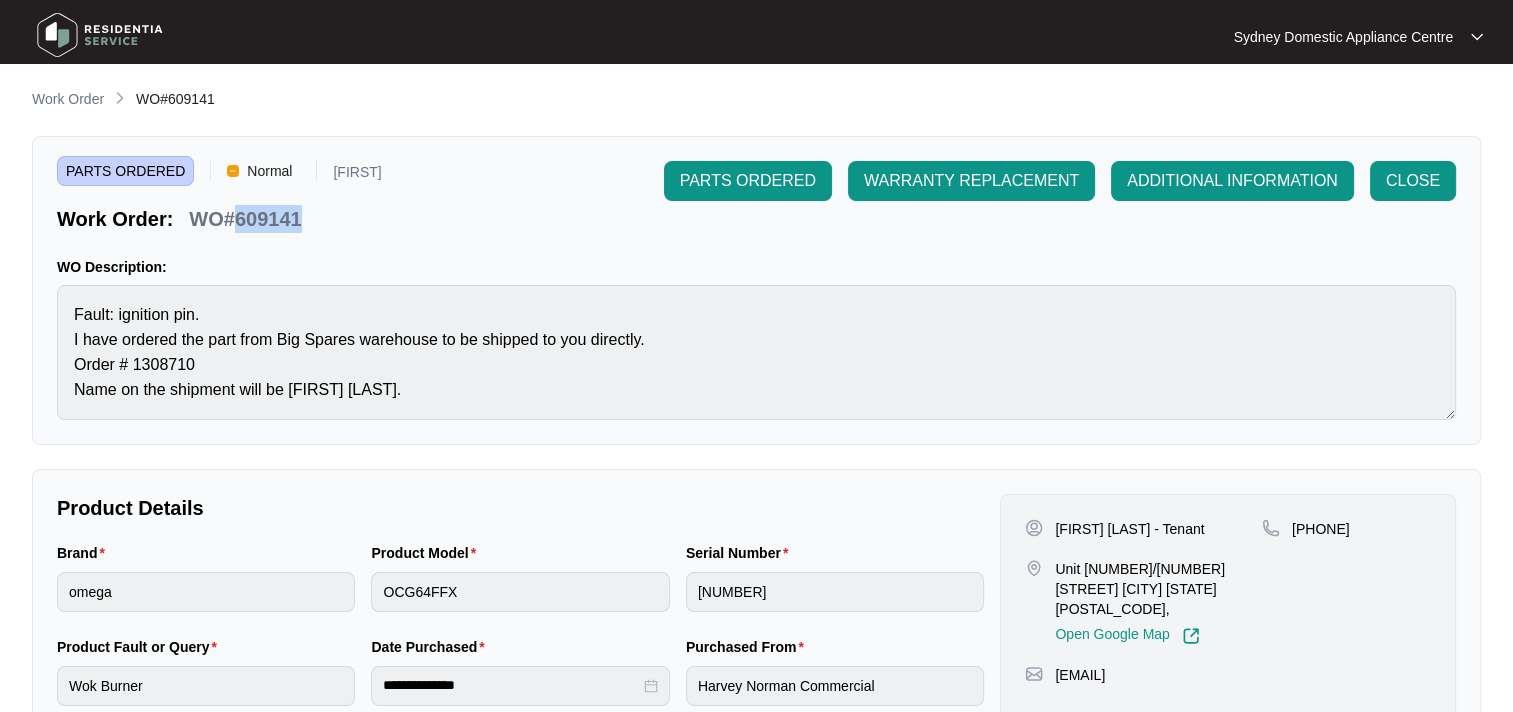 click on "Work Order" at bounding box center [68, 99] 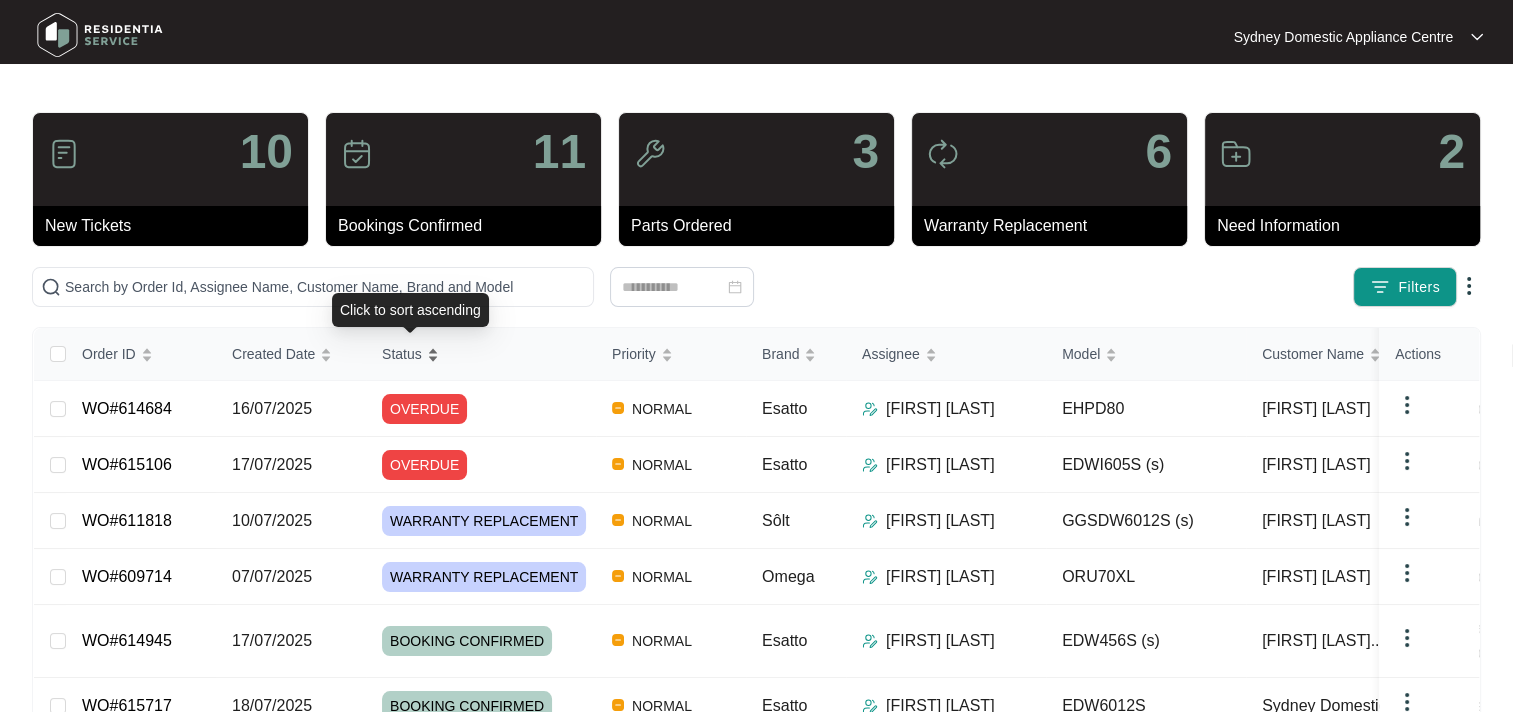 click on "Status" at bounding box center (402, 354) 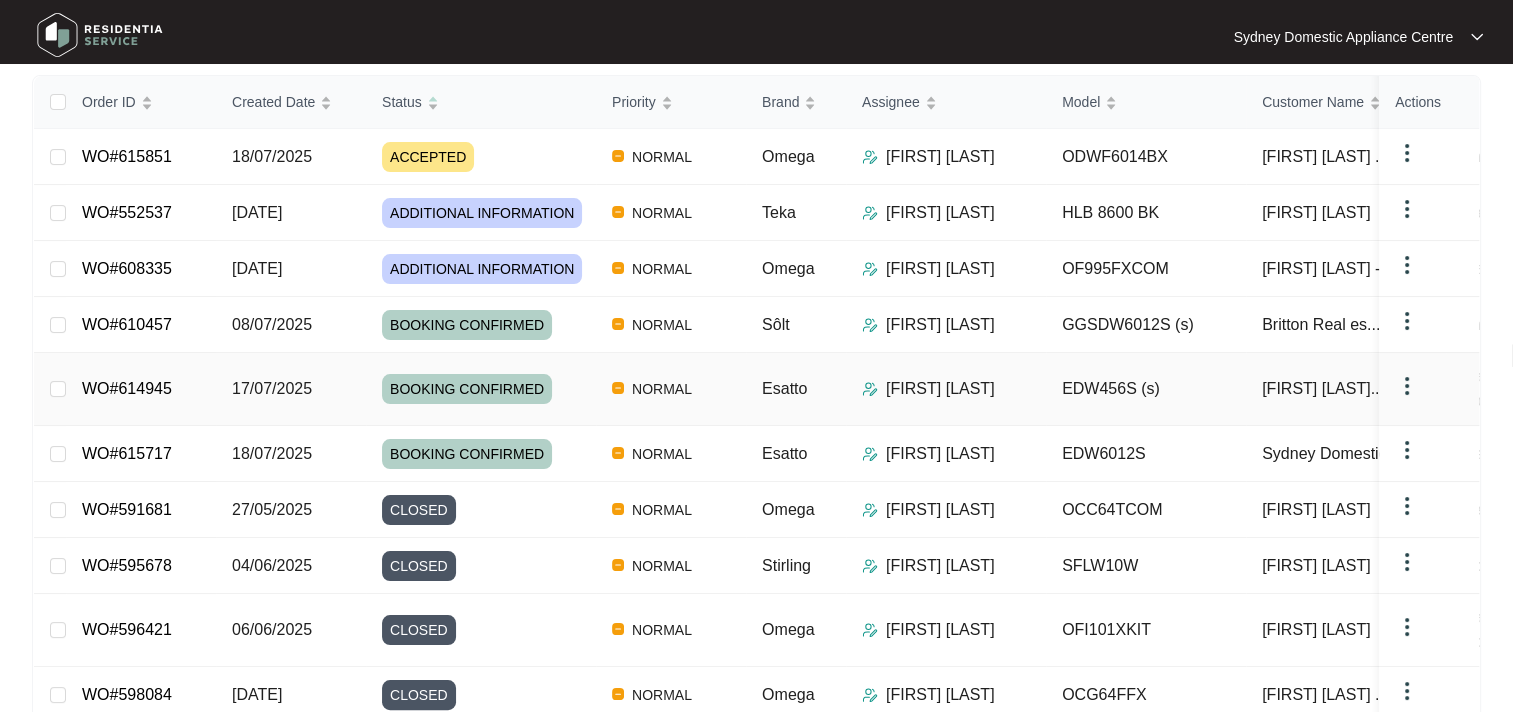 scroll, scrollTop: 300, scrollLeft: 0, axis: vertical 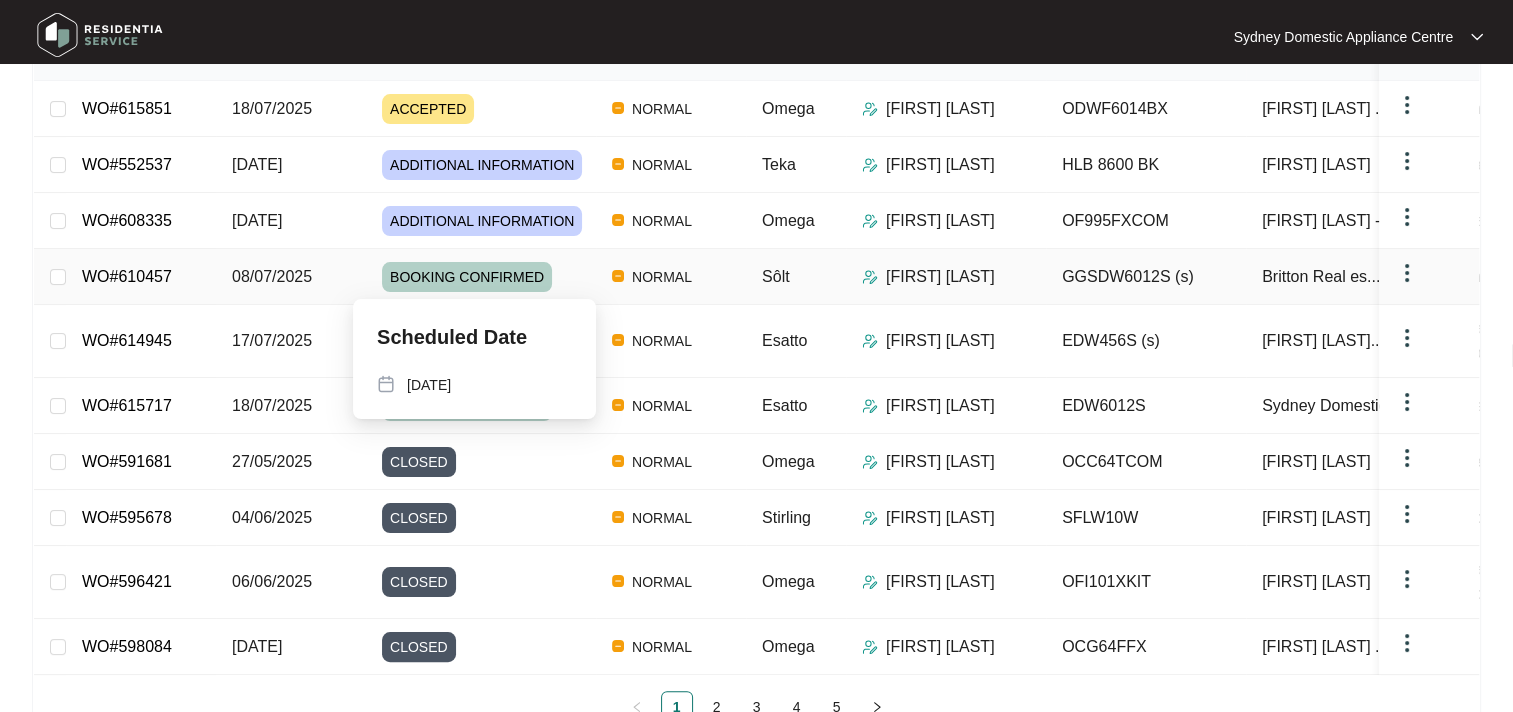 click on "BOOKING CONFIRMED" at bounding box center (489, 277) 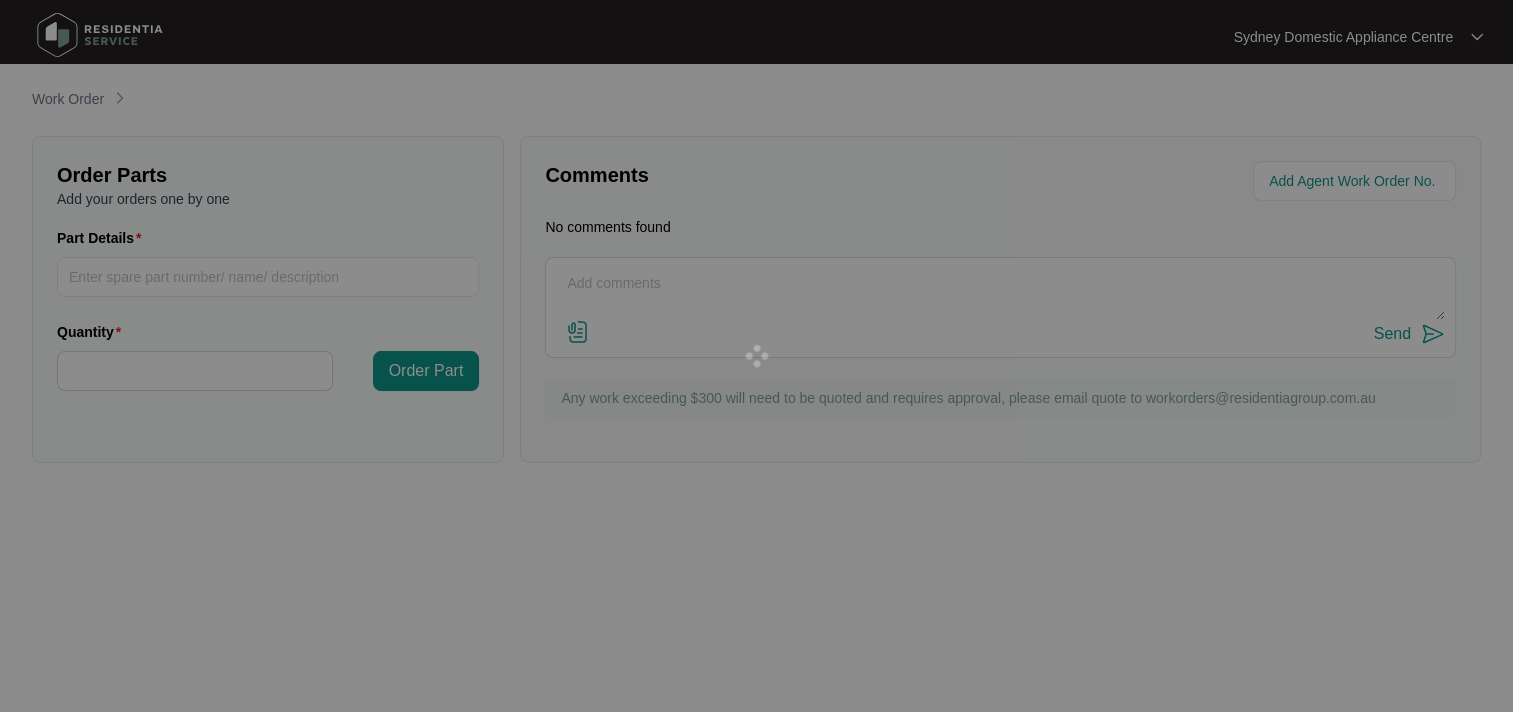 scroll, scrollTop: 0, scrollLeft: 0, axis: both 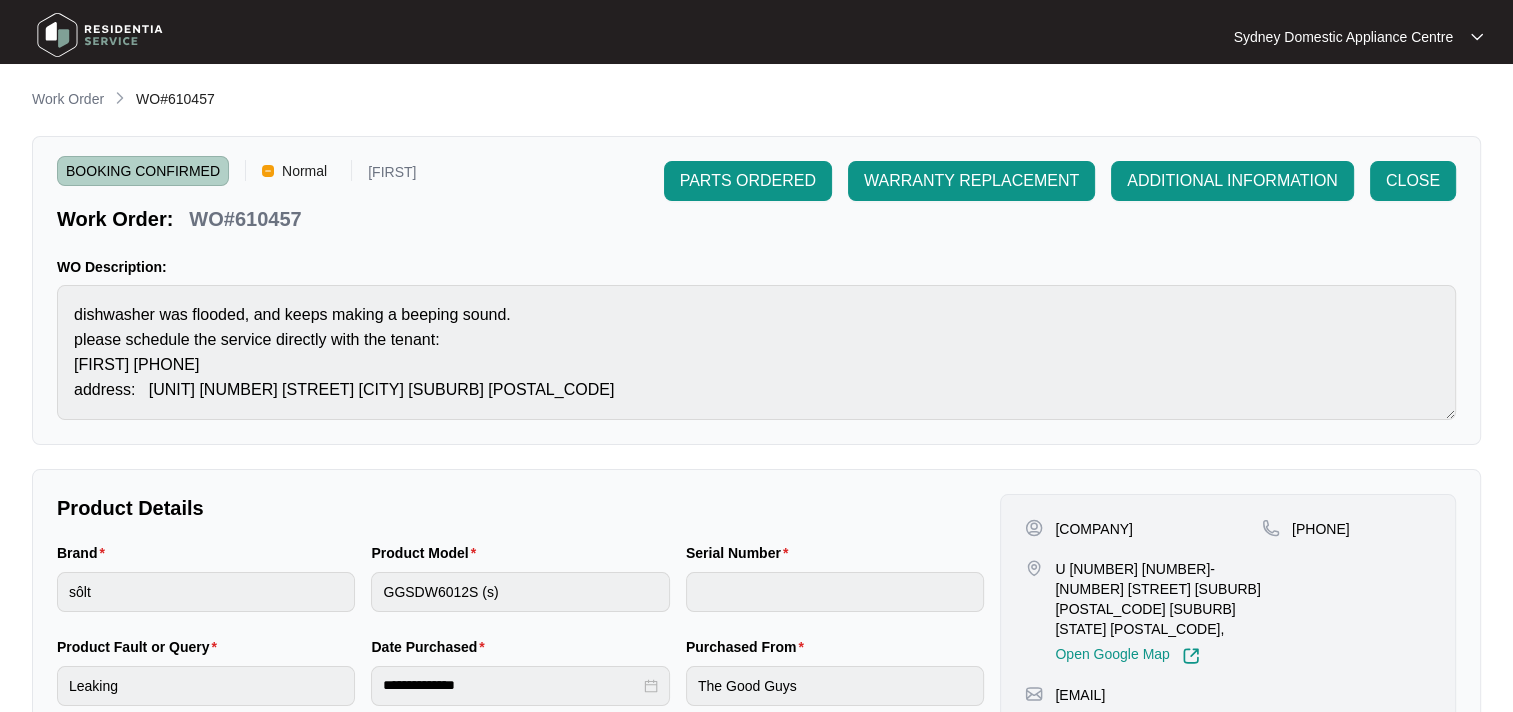 click on "WO#610457" at bounding box center (245, 219) 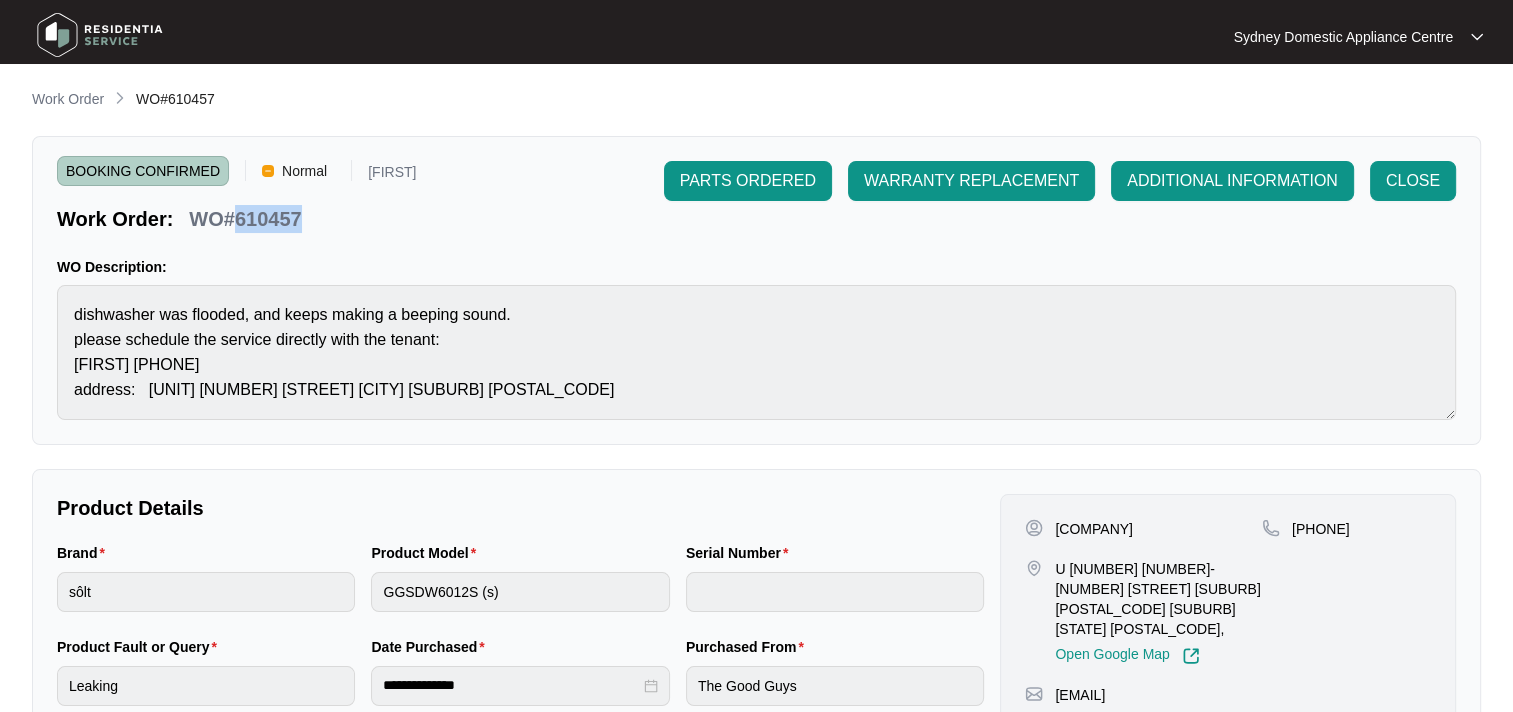 click on "WO#610457" at bounding box center (245, 219) 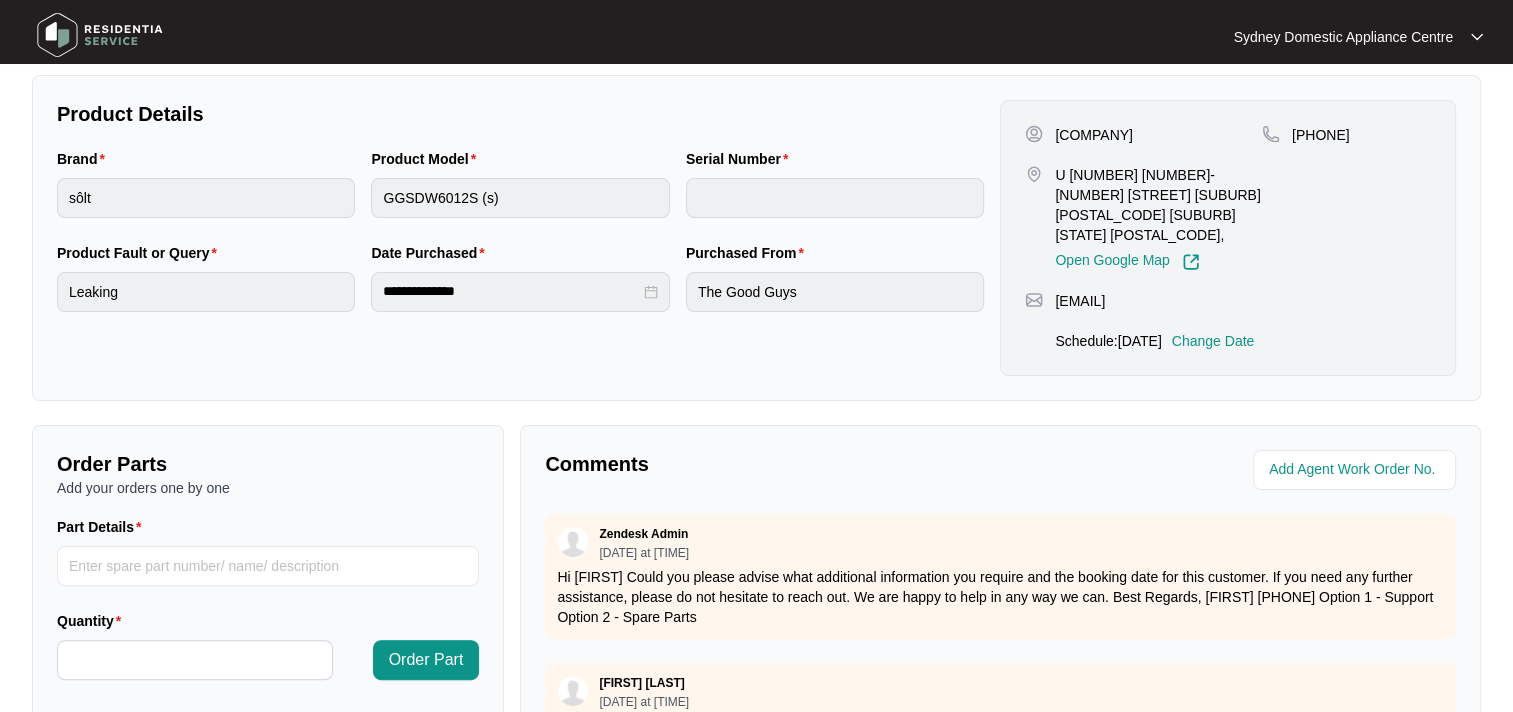 scroll, scrollTop: 632, scrollLeft: 0, axis: vertical 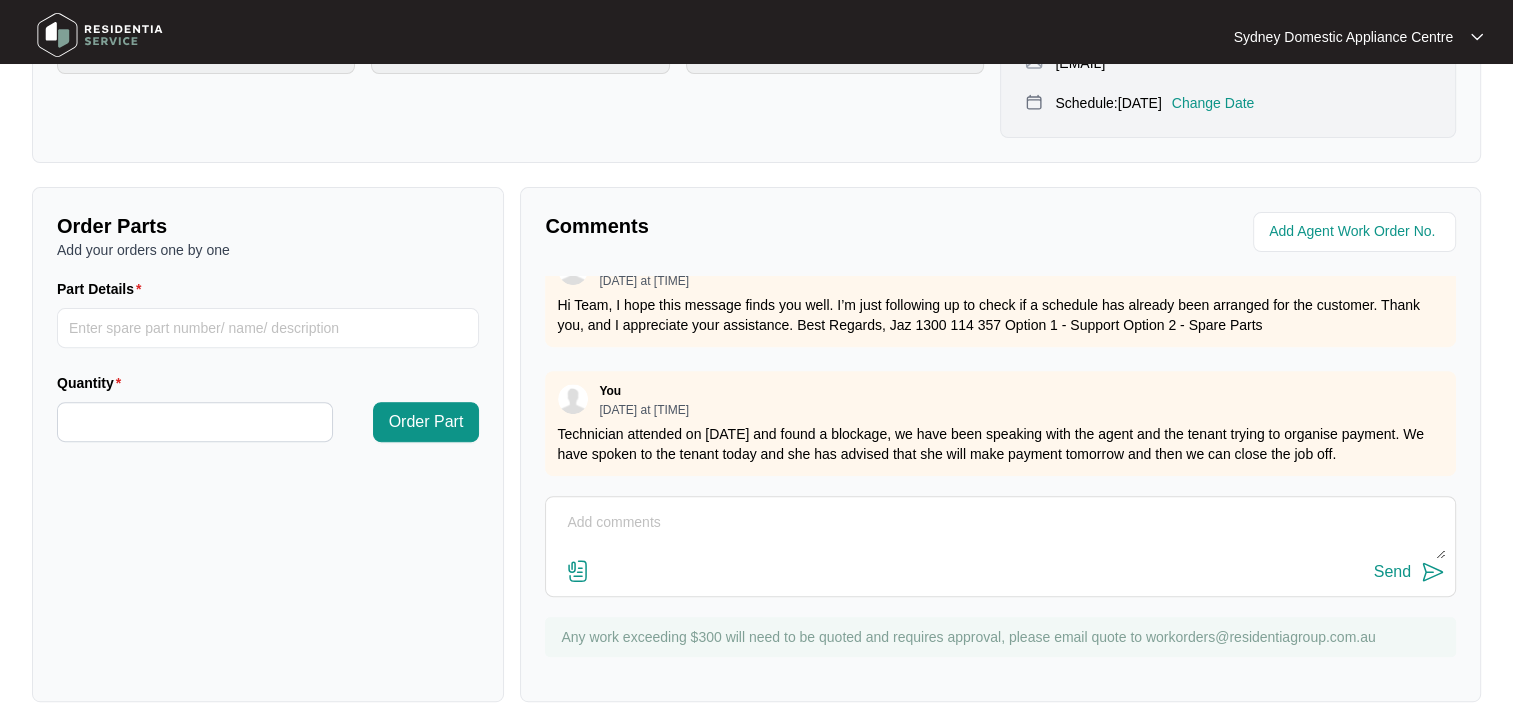 click at bounding box center [1000, 533] 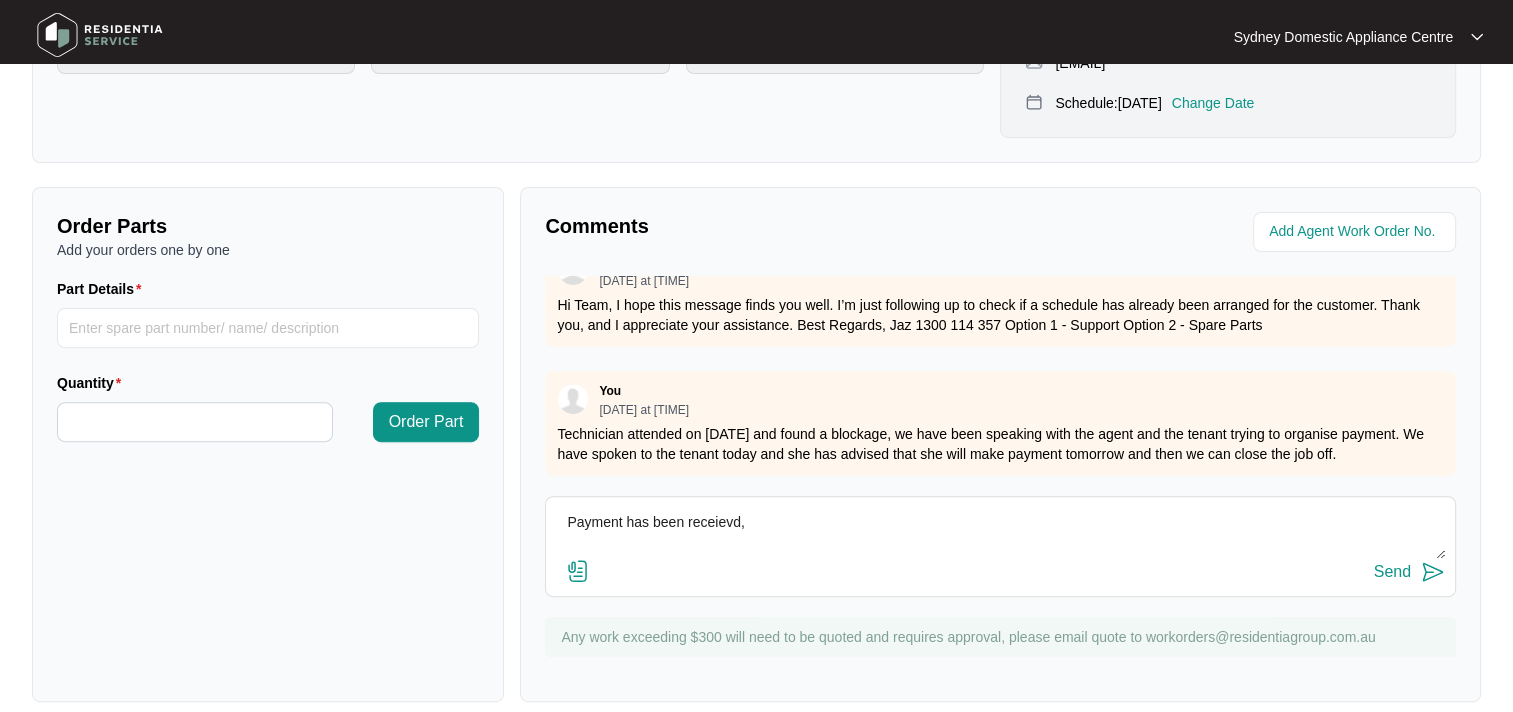 drag, startPoint x: 712, startPoint y: 511, endPoint x: 727, endPoint y: 499, distance: 19.209373 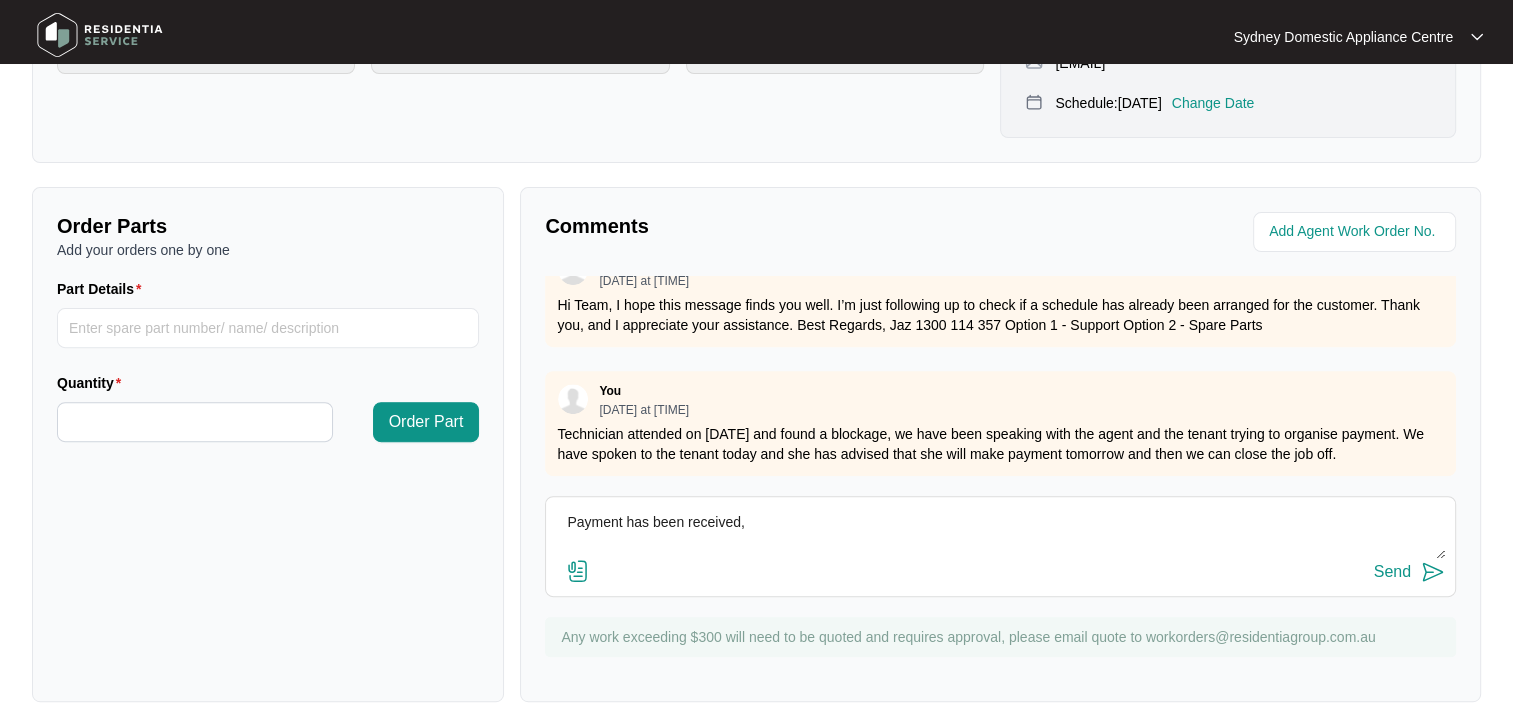 click on "Payment has been received," at bounding box center (1000, 533) 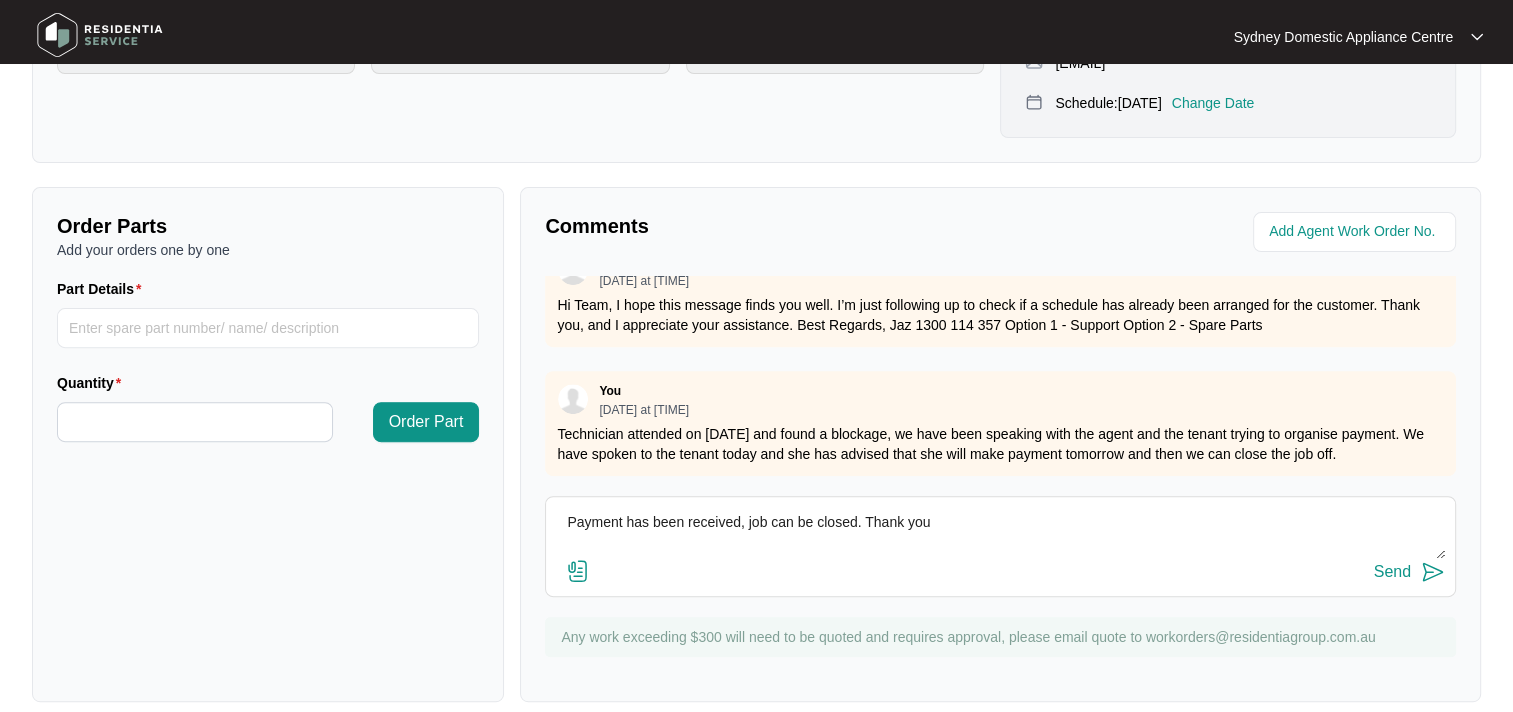 type on "Payment has been received, job can be closed. Thank you" 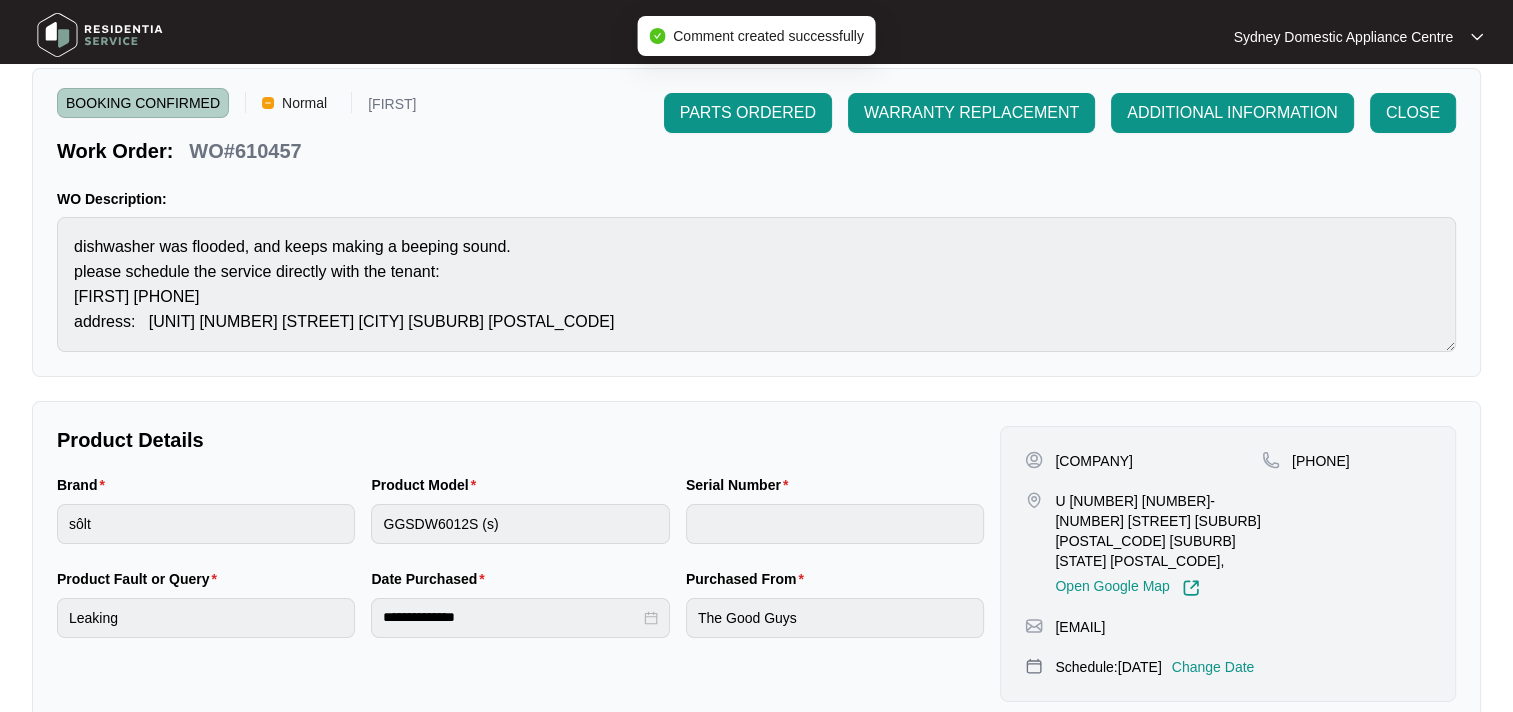 scroll, scrollTop: 0, scrollLeft: 0, axis: both 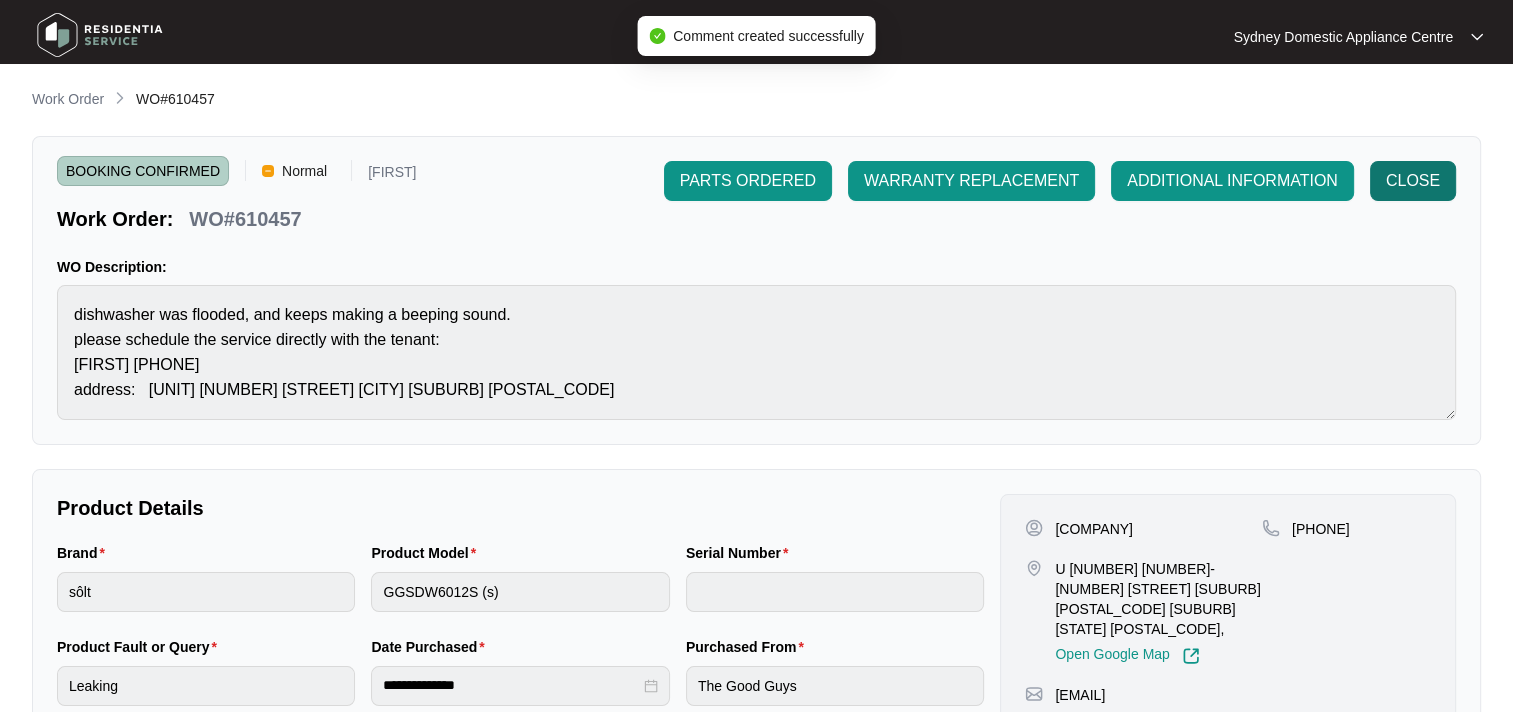 click on "CLOSE" at bounding box center [1413, 181] 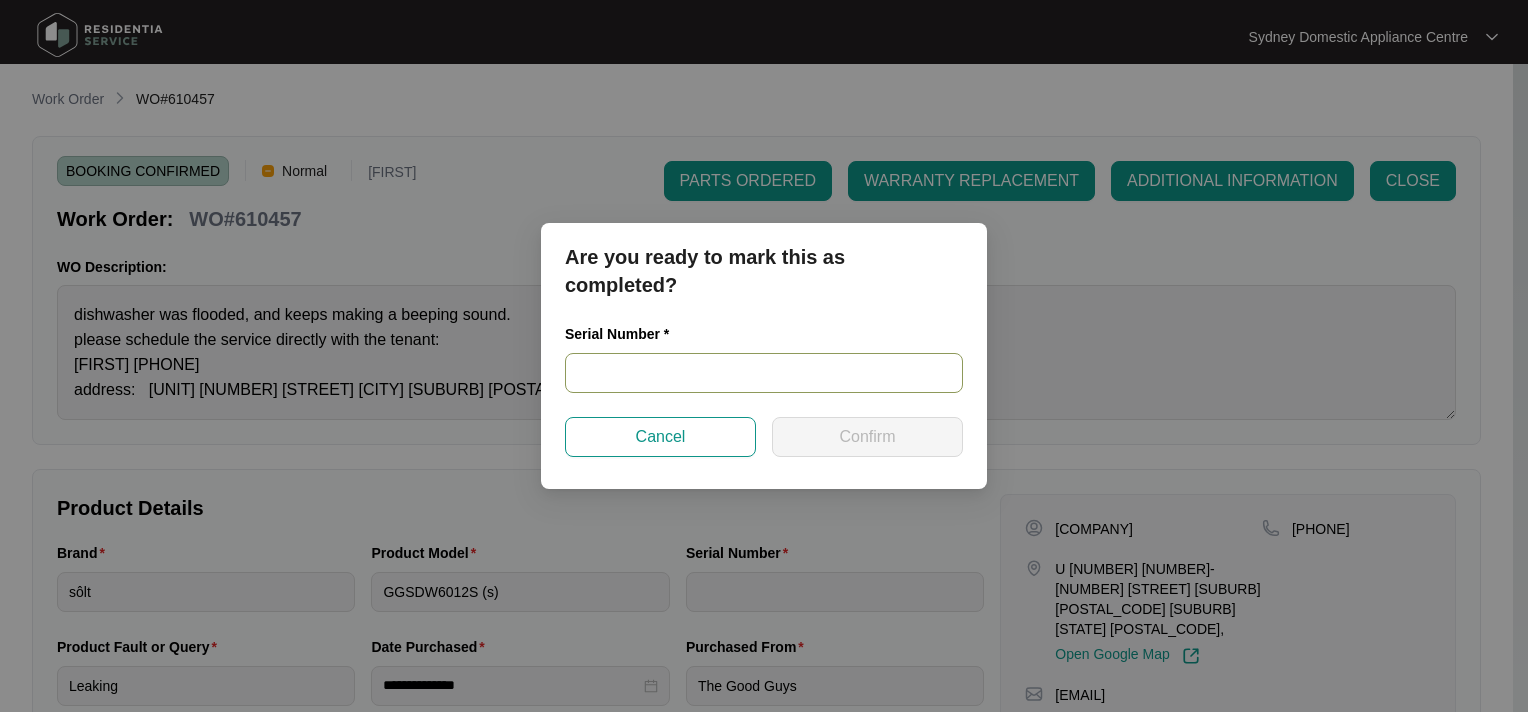 click at bounding box center (764, 373) 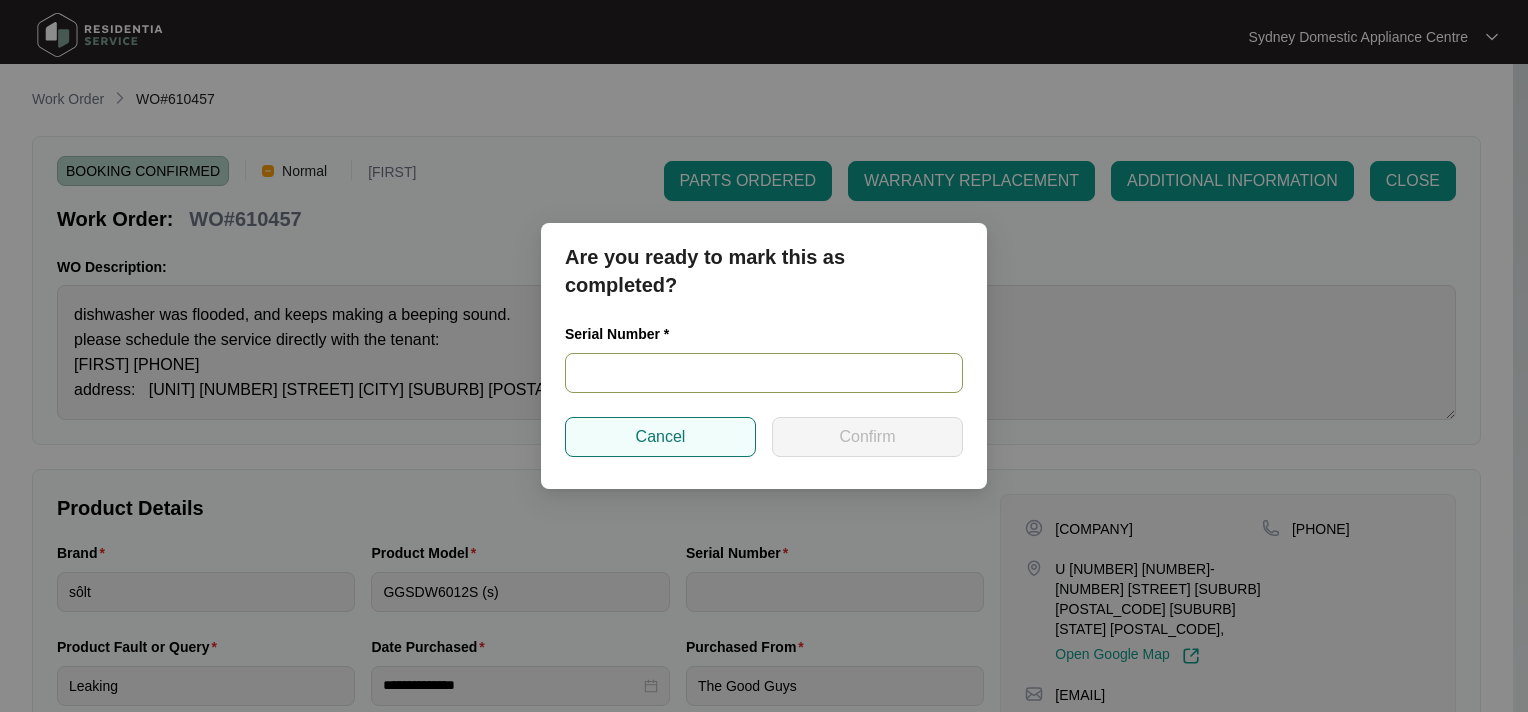 paste on "23106194010200017" 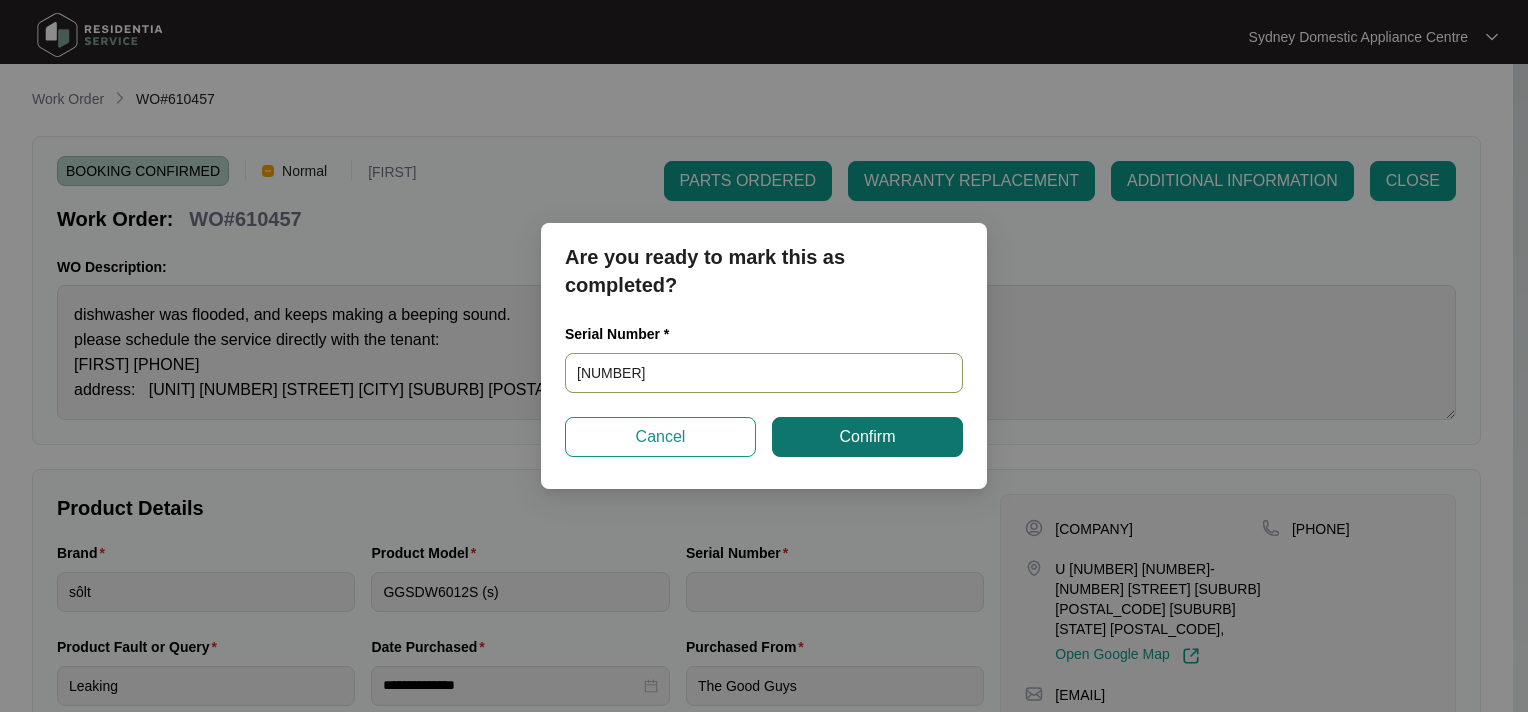 type on "23106194010200017" 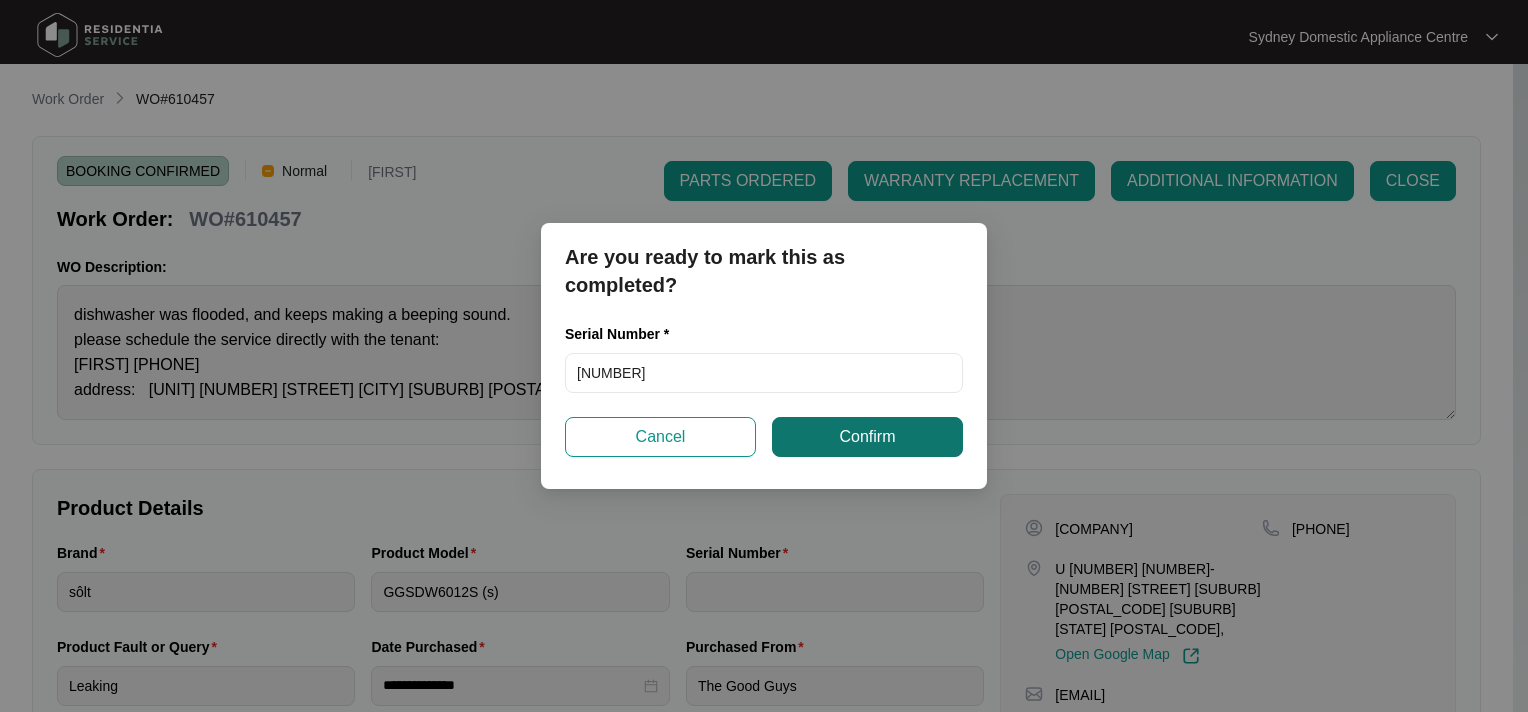 click on "Confirm" at bounding box center [867, 437] 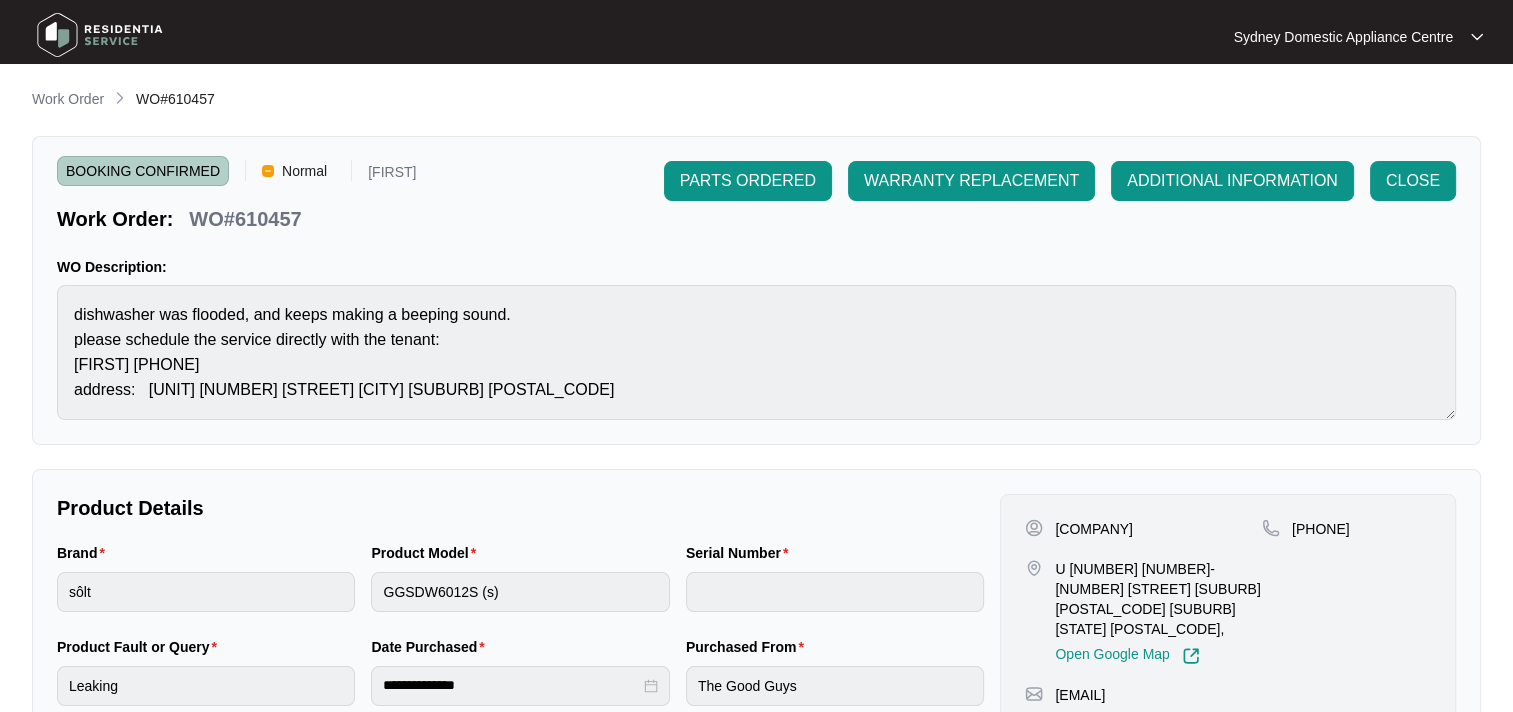 type on "23106194010200017" 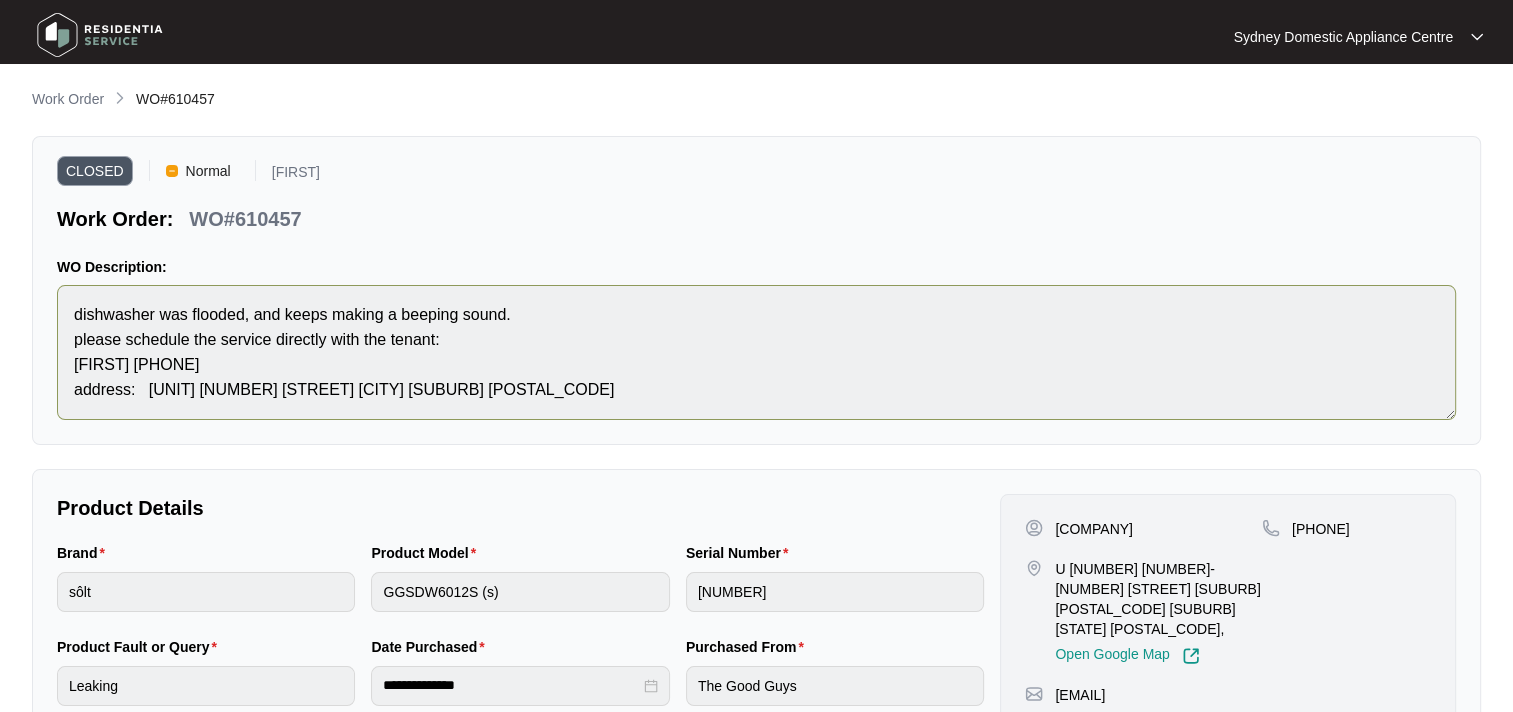 type 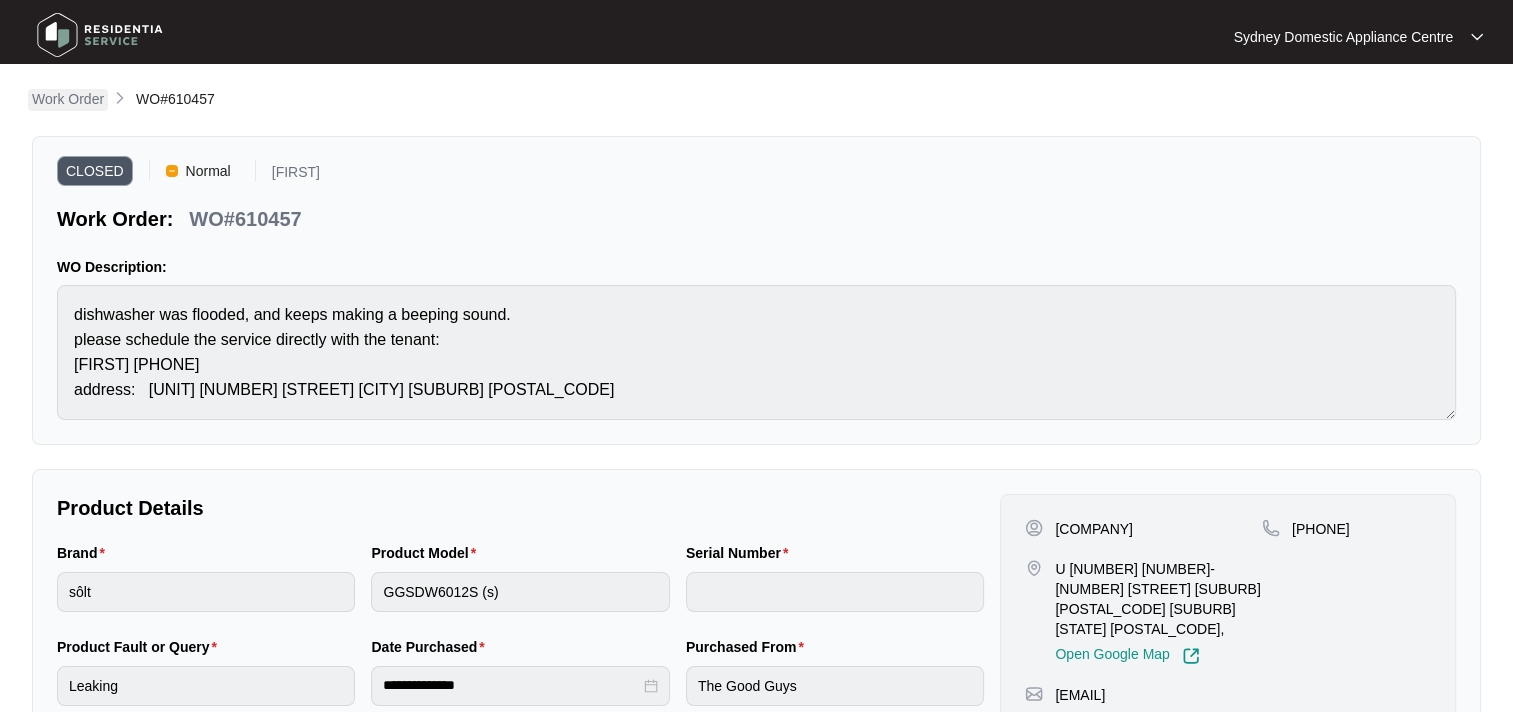 click on "Work Order" at bounding box center (68, 99) 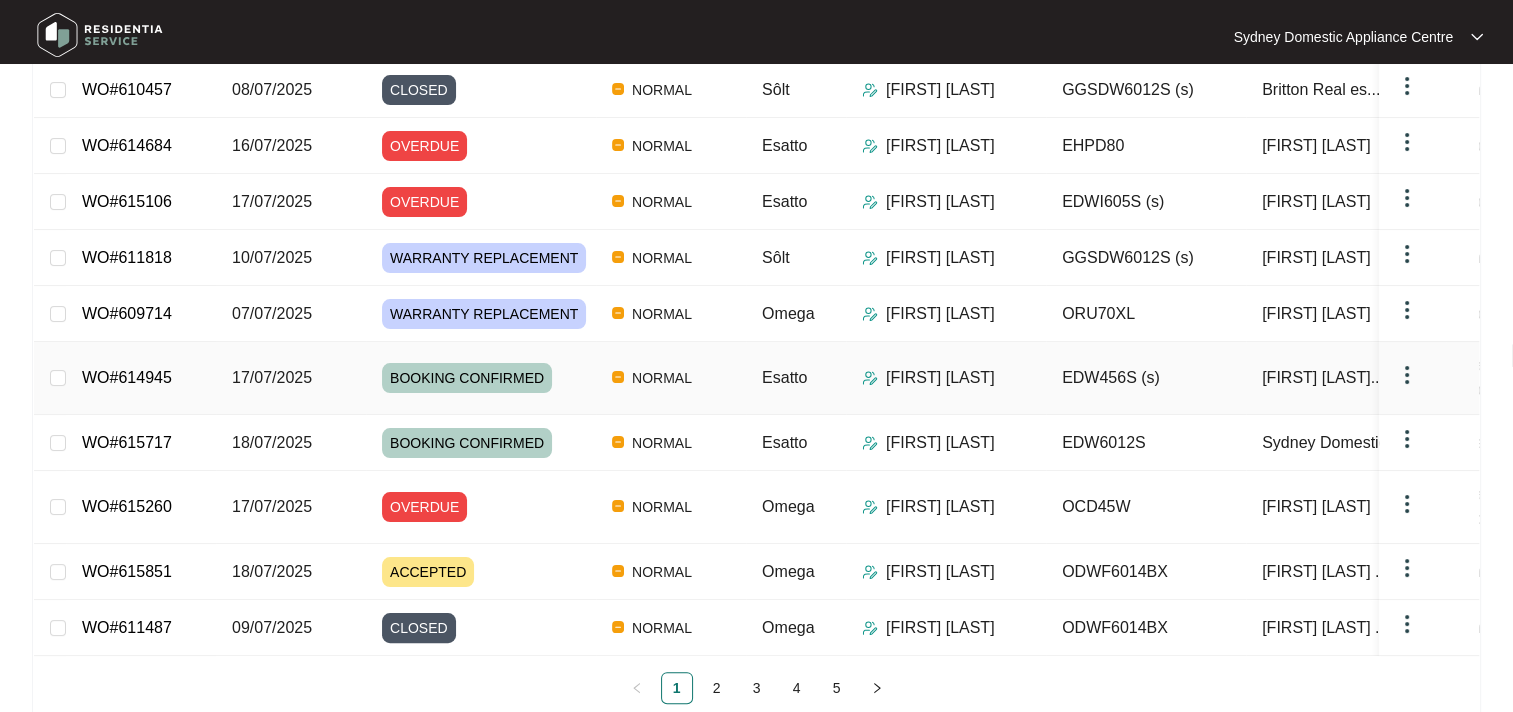 scroll, scrollTop: 364, scrollLeft: 0, axis: vertical 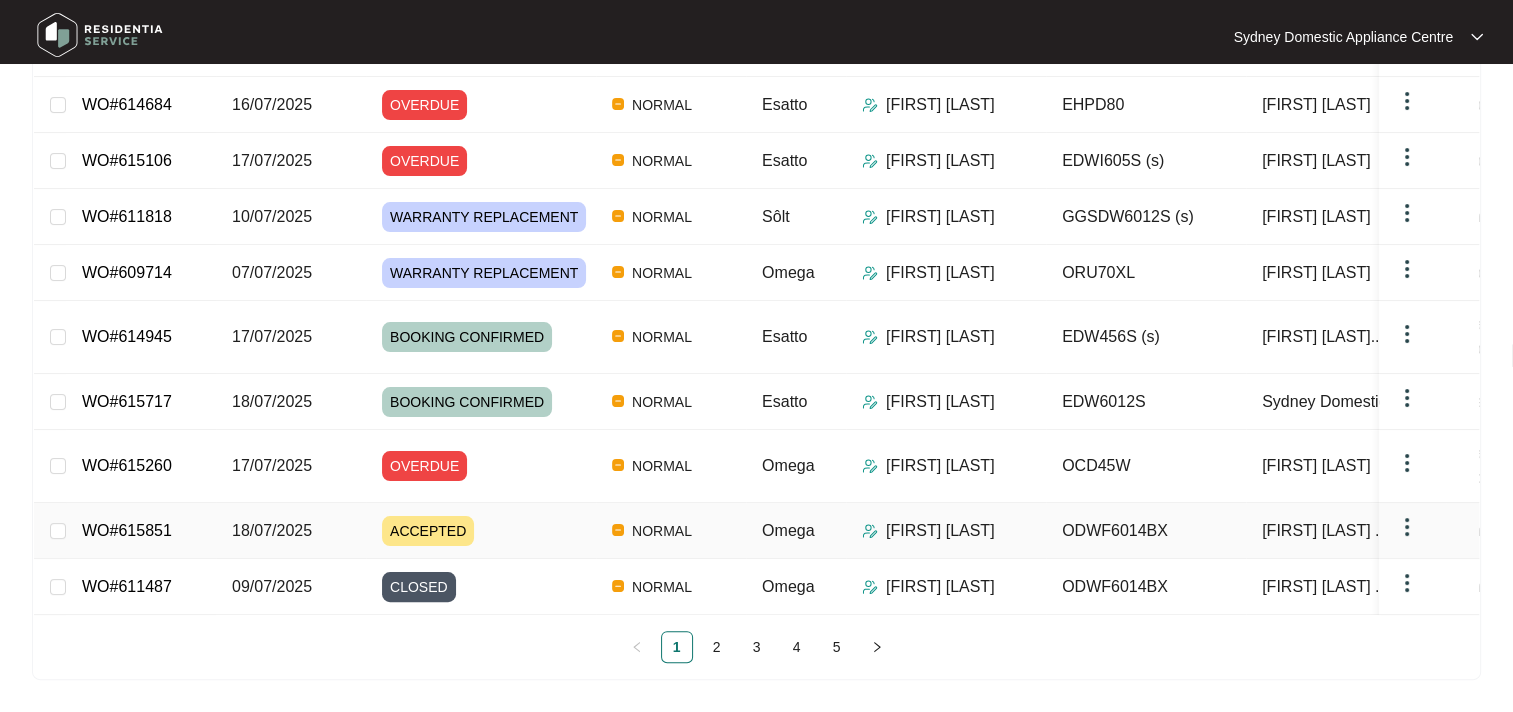 click on "ACCEPTED" at bounding box center (489, 531) 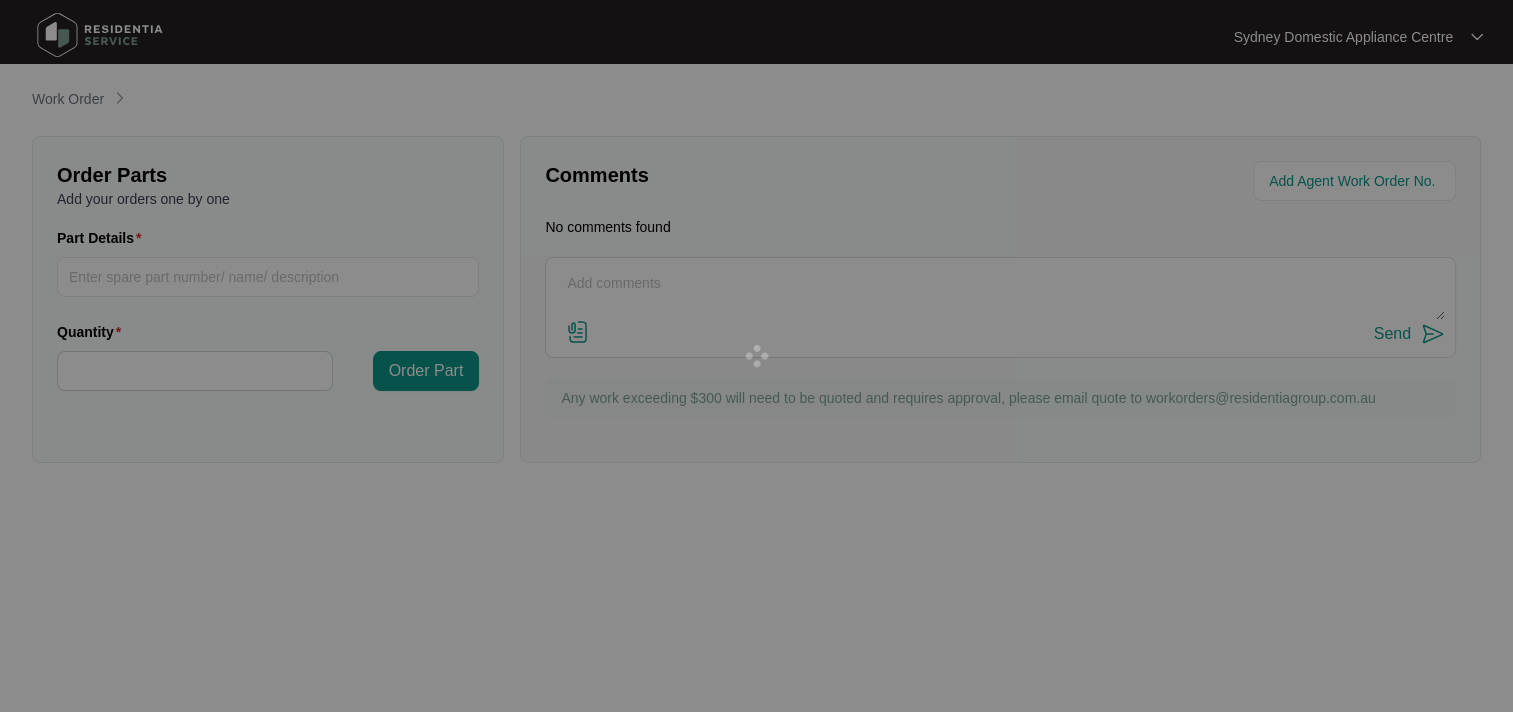 scroll, scrollTop: 0, scrollLeft: 0, axis: both 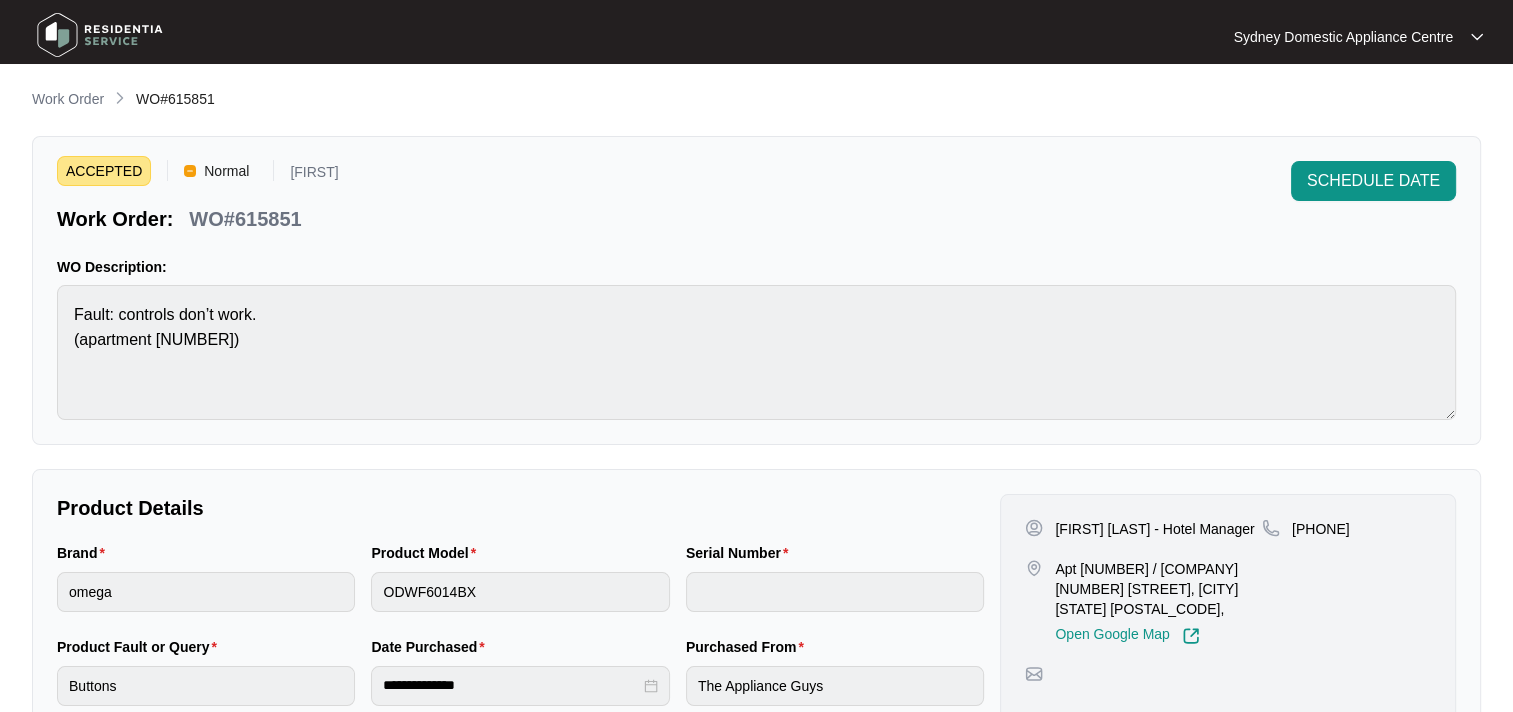 click on "WO#615851" at bounding box center (245, 219) 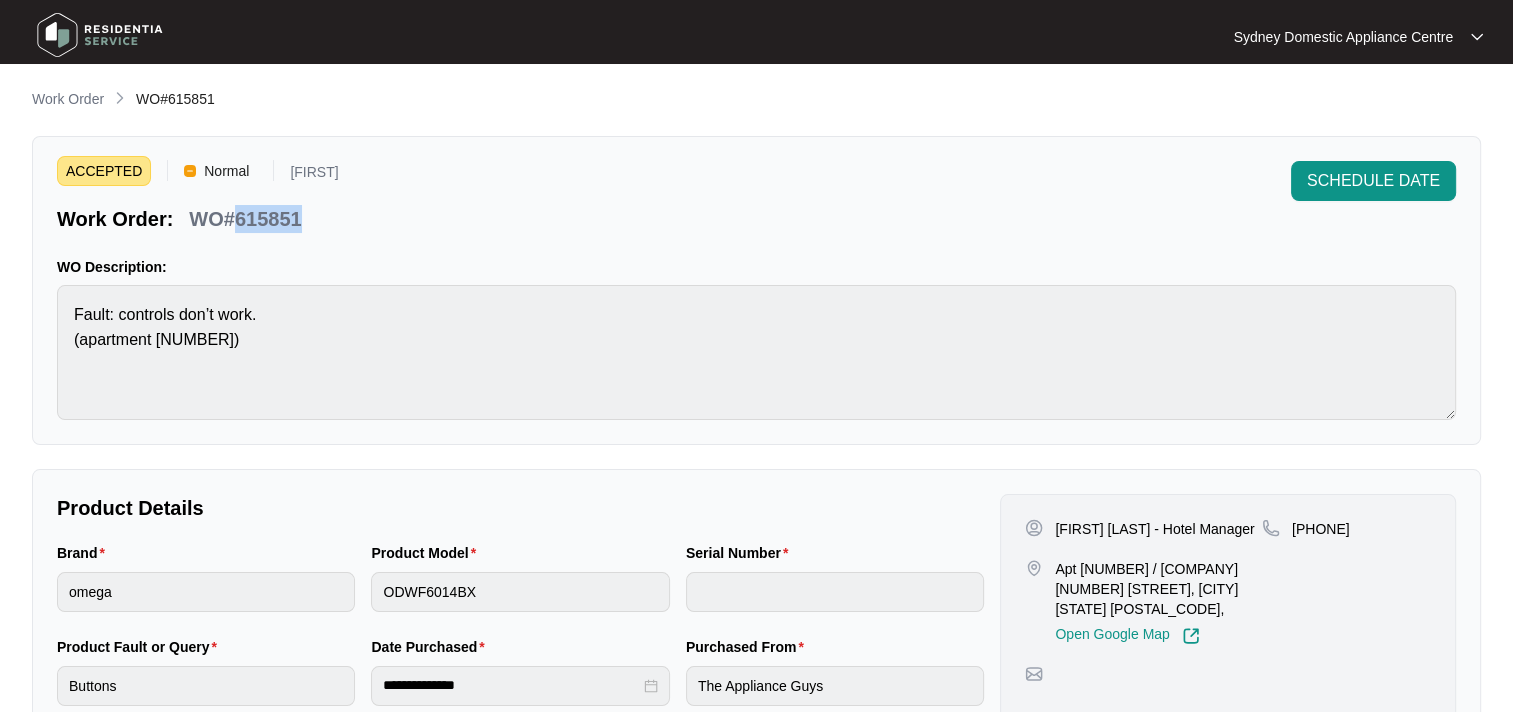 click on "WO#615851" at bounding box center [245, 219] 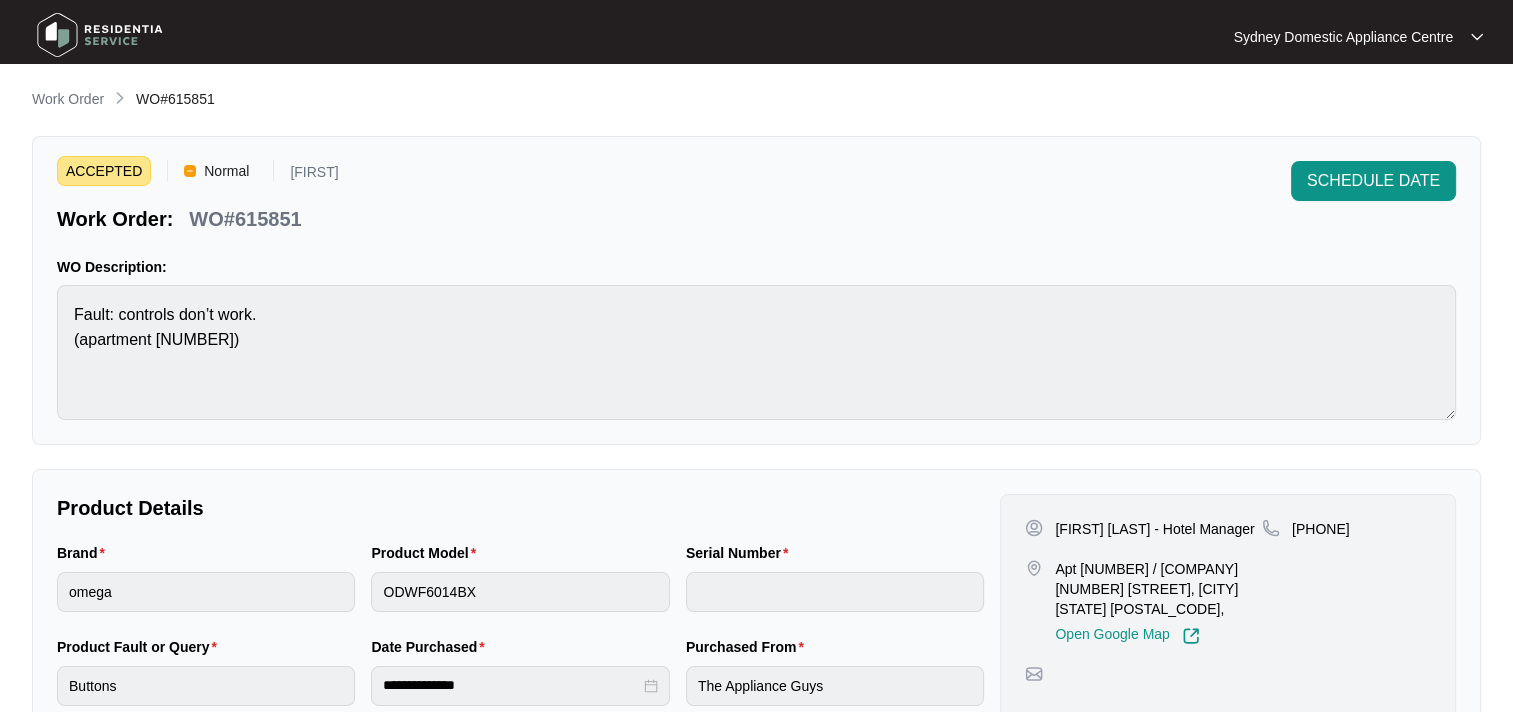 click on "WO#615851" at bounding box center [175, 99] 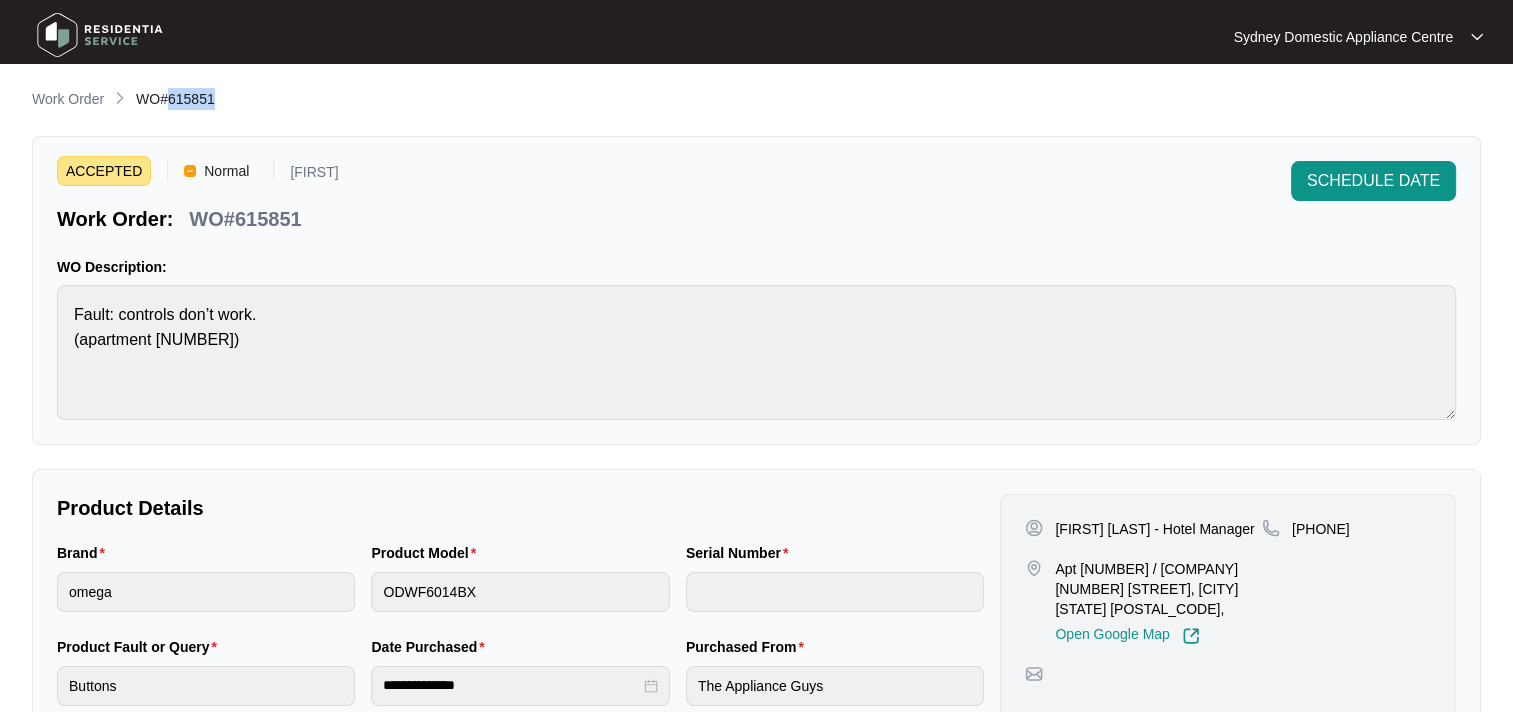 click on "WO#615851" at bounding box center (175, 99) 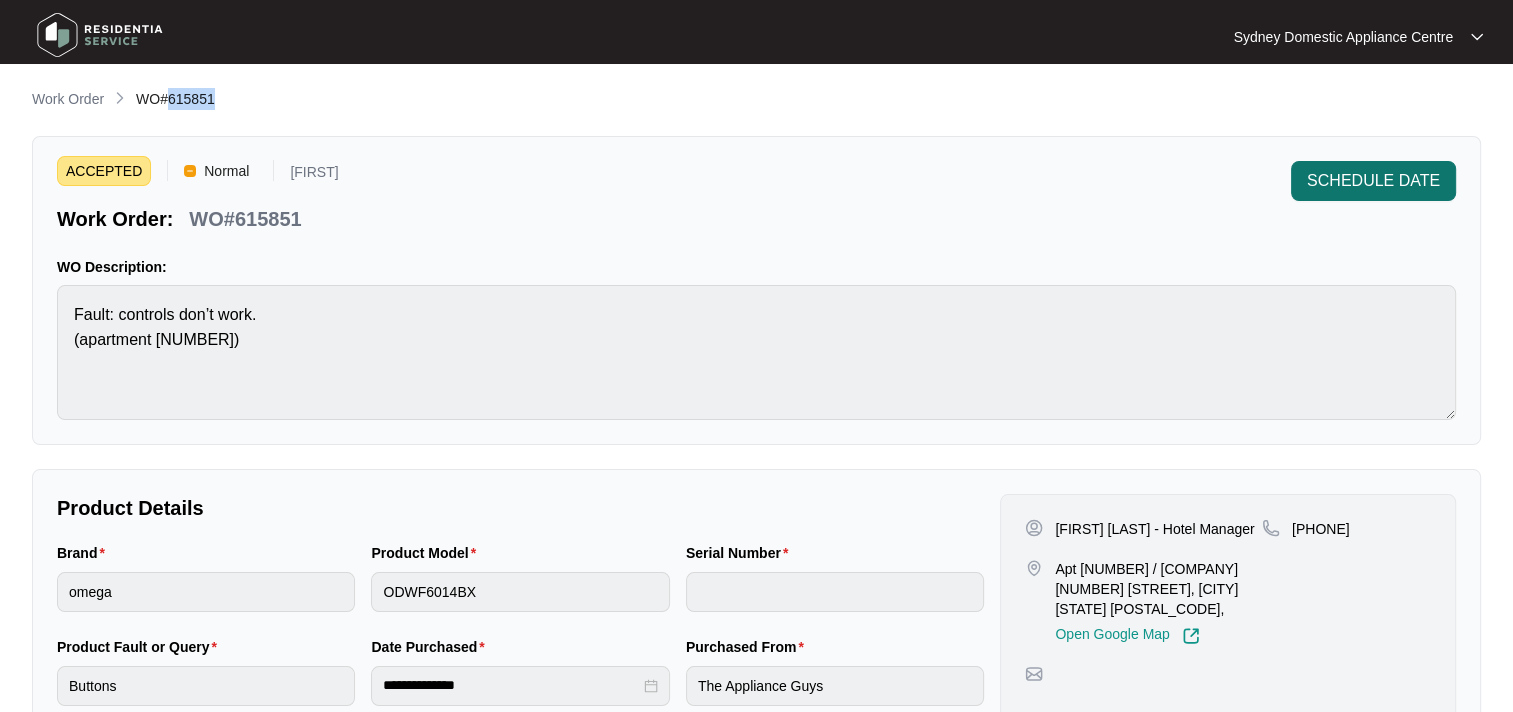 click on "SCHEDULE DATE" at bounding box center (1373, 181) 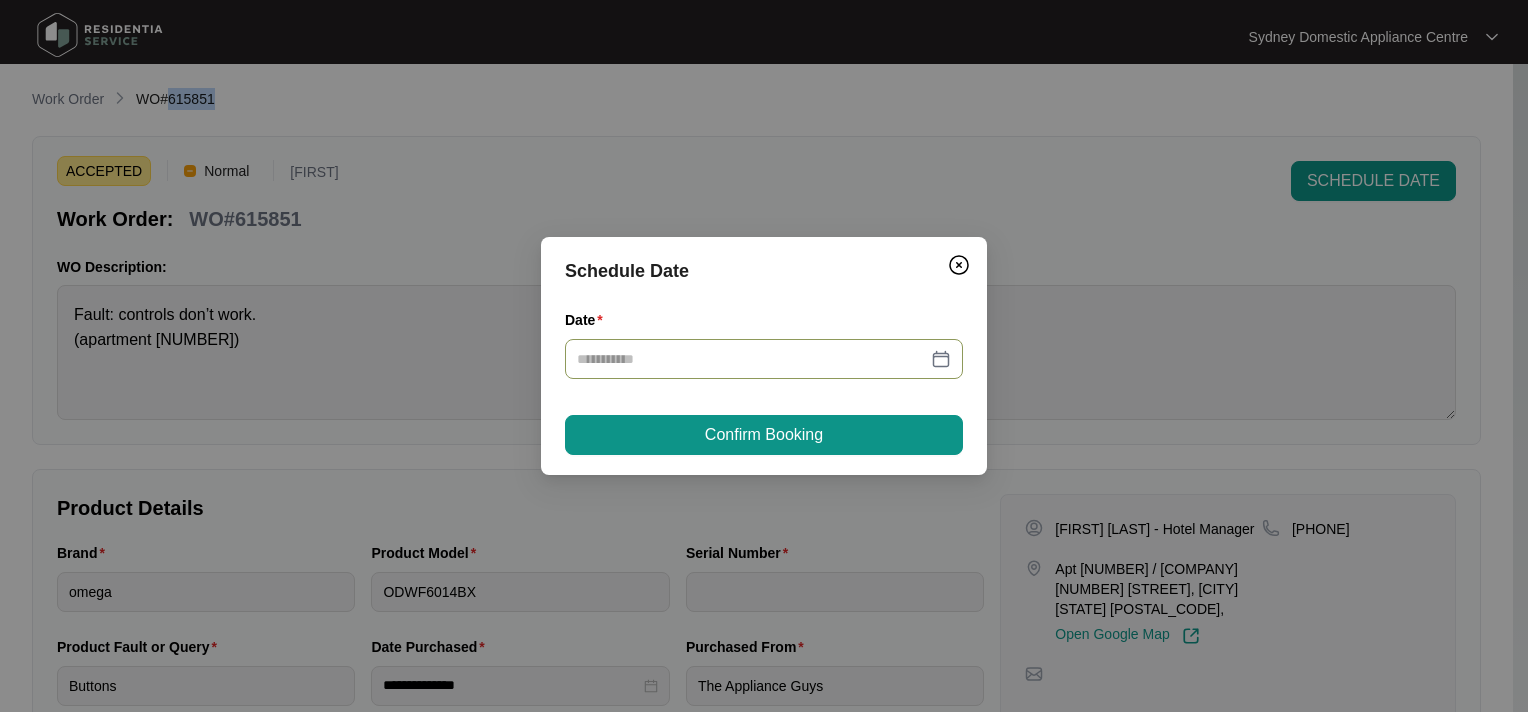 click at bounding box center [764, 359] 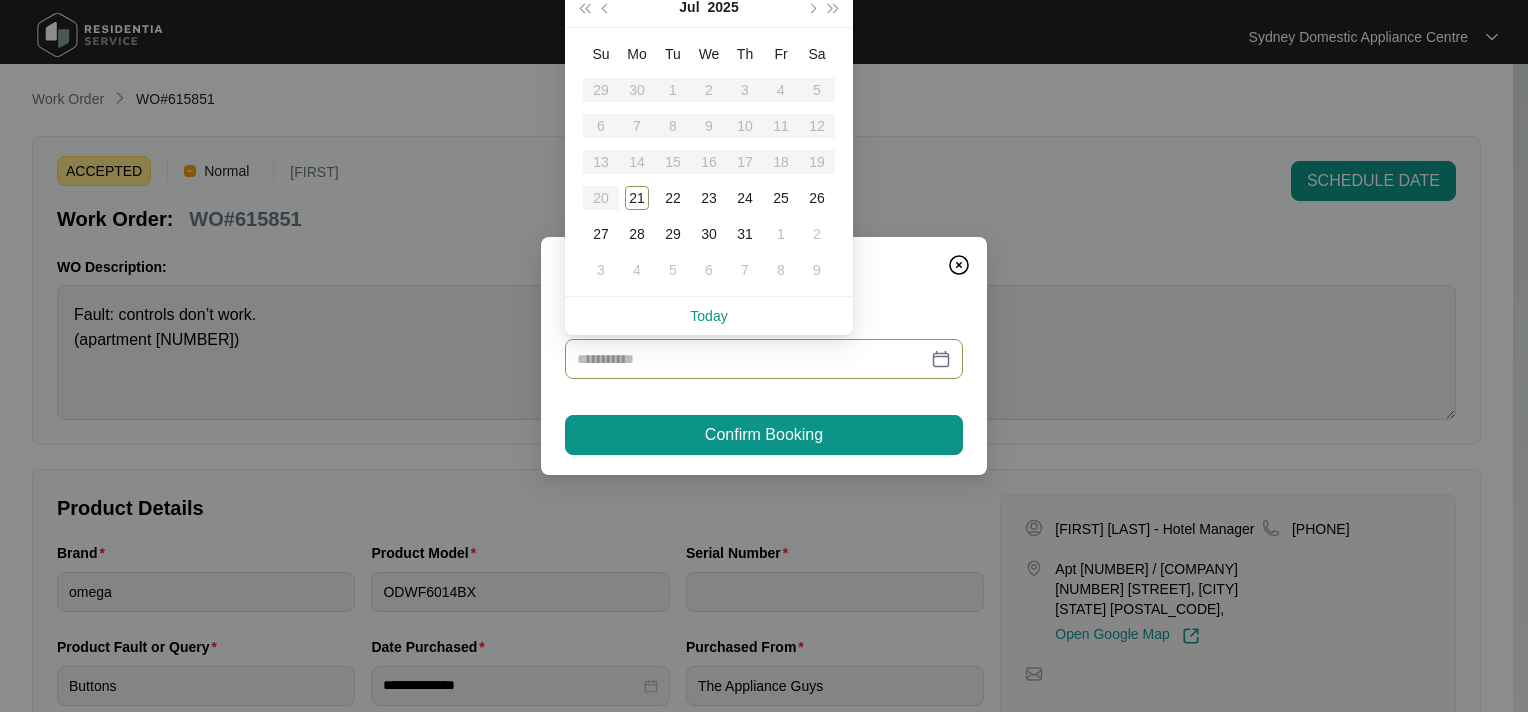 click on "Date" at bounding box center (752, 359) 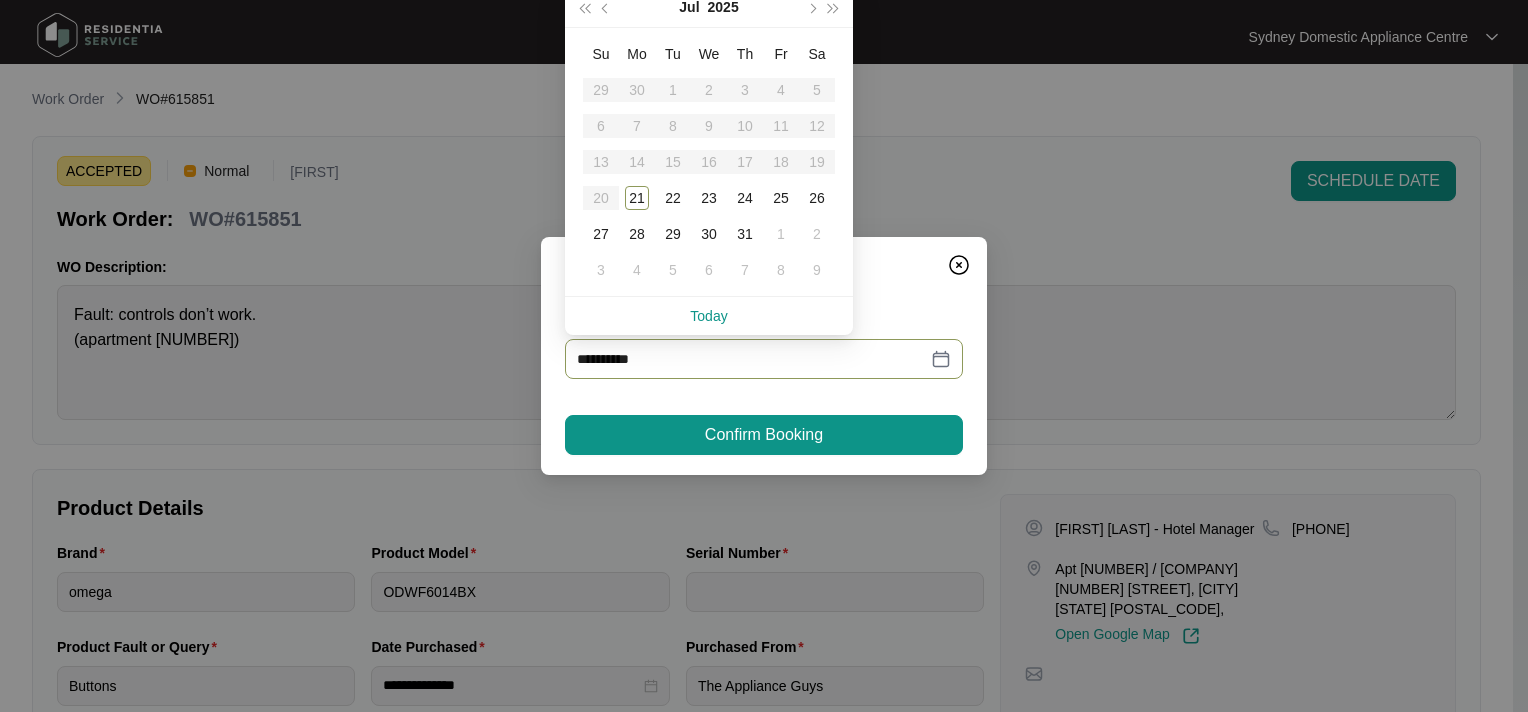 type on "**********" 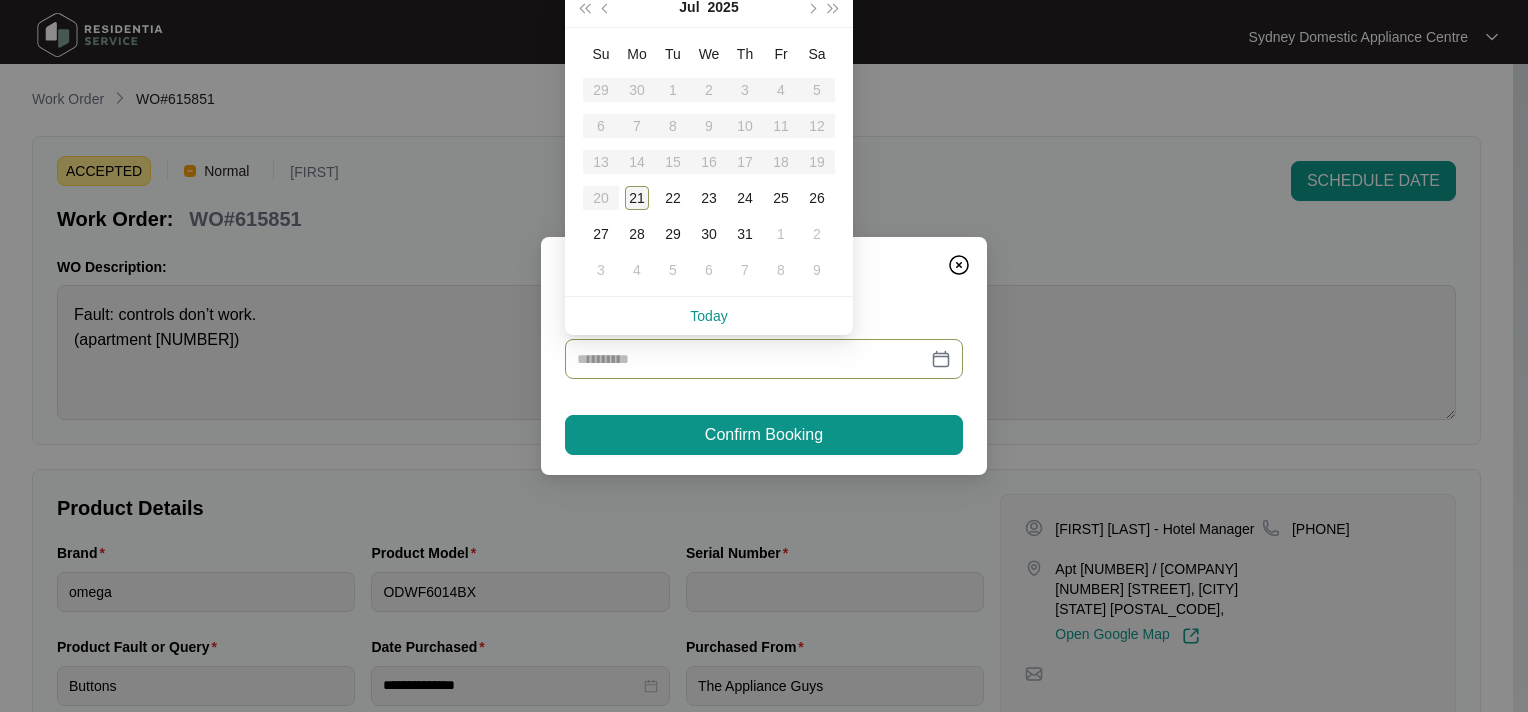 click on "21" at bounding box center [637, 198] 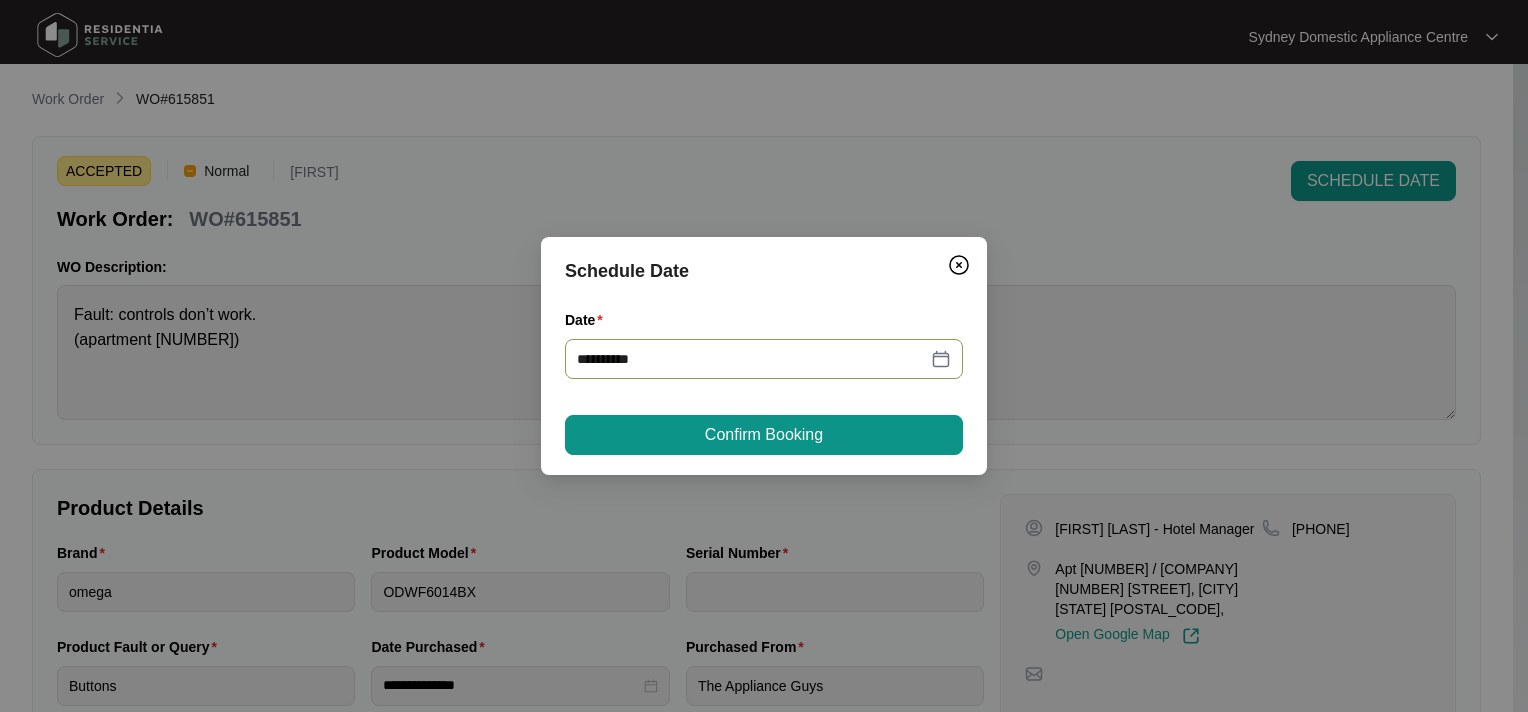 type on "**********" 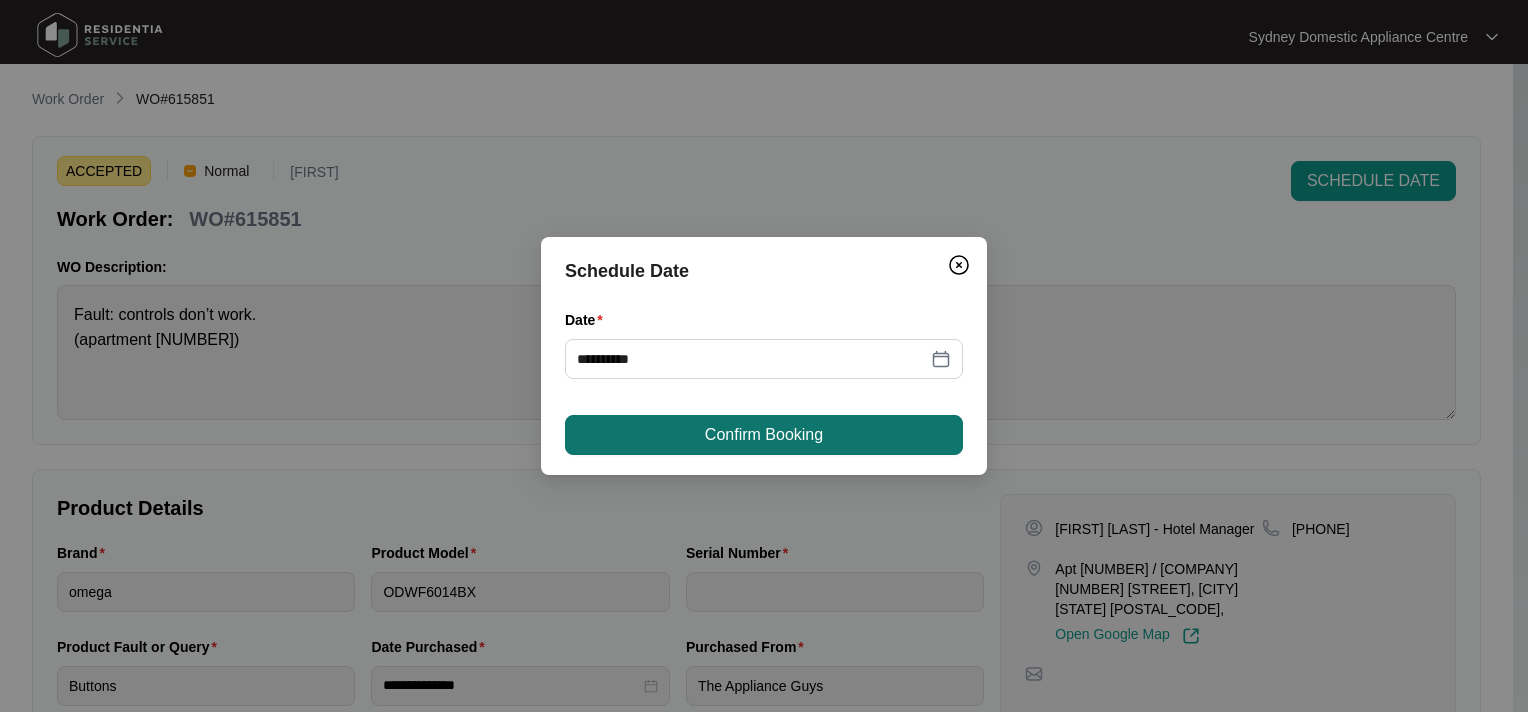click on "Confirm Booking" at bounding box center [764, 435] 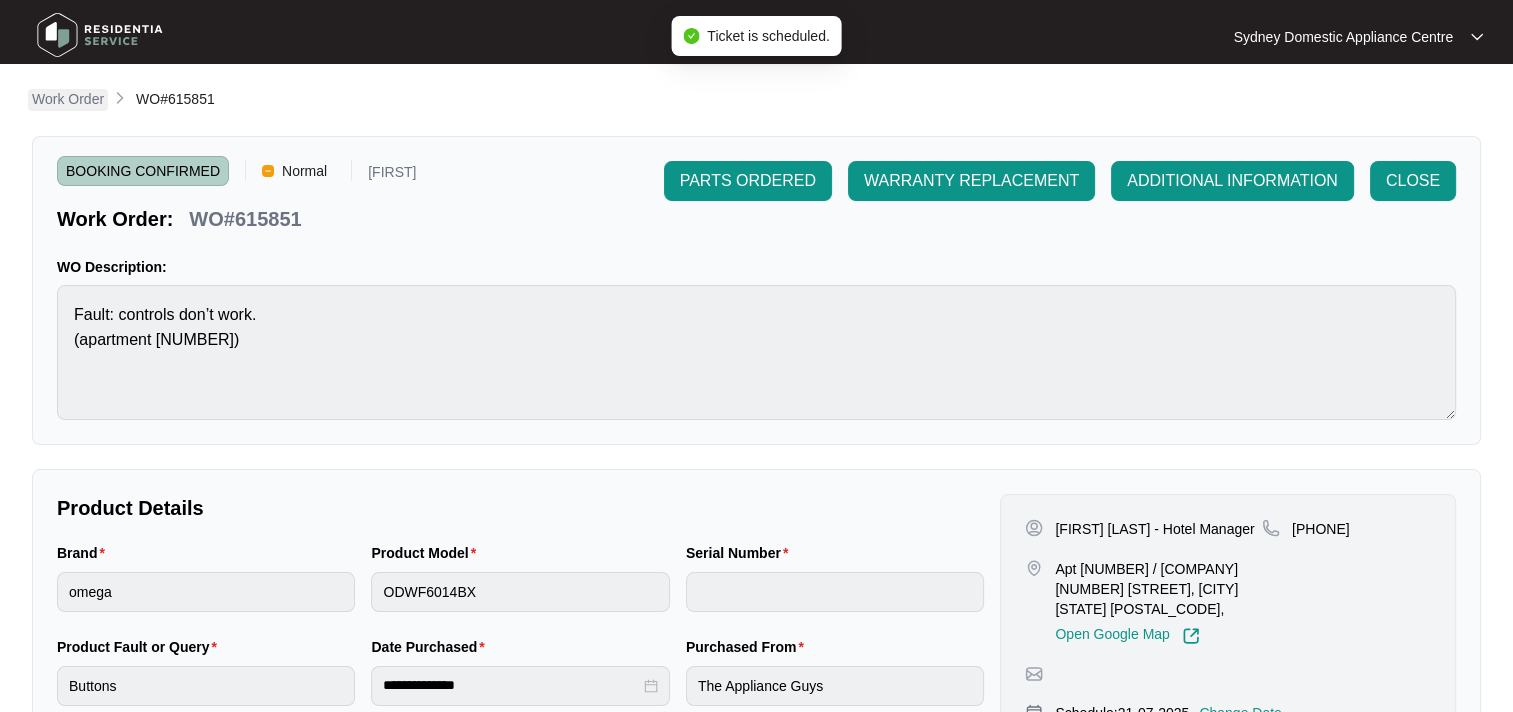 click on "Work Order" at bounding box center [68, 99] 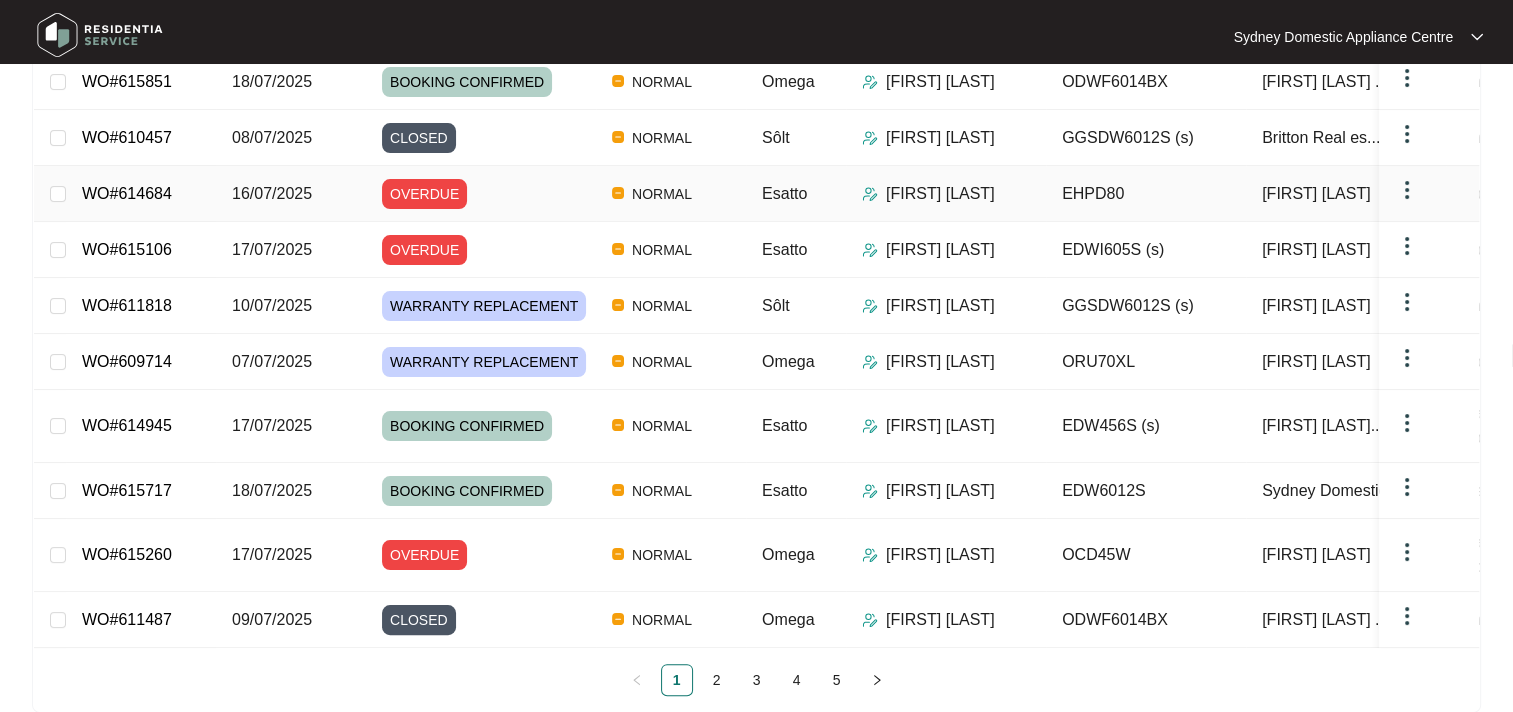 scroll, scrollTop: 364, scrollLeft: 0, axis: vertical 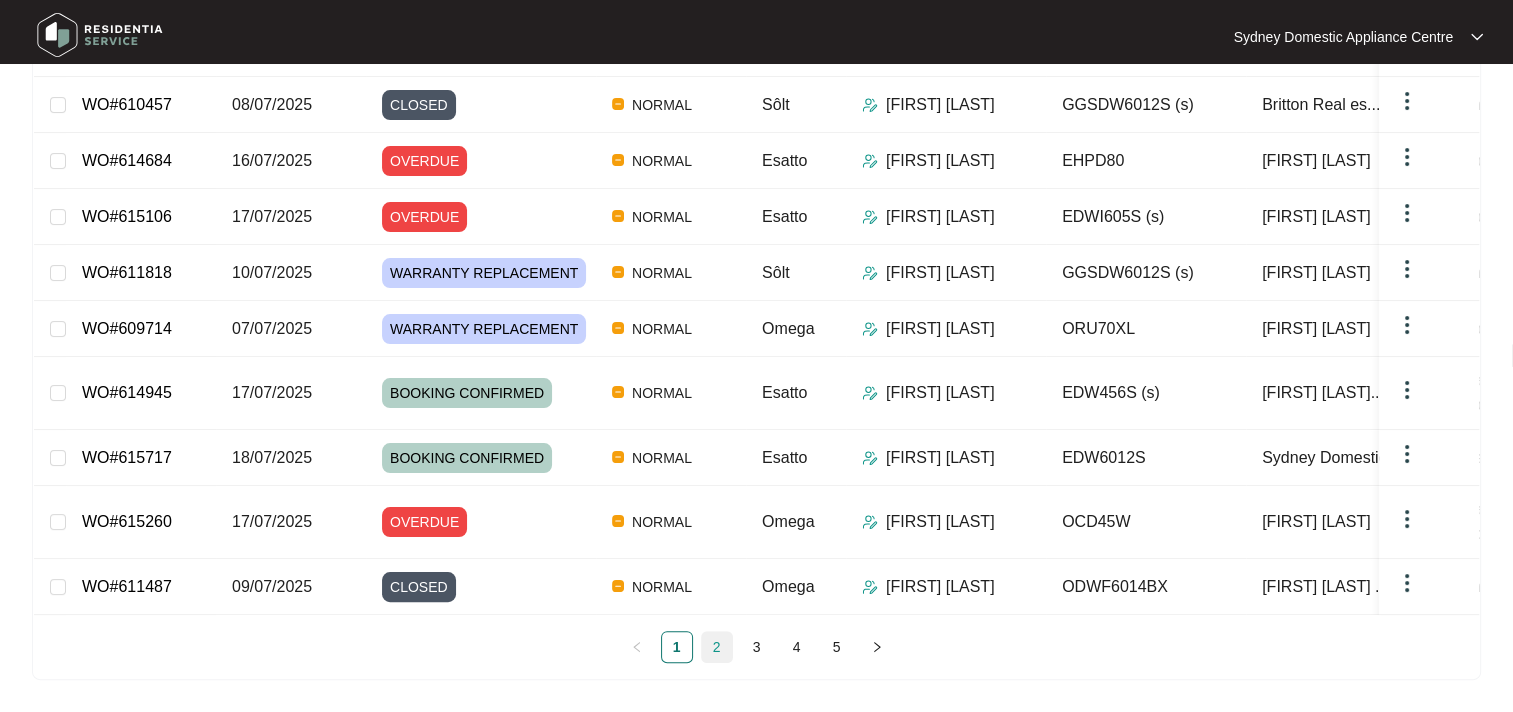 click on "2" at bounding box center [717, 647] 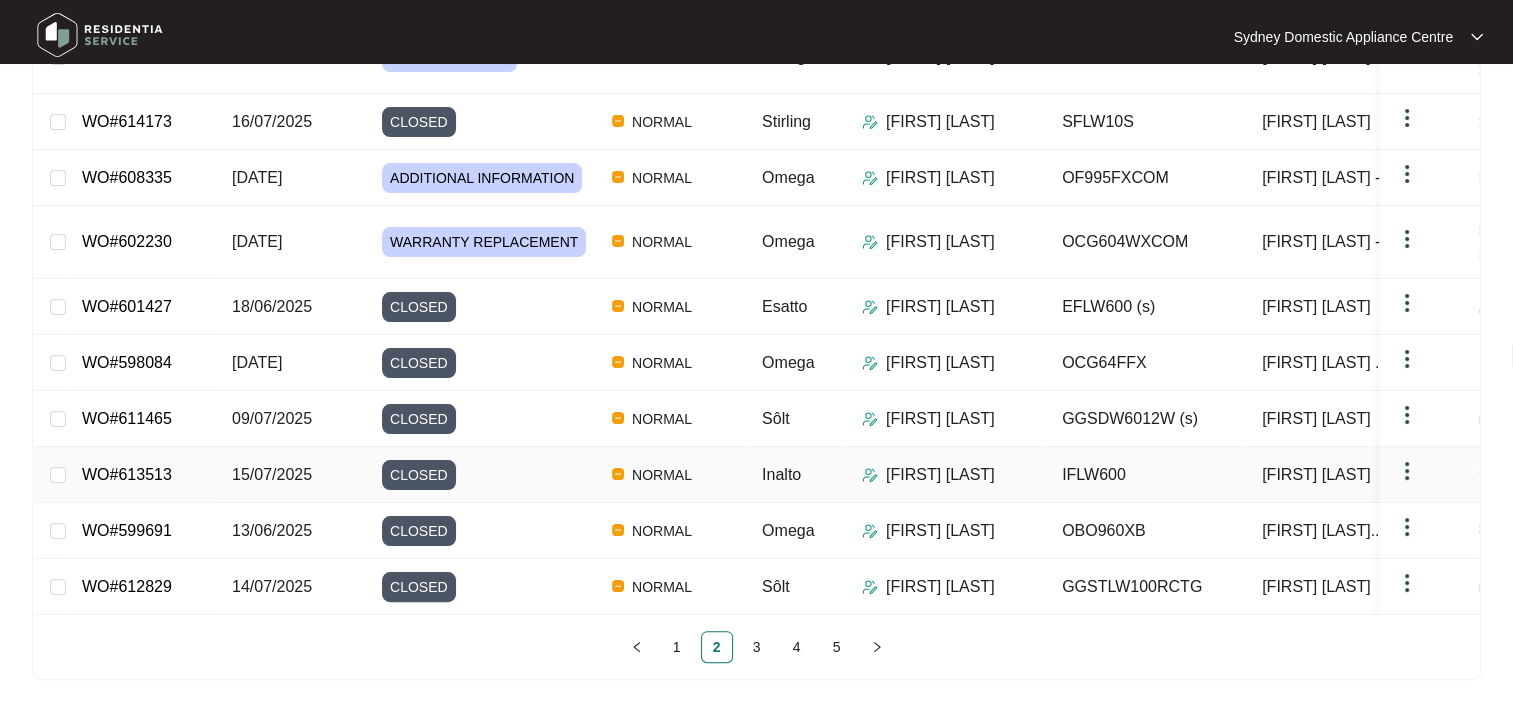 type 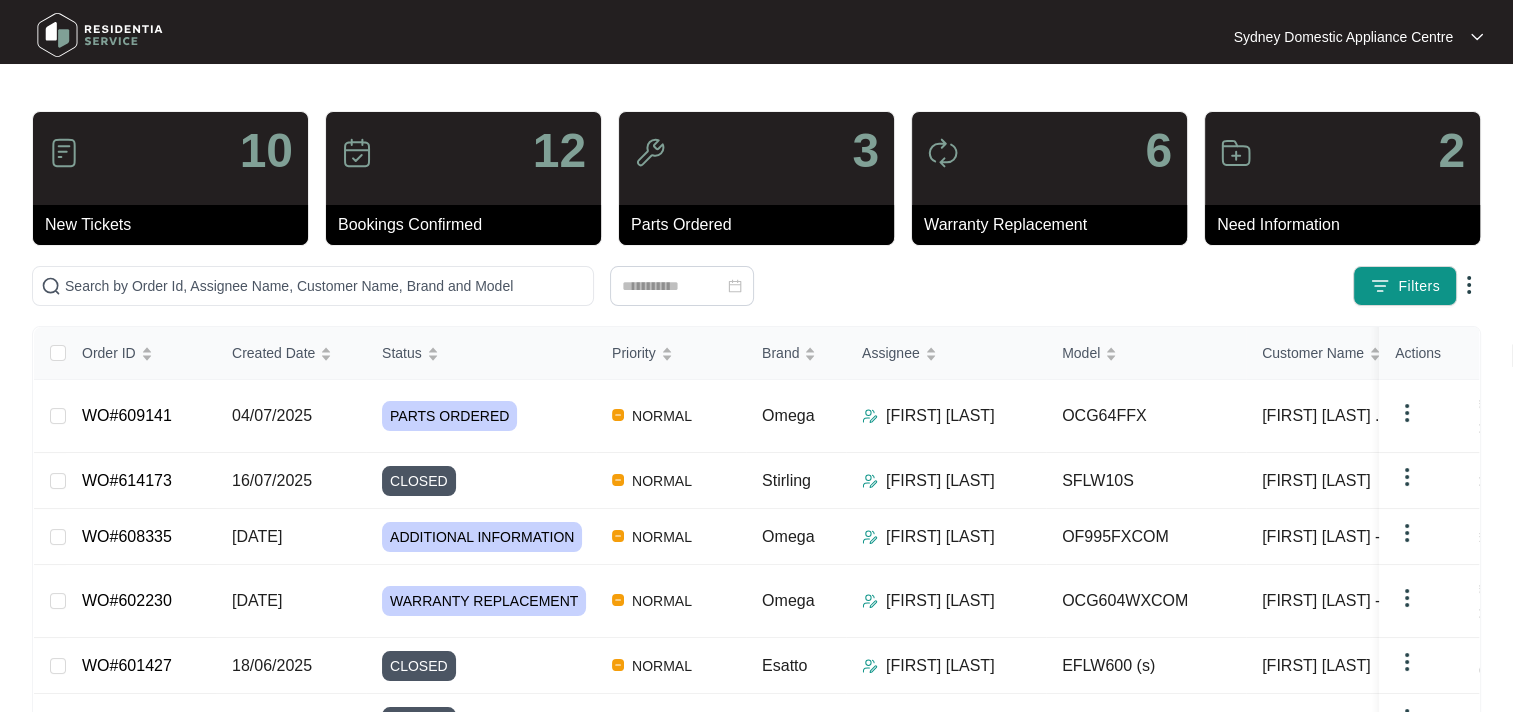 scroll, scrollTop: 0, scrollLeft: 0, axis: both 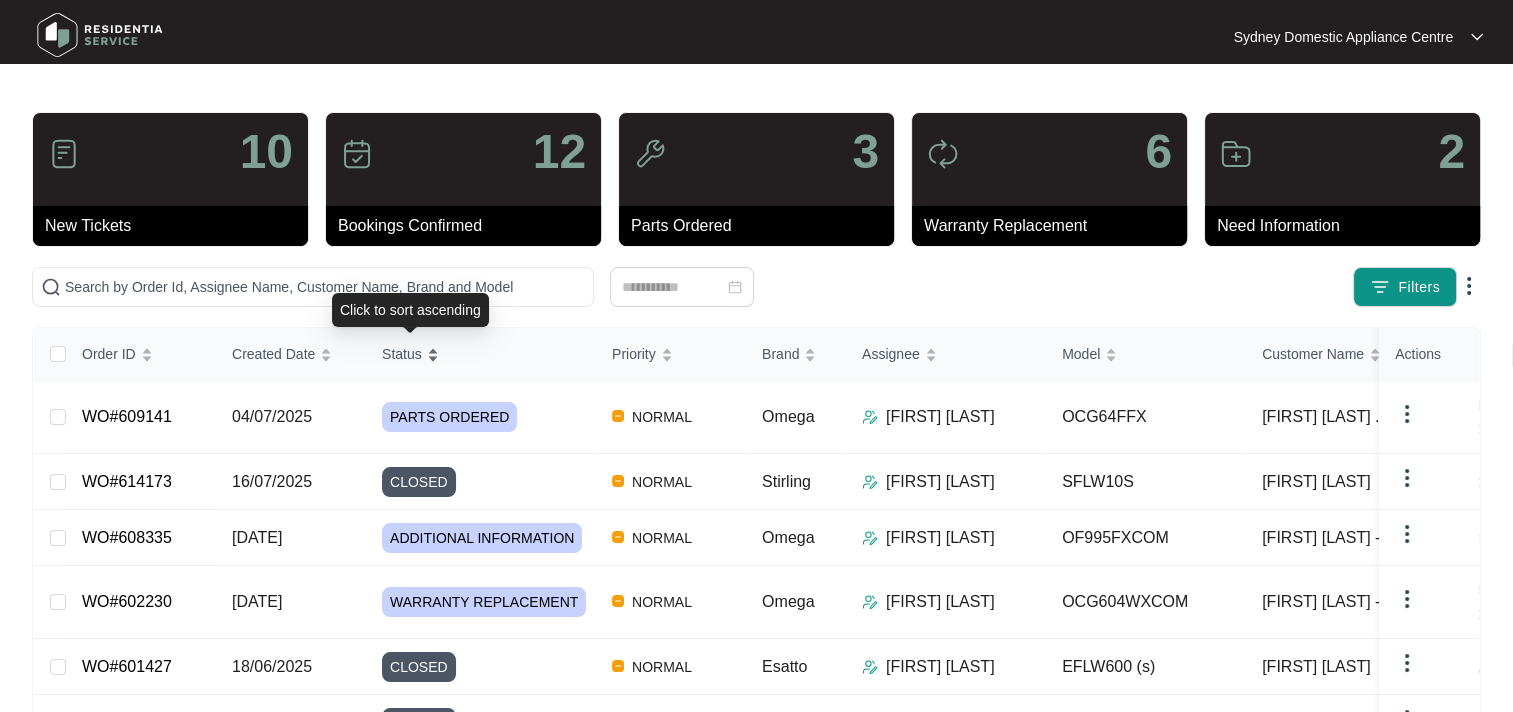 click on "Status" at bounding box center (402, 354) 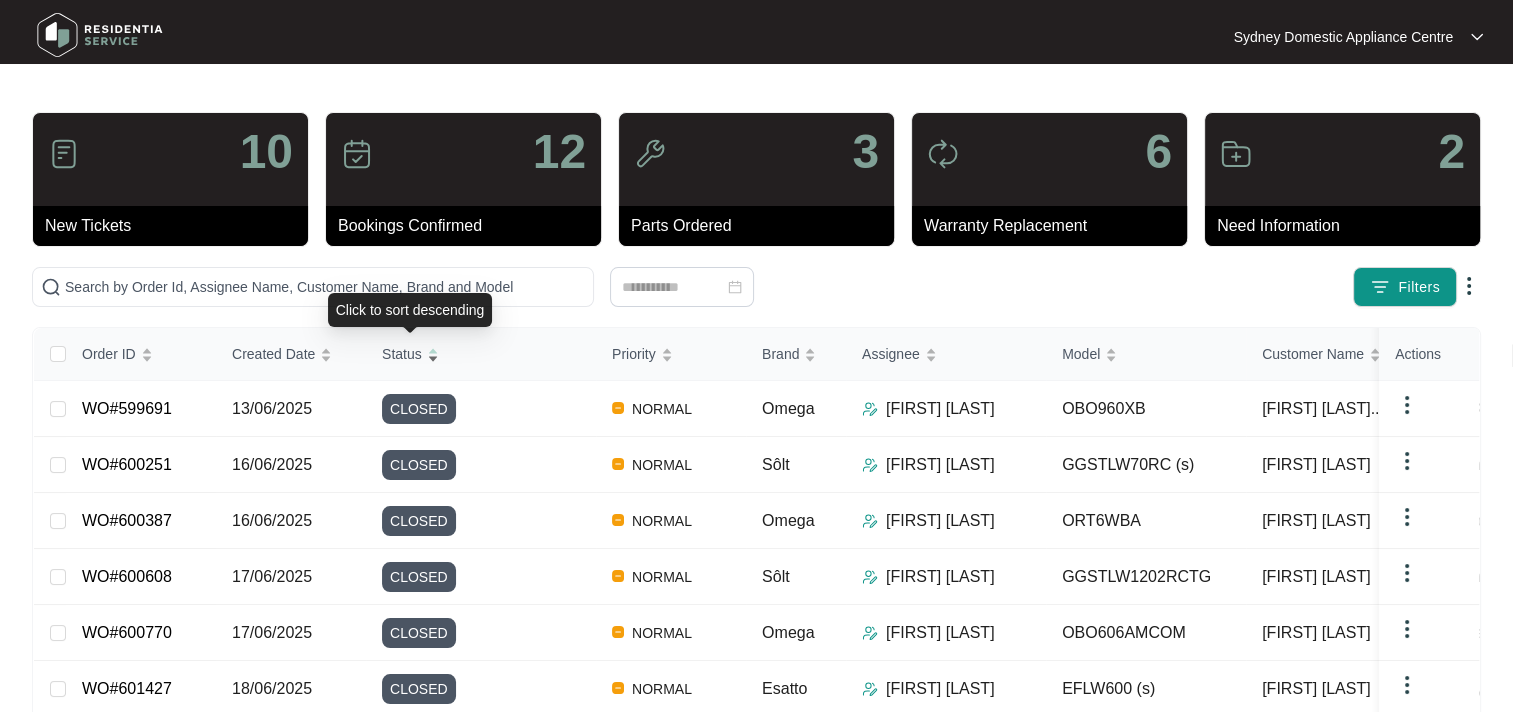 click on "Status" at bounding box center (402, 354) 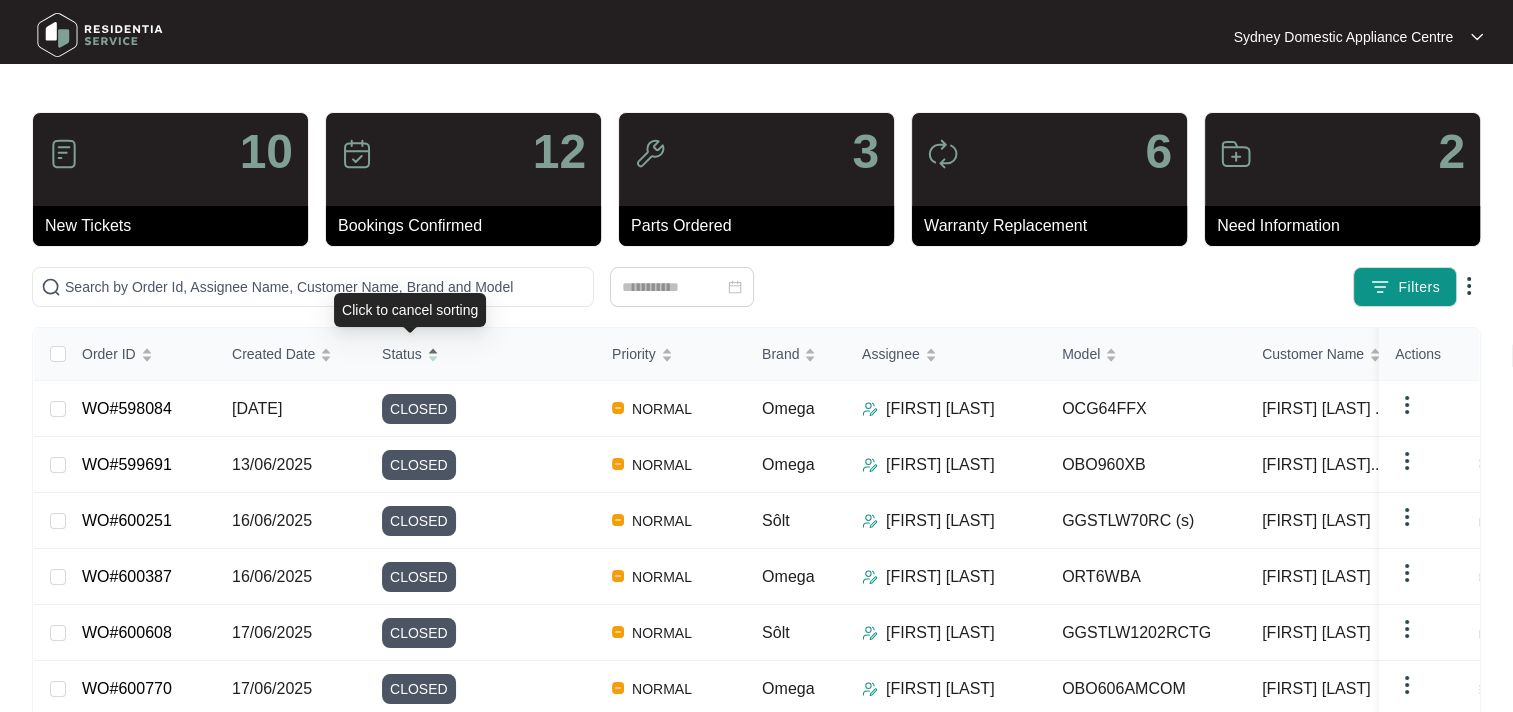 click on "Status" at bounding box center [402, 354] 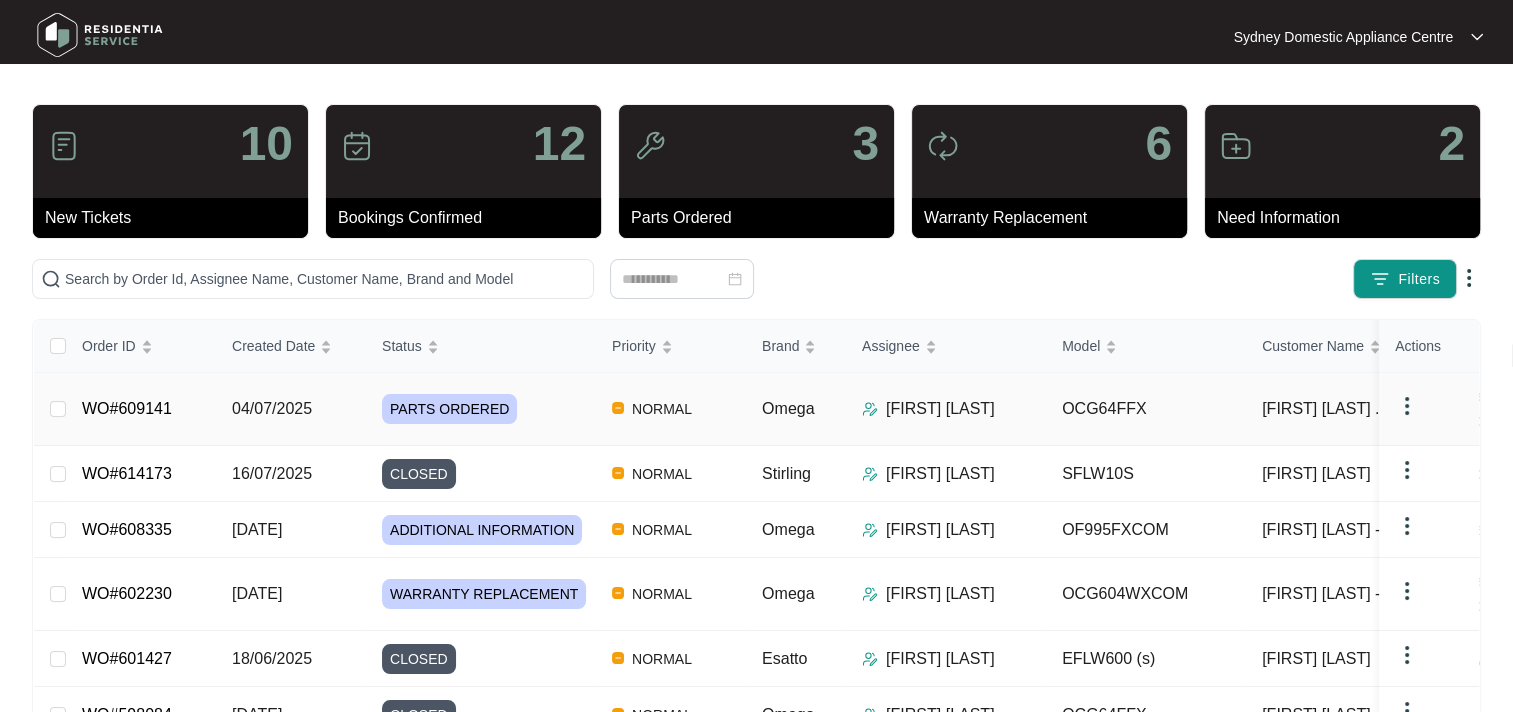 scroll, scrollTop: 0, scrollLeft: 0, axis: both 